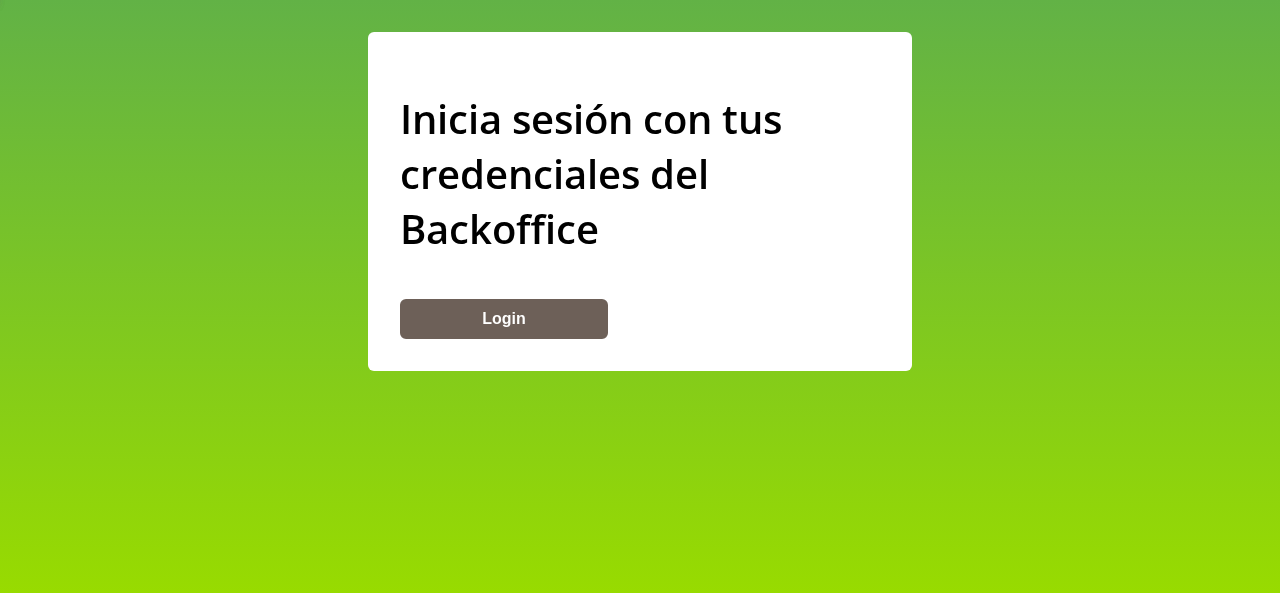 scroll, scrollTop: 0, scrollLeft: 0, axis: both 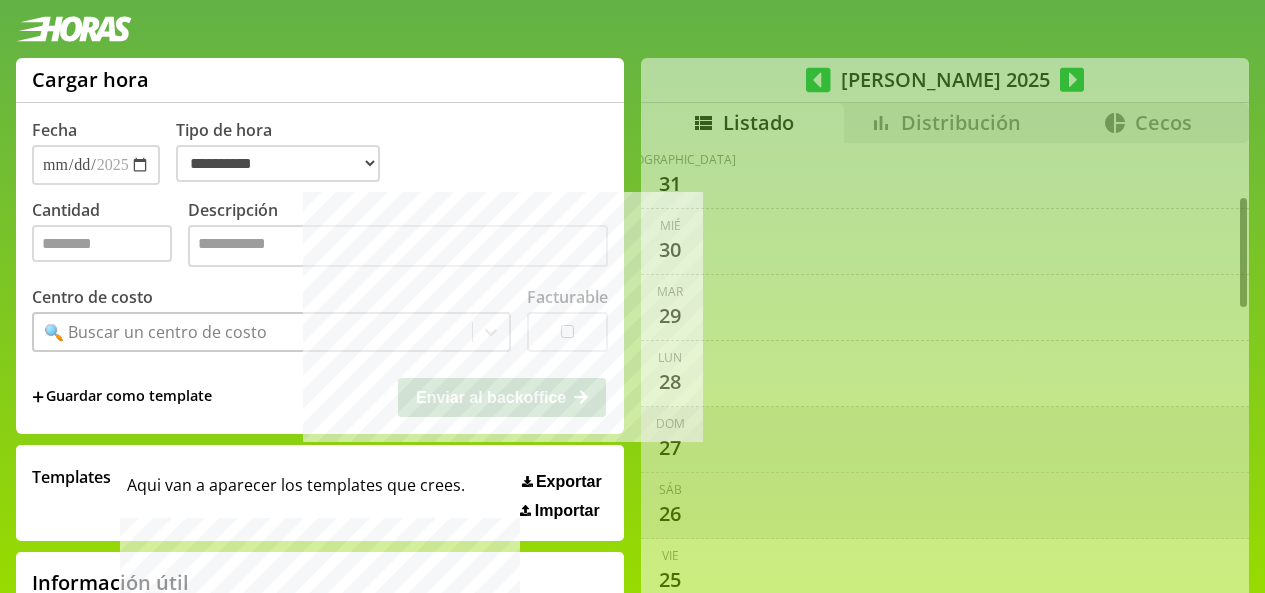 select on "**********" 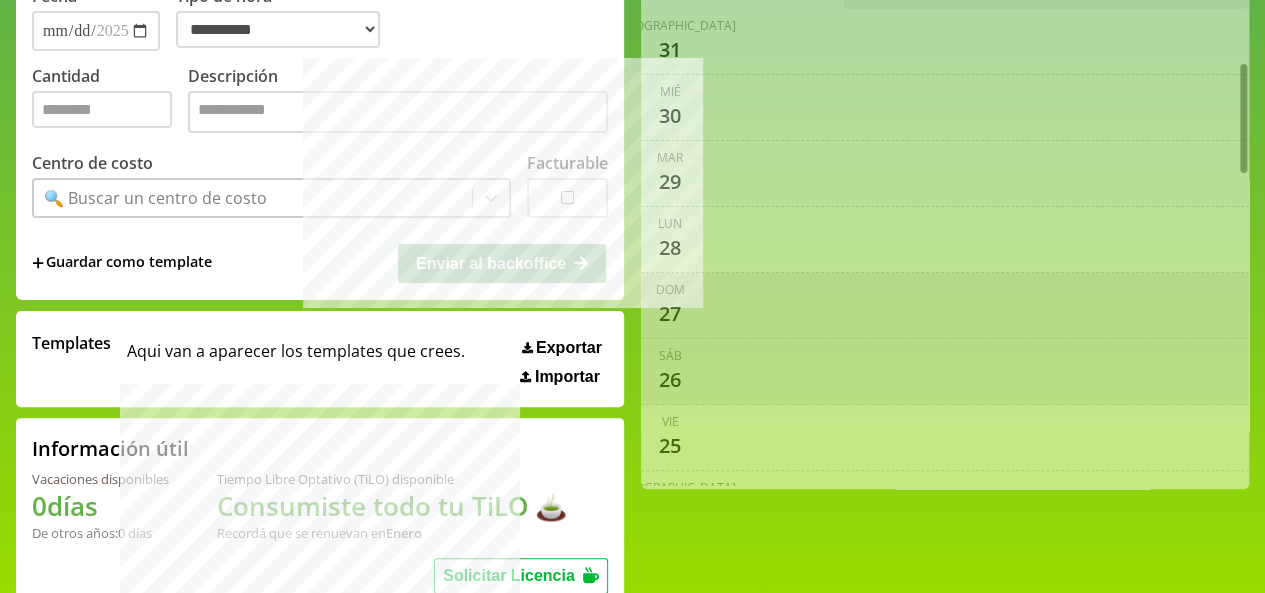 scroll, scrollTop: 381, scrollLeft: 0, axis: vertical 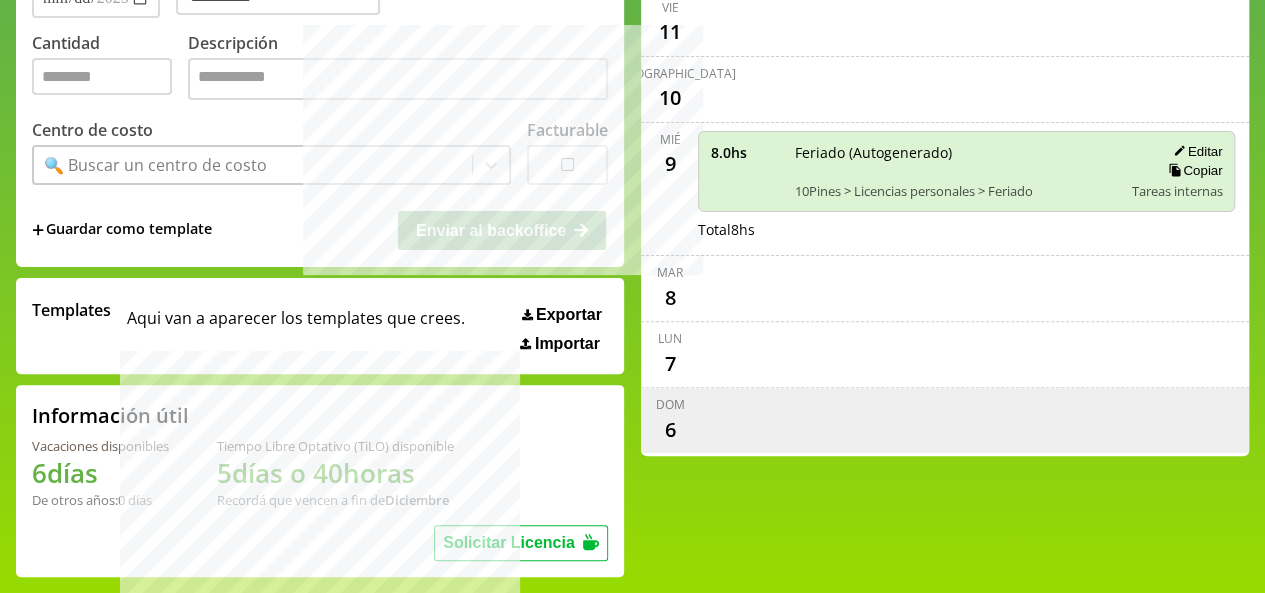 click on "Aqui van a aparecer los templates que crees." at bounding box center (296, 326) 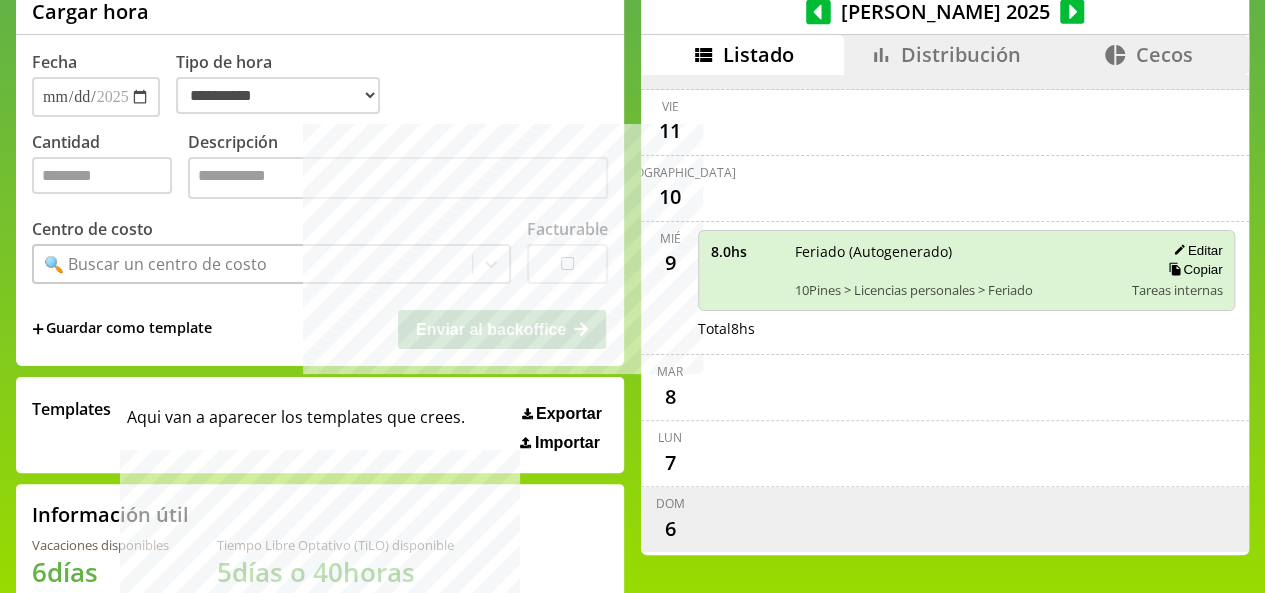 scroll, scrollTop: 0, scrollLeft: 0, axis: both 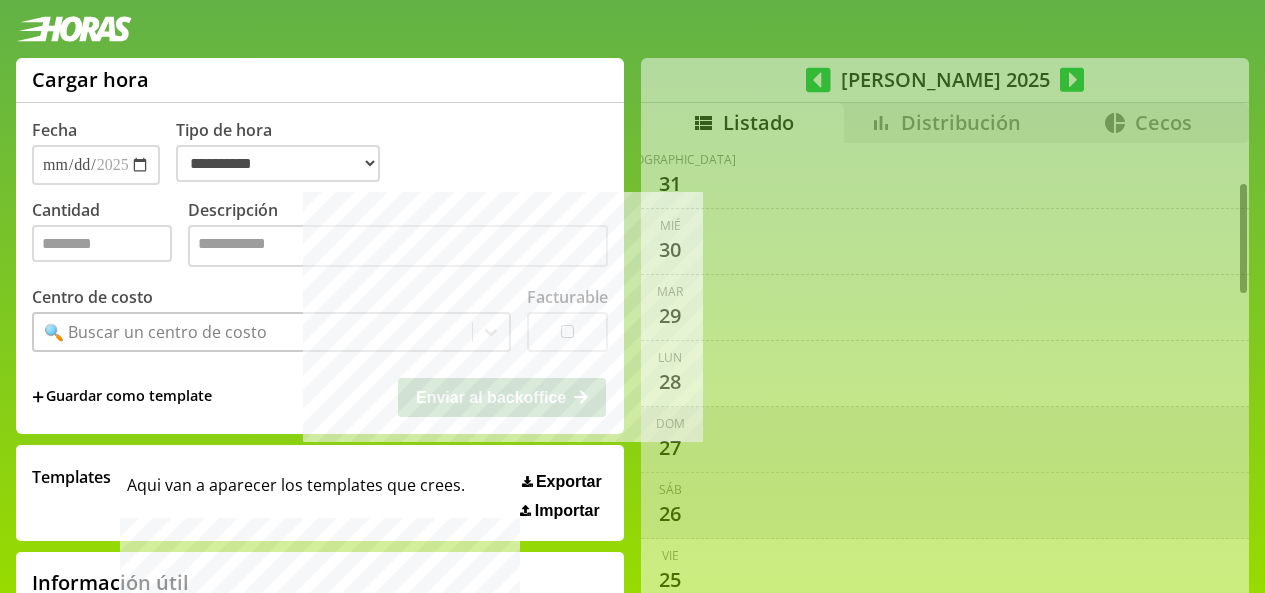 select on "**********" 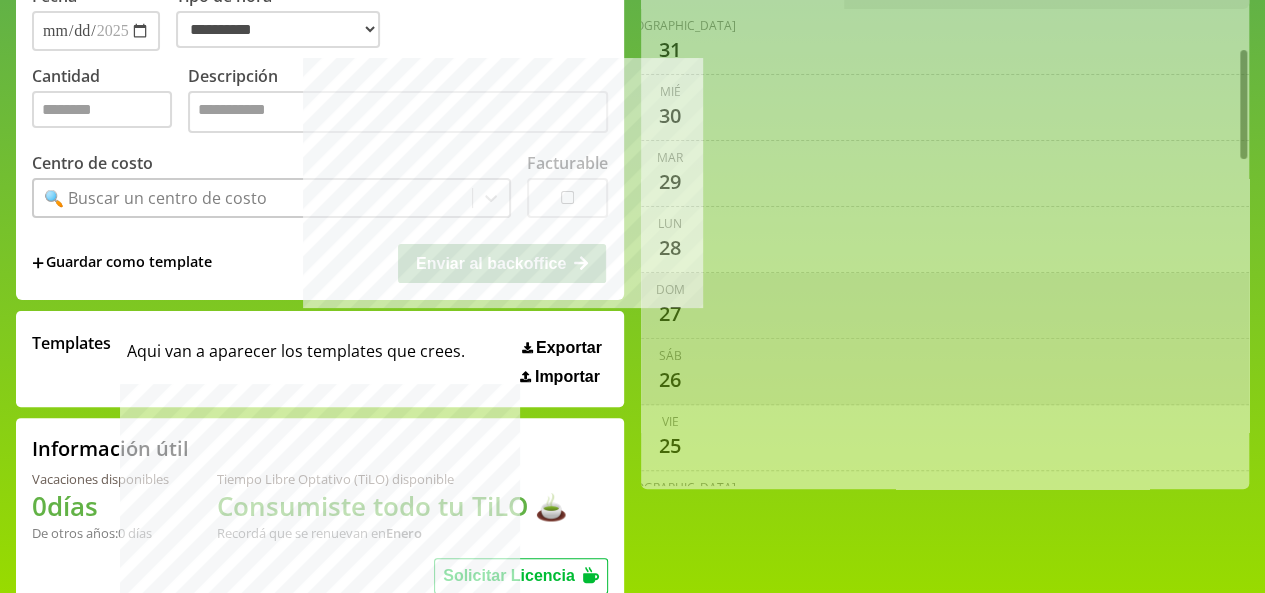 scroll, scrollTop: 387, scrollLeft: 0, axis: vertical 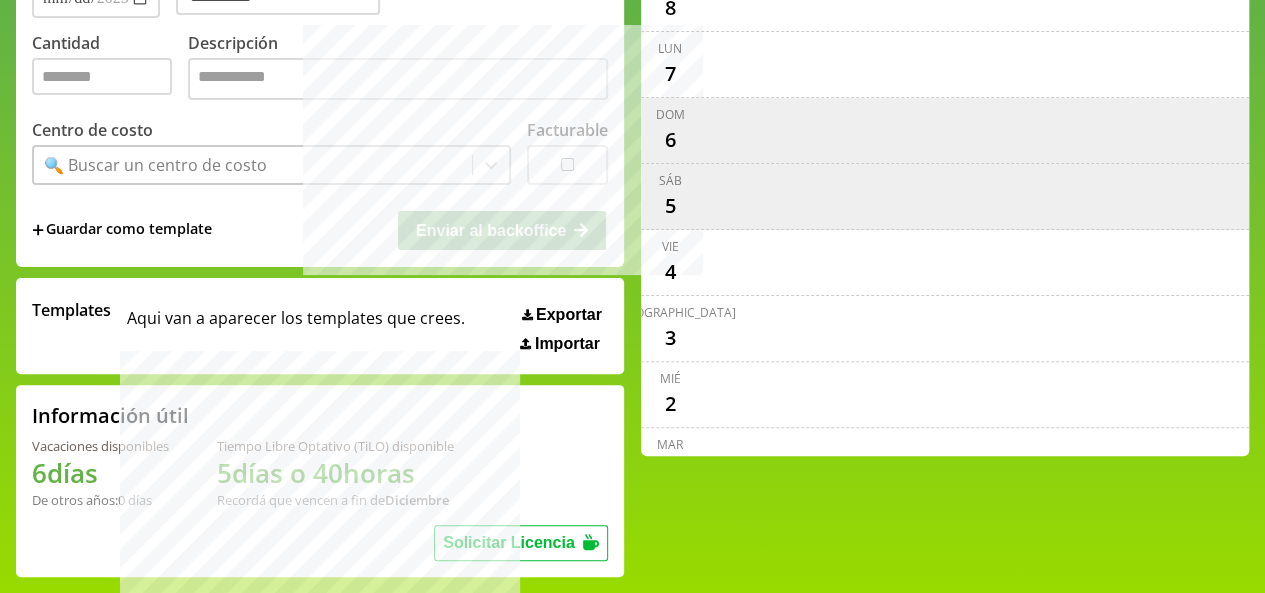 click on "+ Guardar como template" at bounding box center (122, 230) 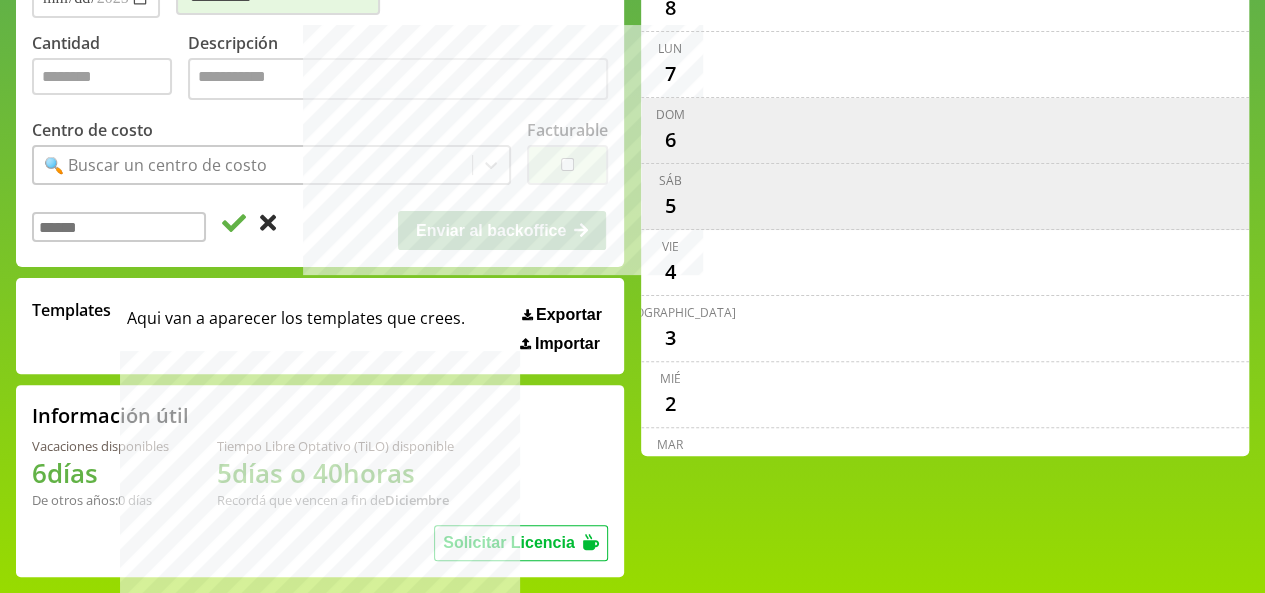 click at bounding box center (119, 227) 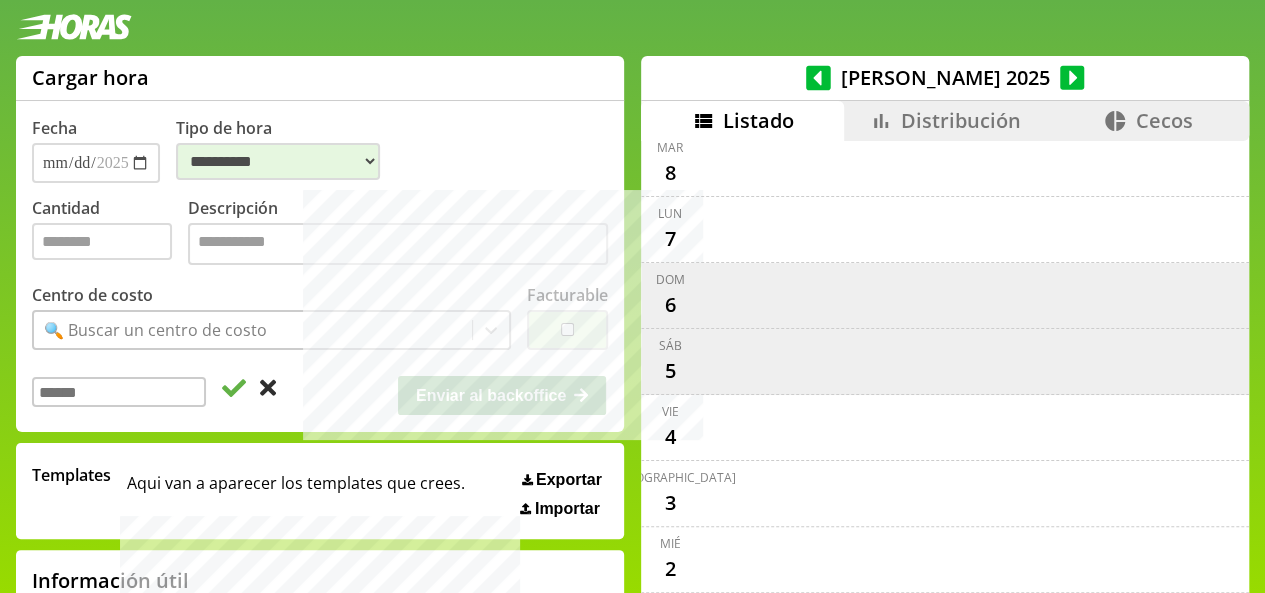 scroll, scrollTop: 0, scrollLeft: 0, axis: both 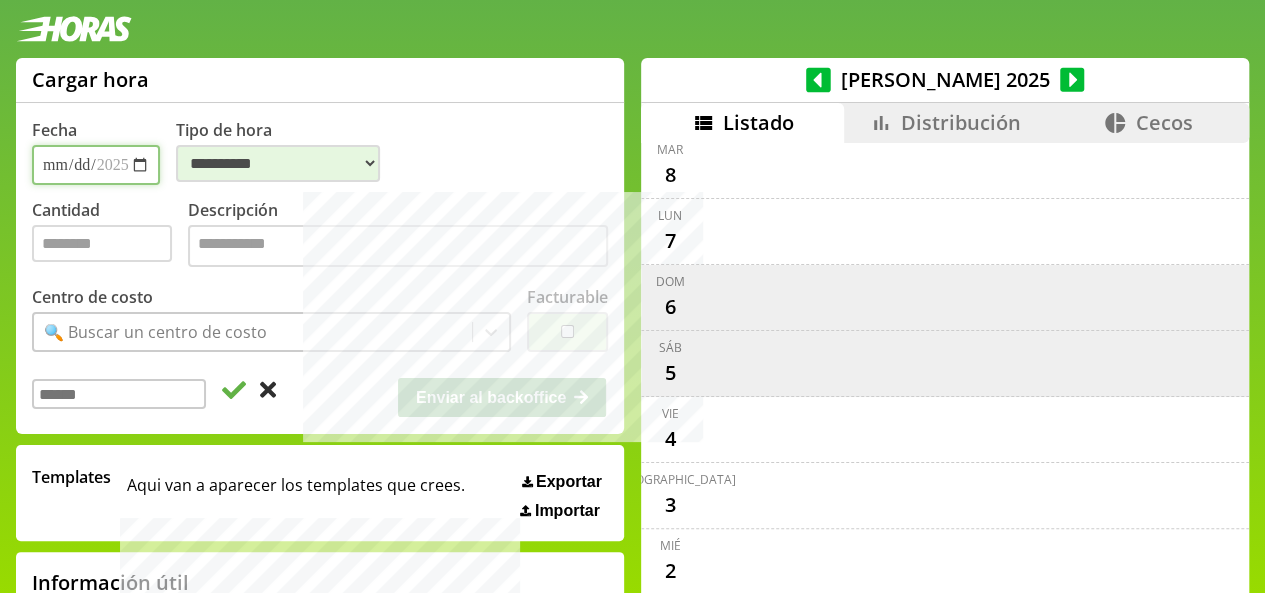 click on "**********" at bounding box center [96, 165] 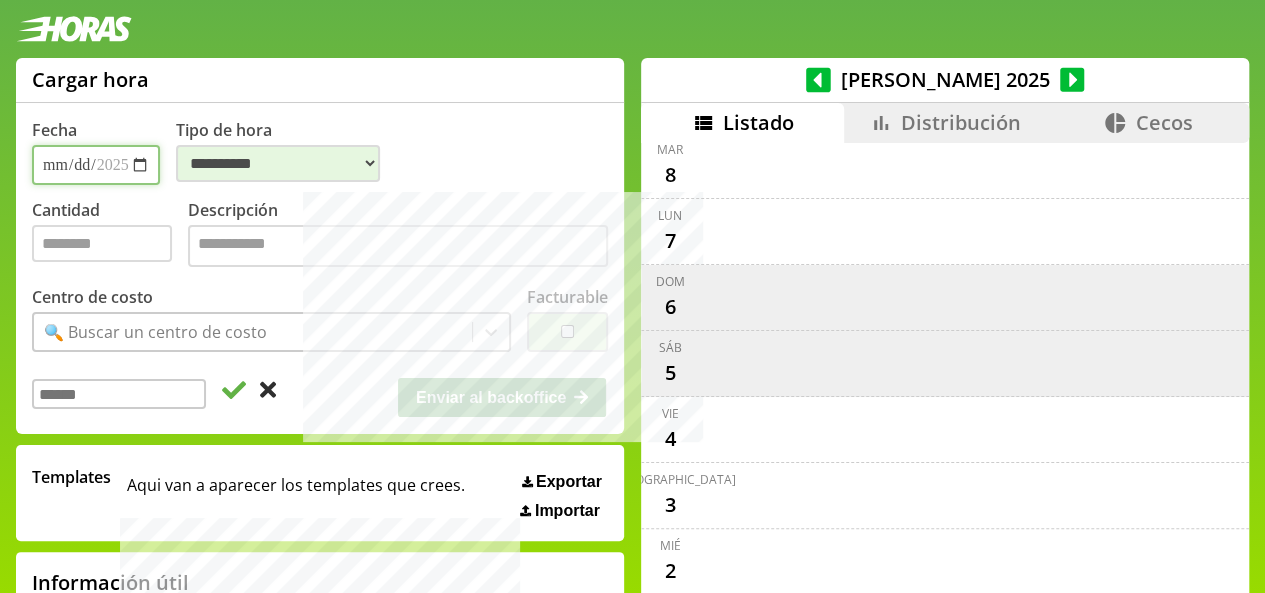 type on "**********" 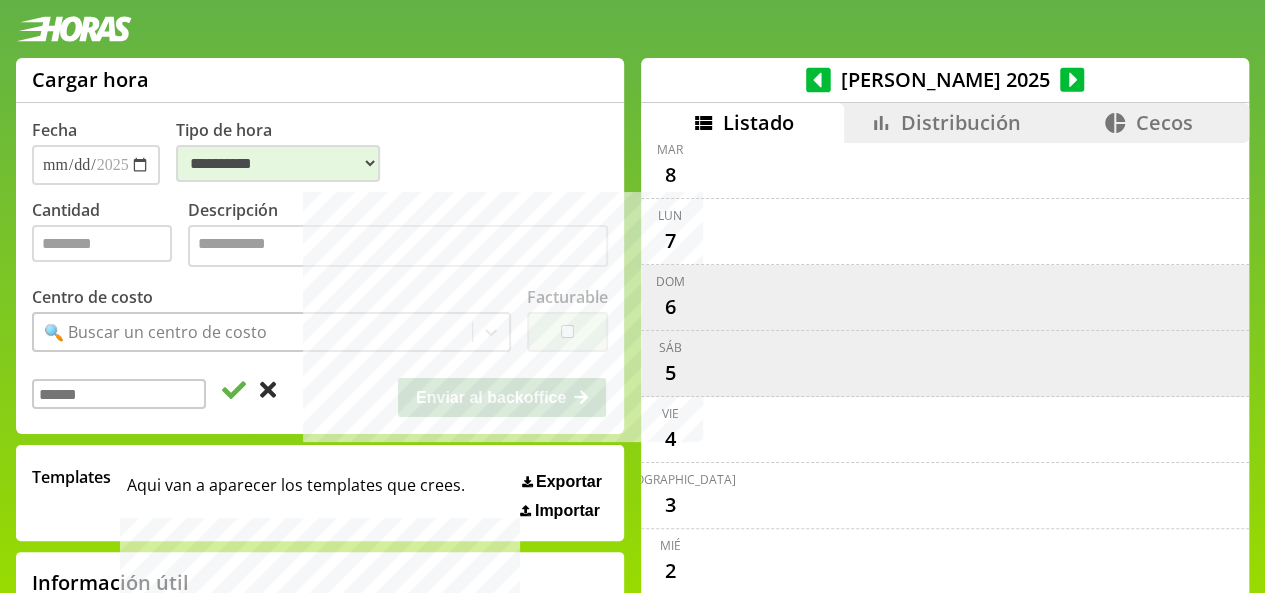 click on "**********" at bounding box center (286, 152) 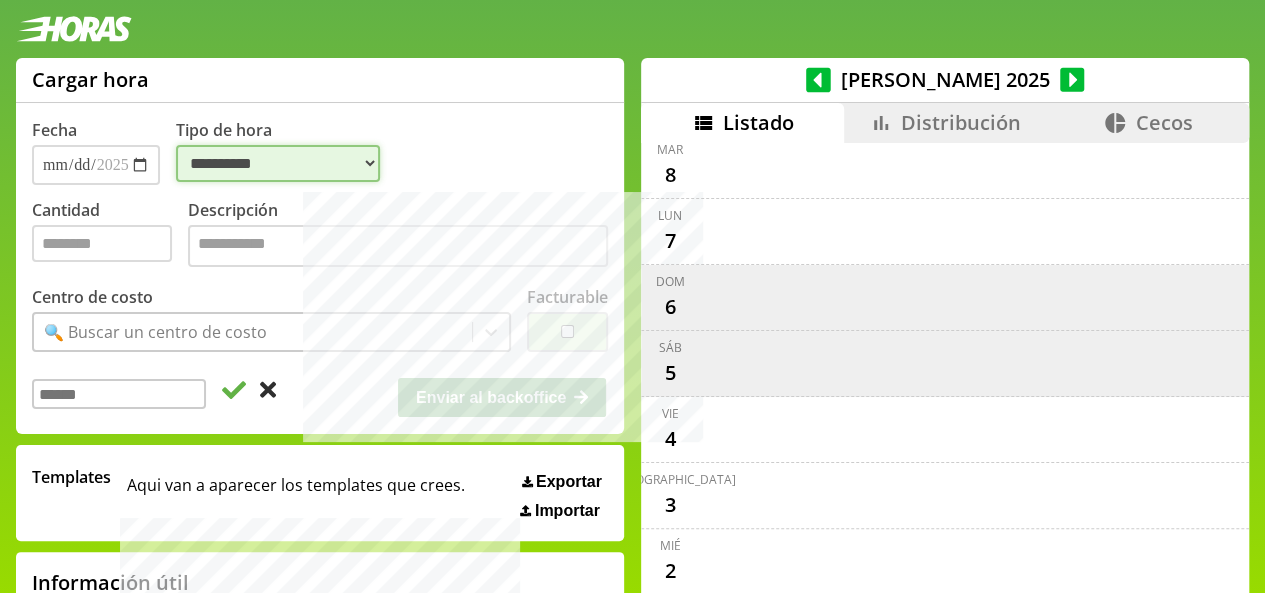 click on "**********" at bounding box center (278, 163) 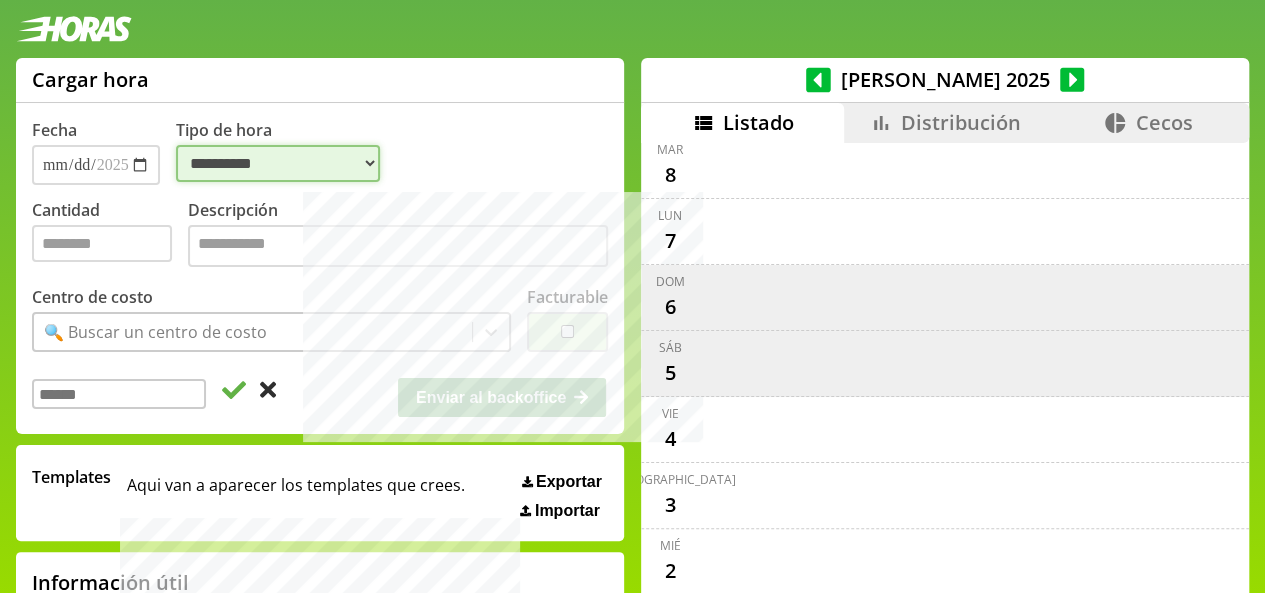select on "**********" 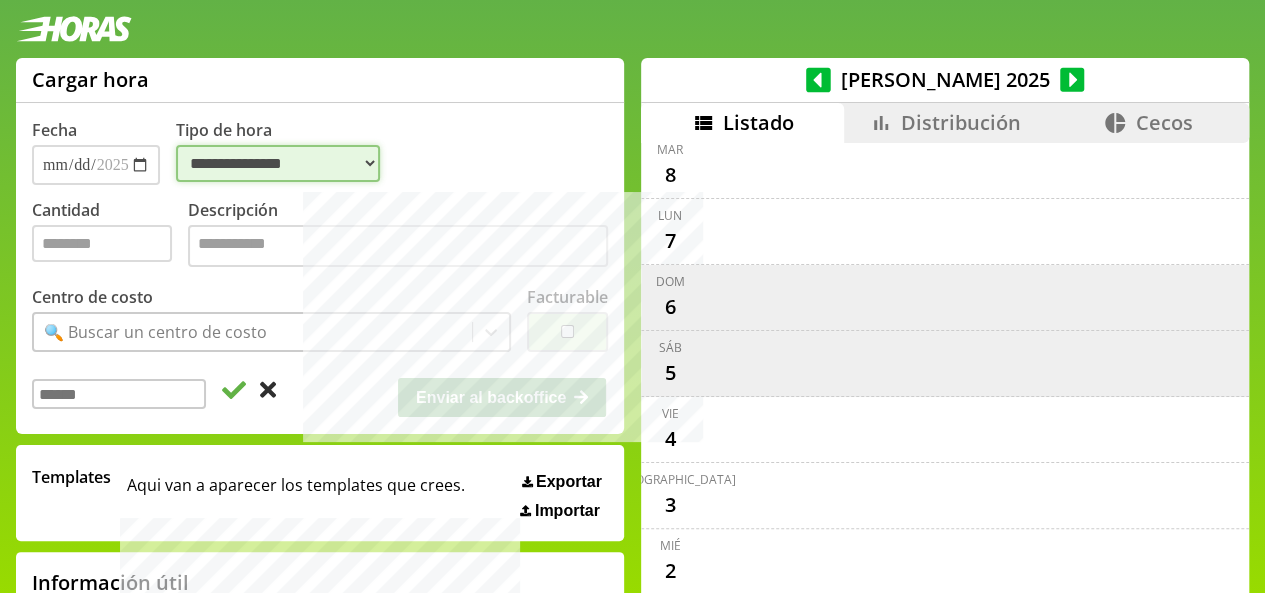 click on "**********" at bounding box center (278, 163) 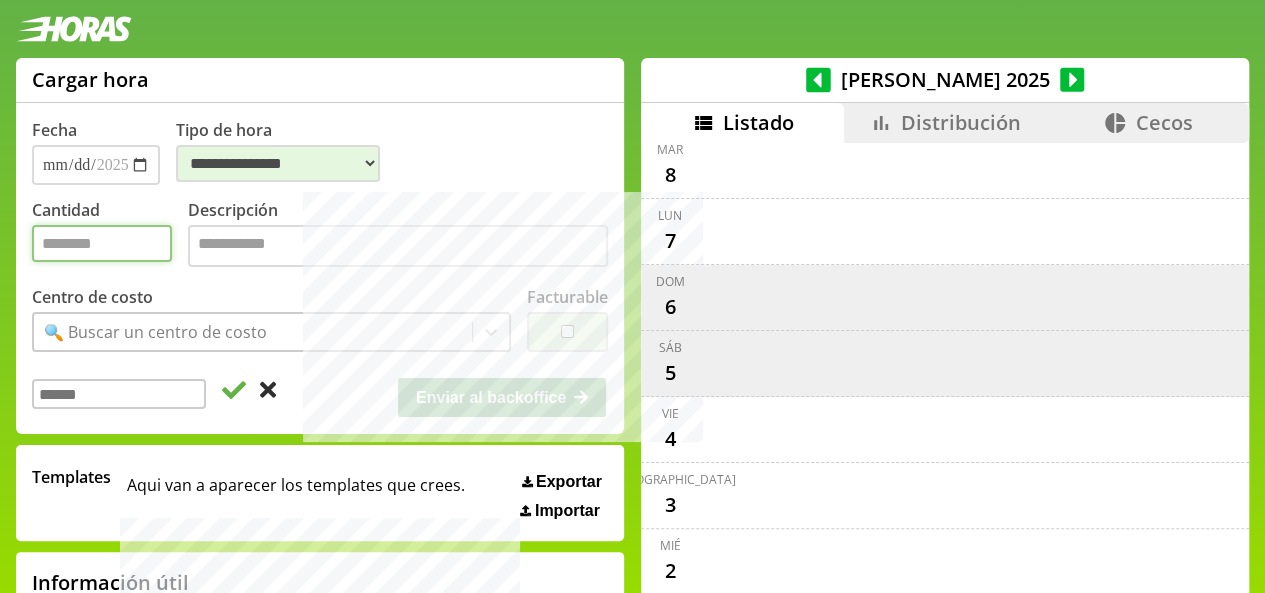 click on "Cantidad" at bounding box center (102, 243) 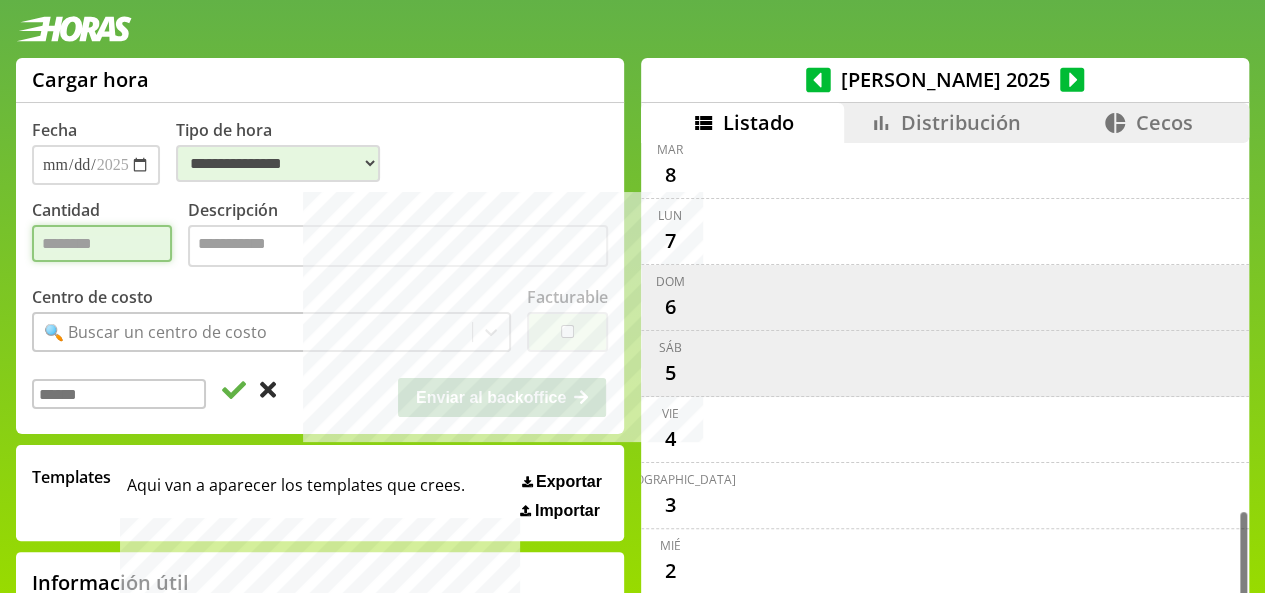 type on "*" 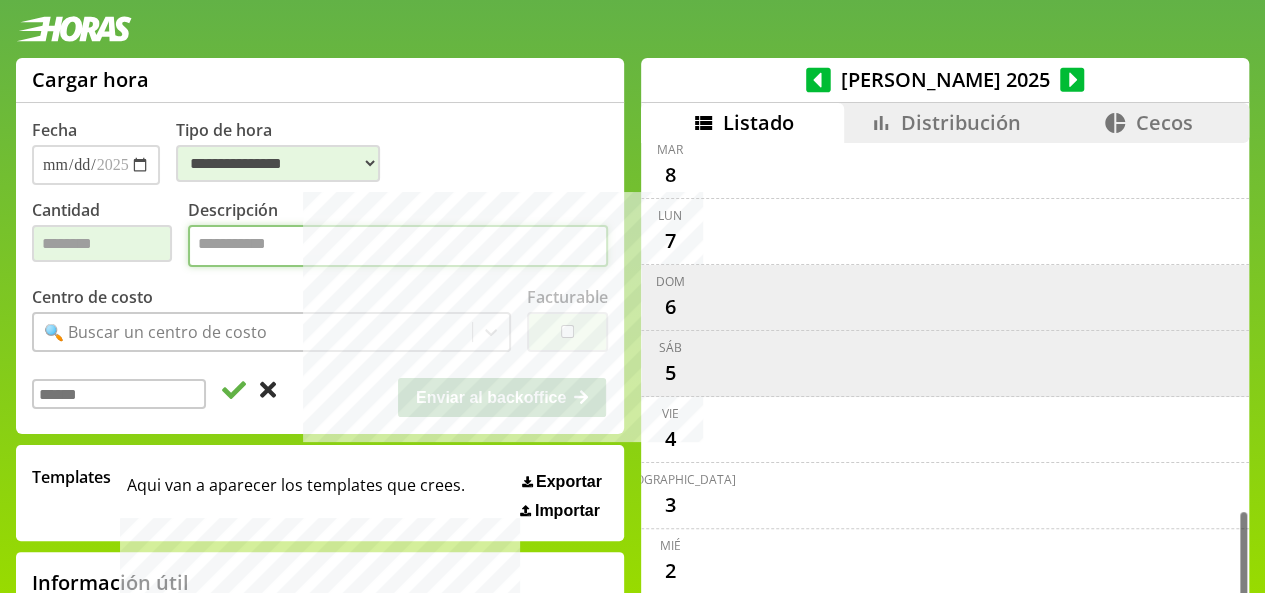 click on "Descripción" at bounding box center (398, 246) 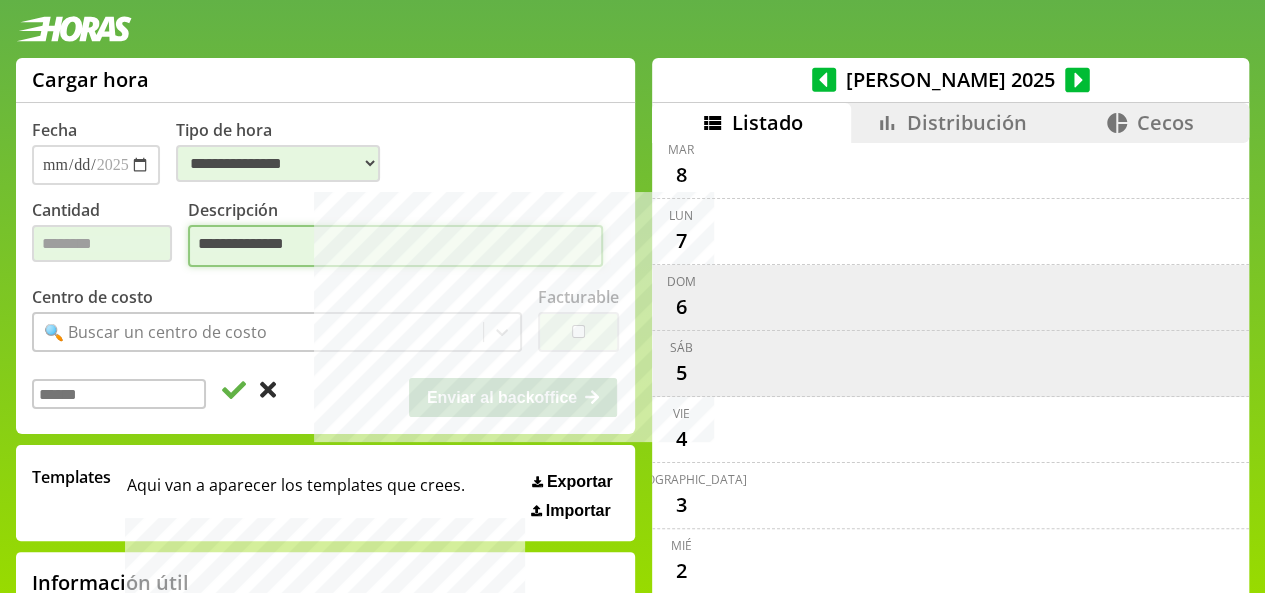type on "**********" 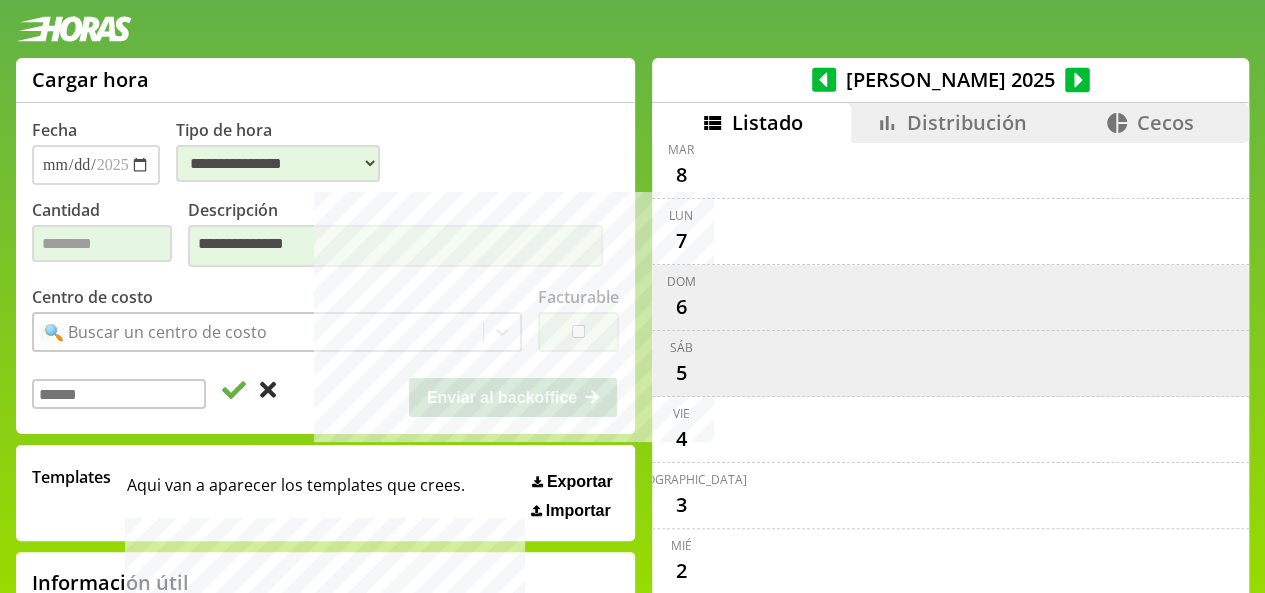 click on "🔍 Buscar un centro de costo" at bounding box center [258, 332] 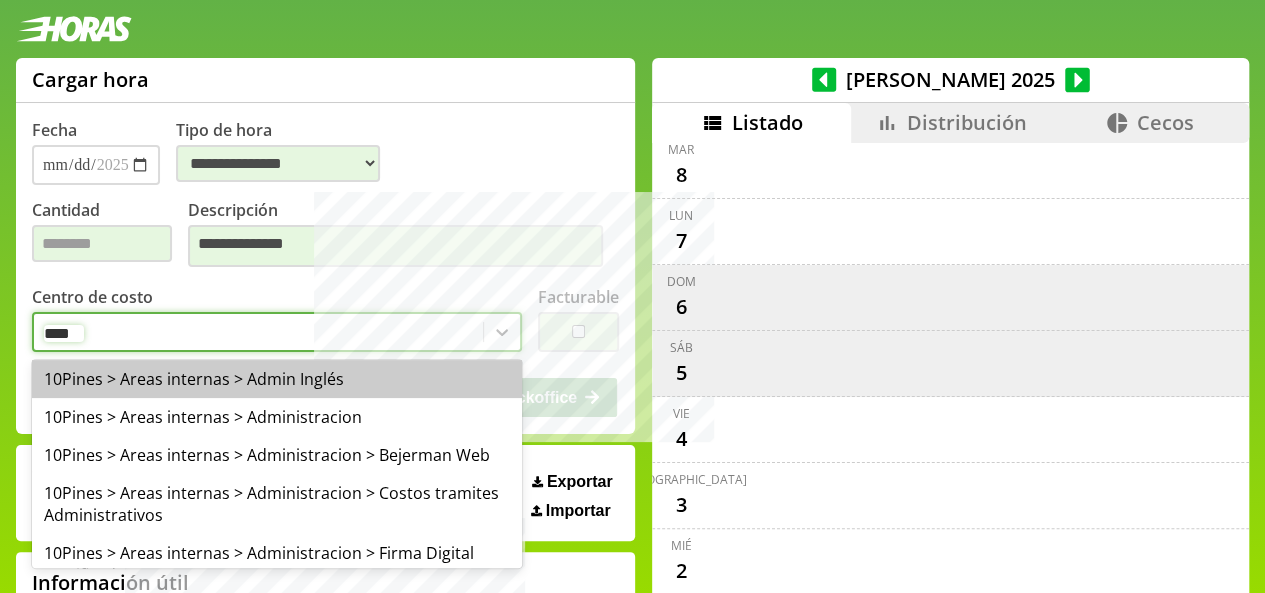 type on "*****" 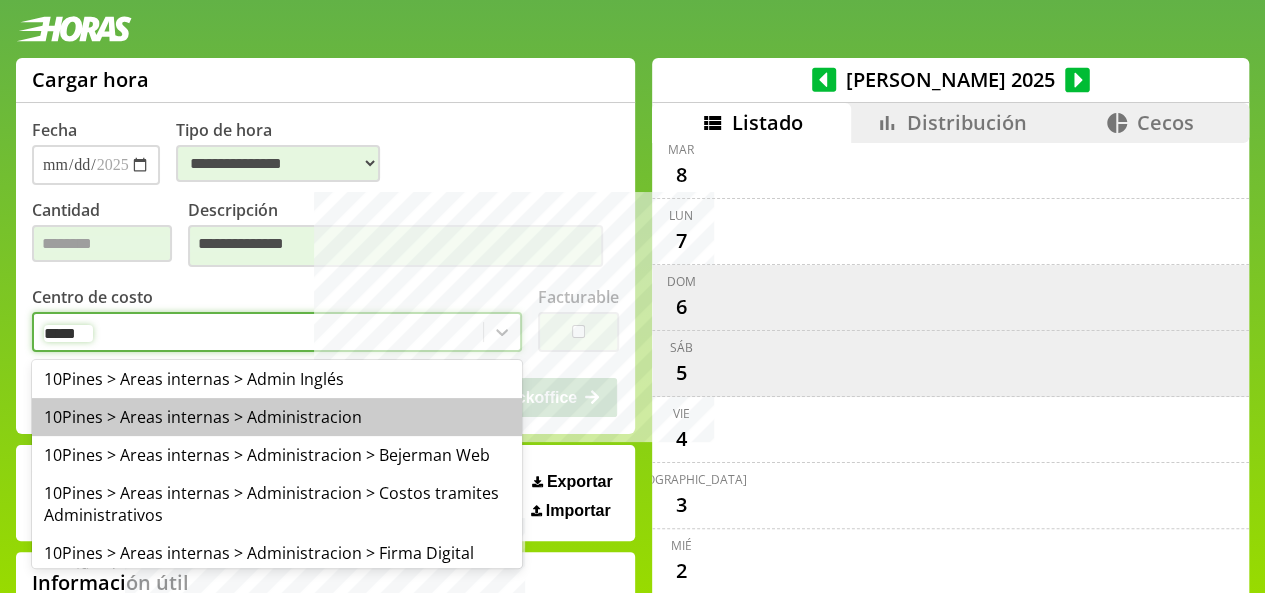 click on "10Pines > Areas internas > Administracion" at bounding box center (277, 417) 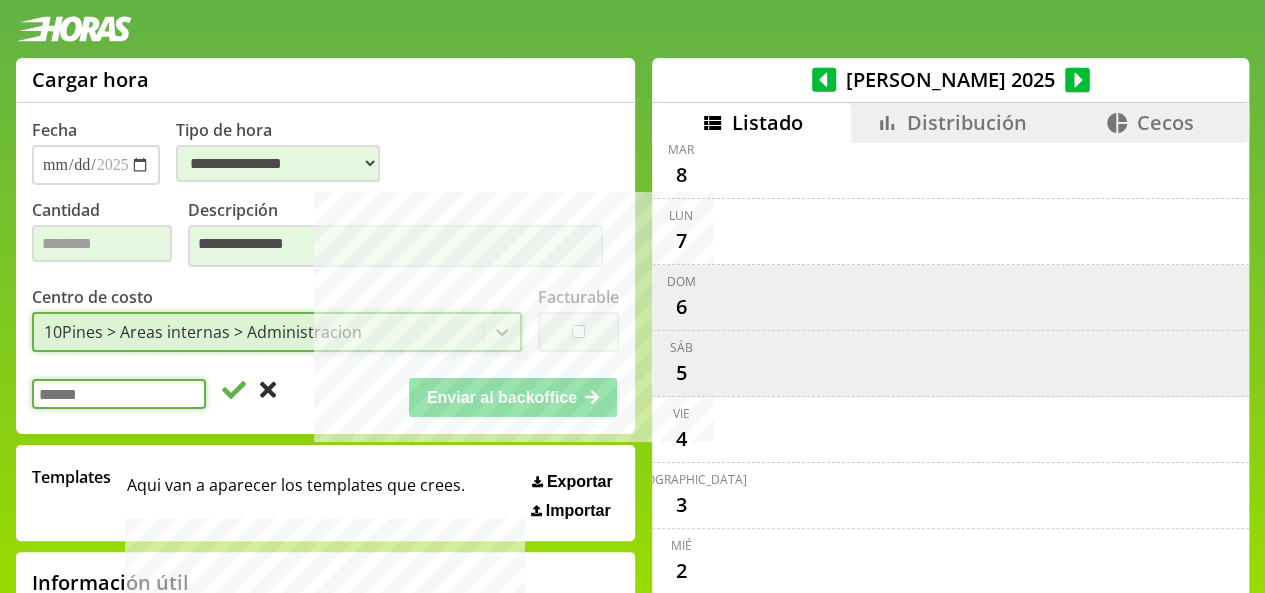 click at bounding box center [119, 394] 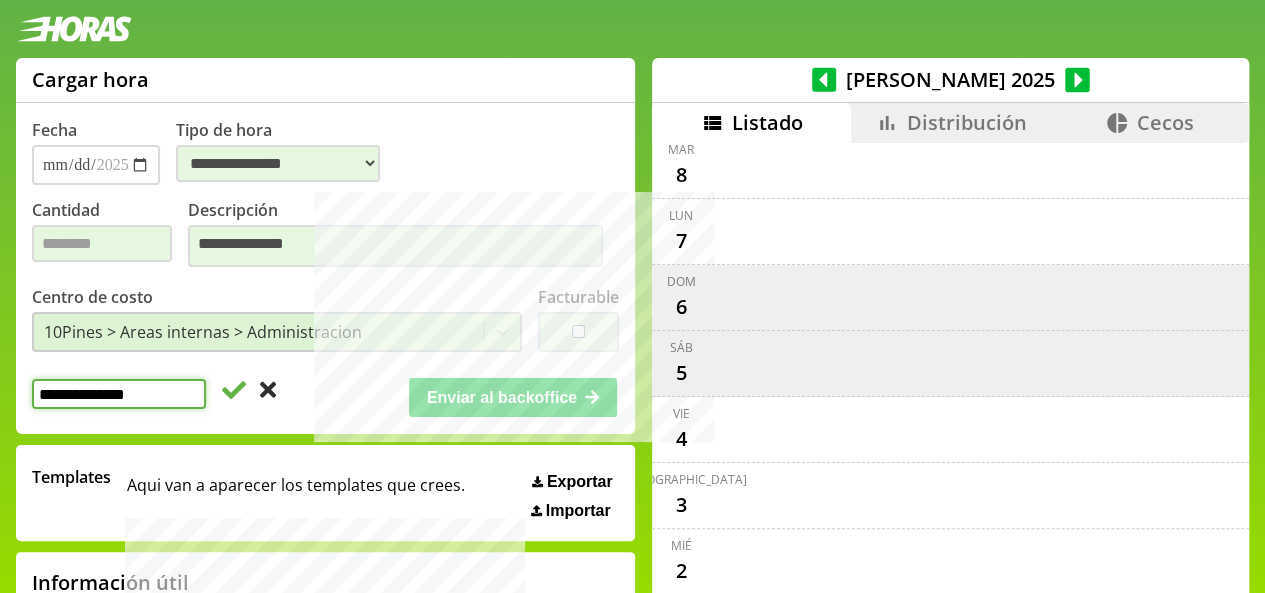 type on "**********" 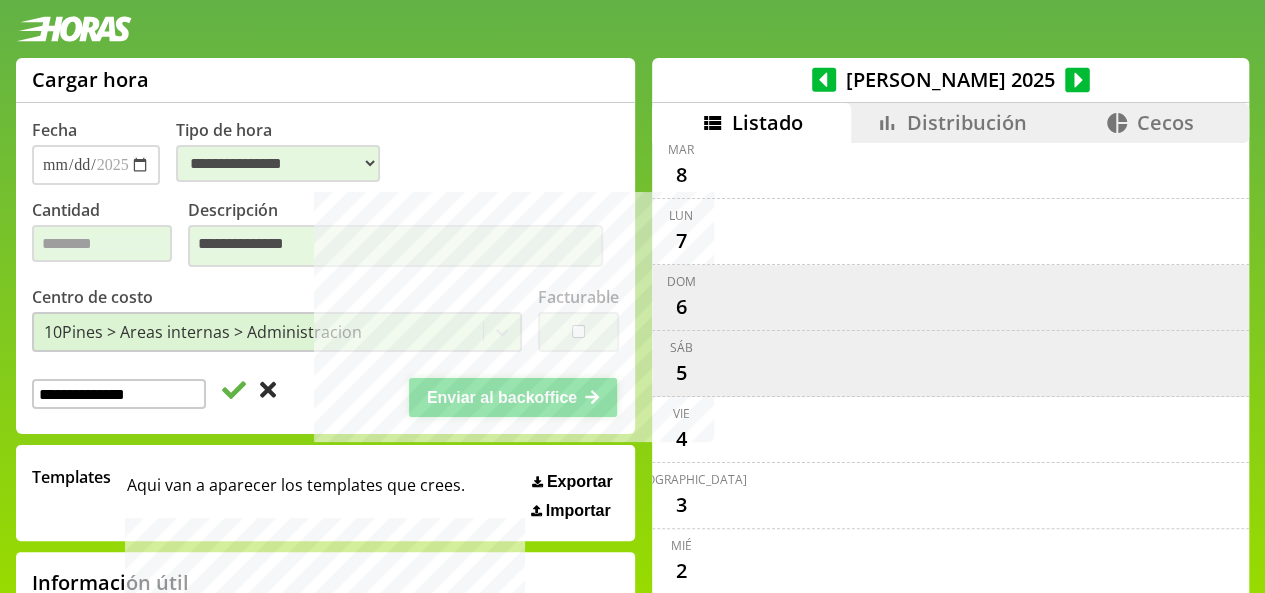 click on "Enviar al backoffice" at bounding box center [502, 397] 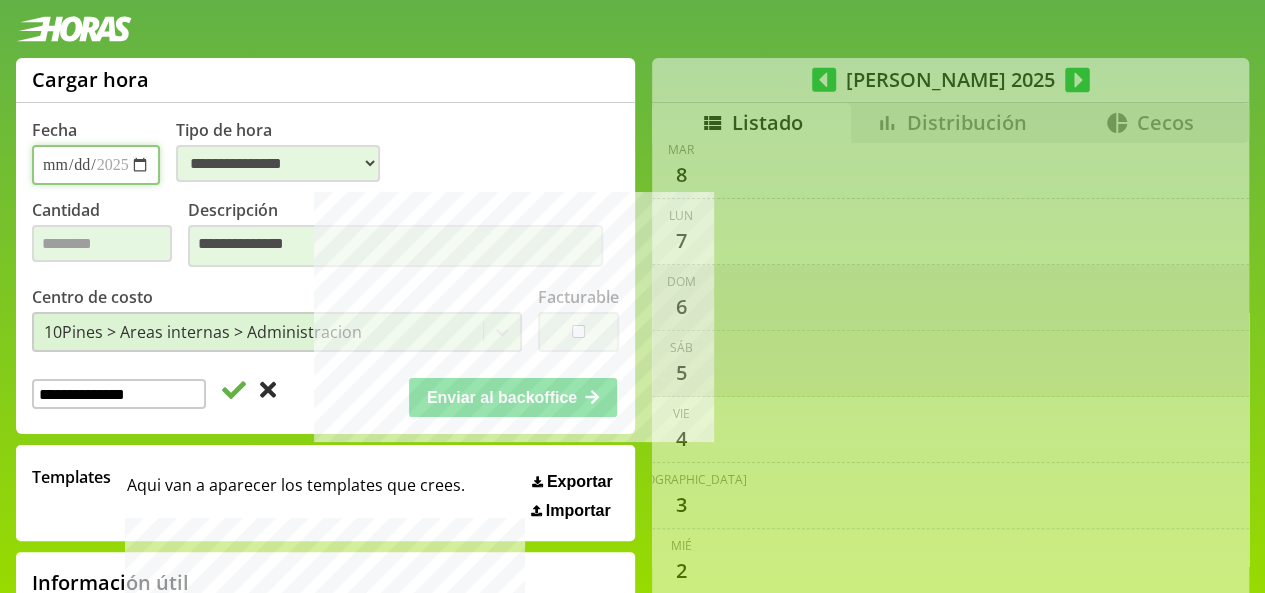 select on "**********" 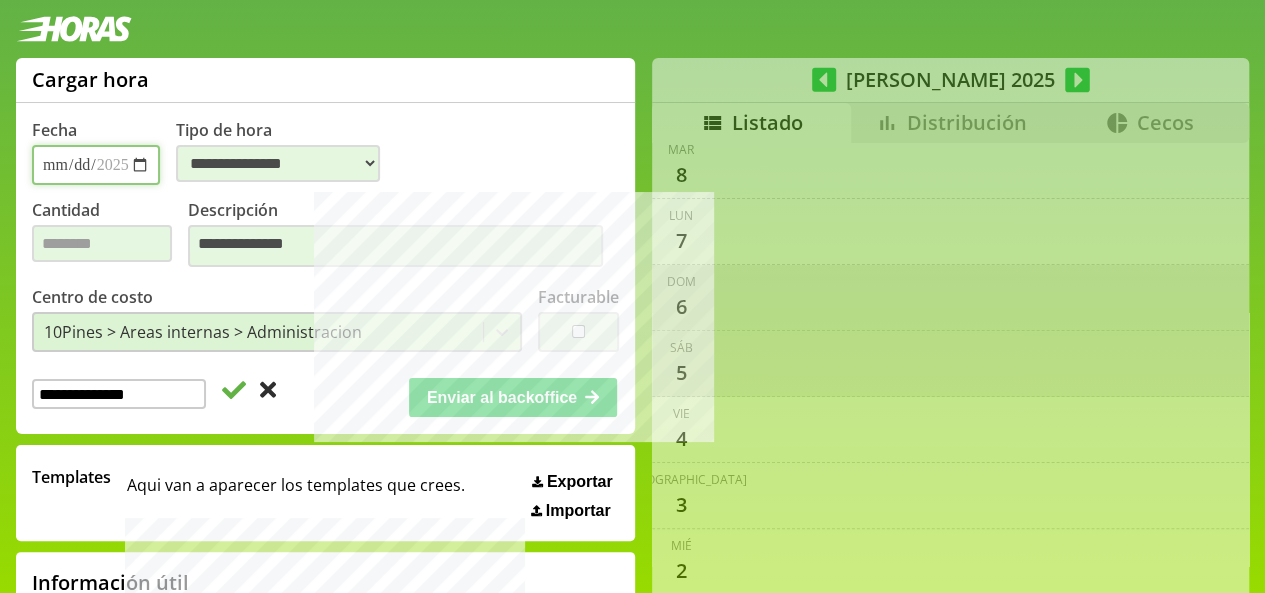 type 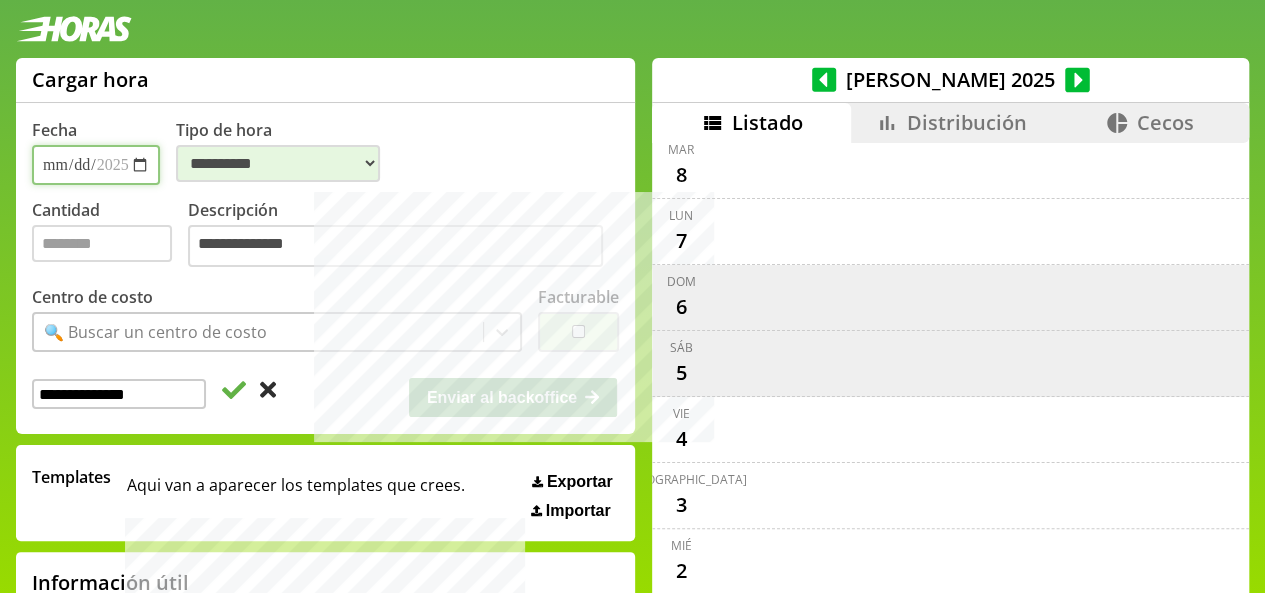 click 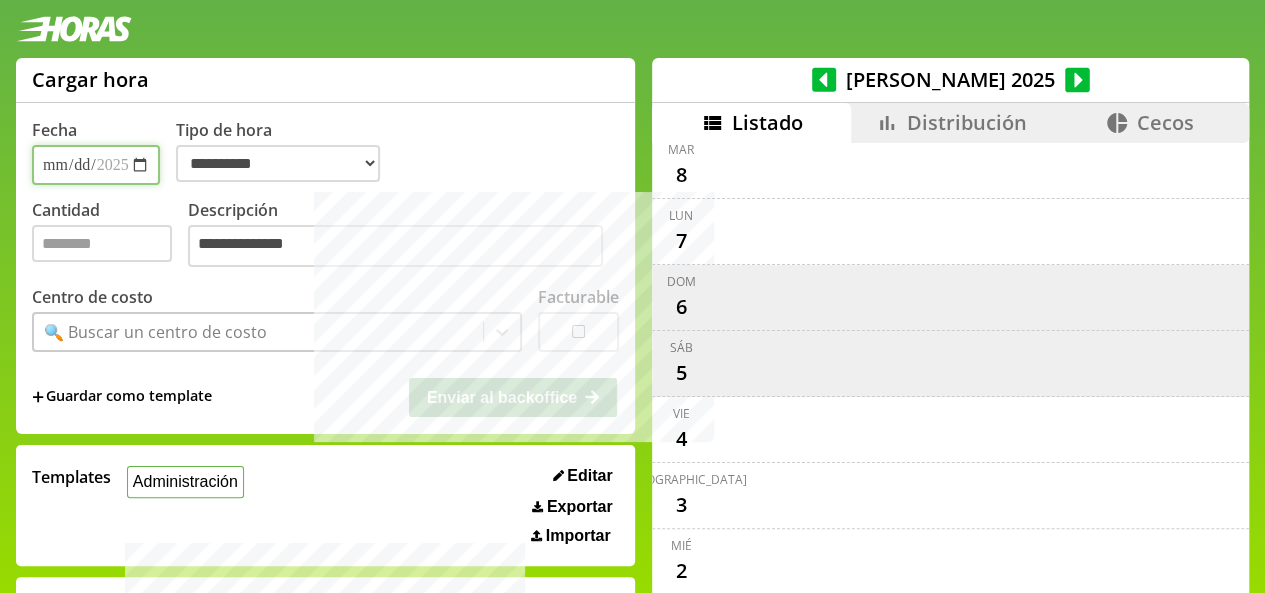 scroll, scrollTop: 8, scrollLeft: 0, axis: vertical 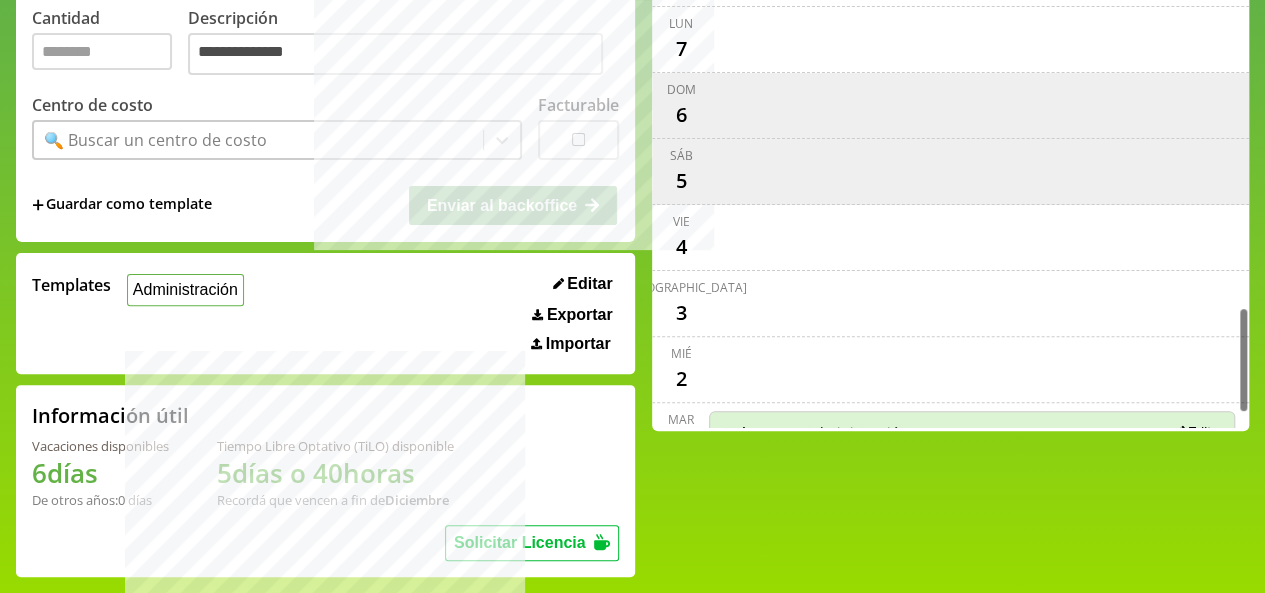 click on "8.0  hs" at bounding box center (757, 451) 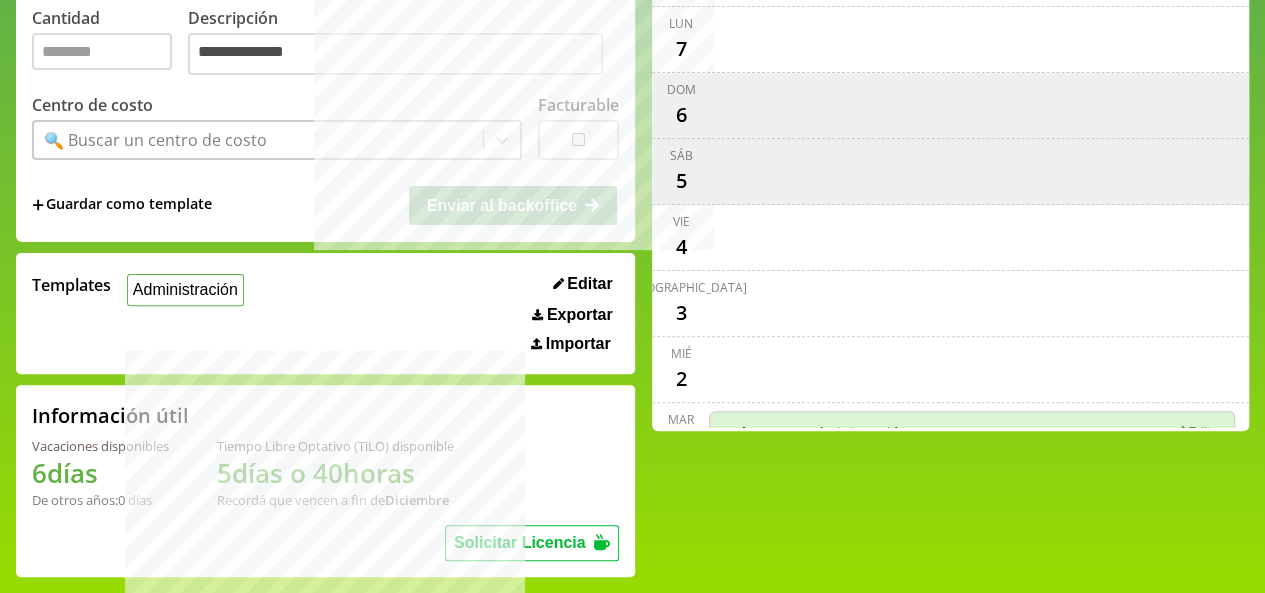 click on "Editar" at bounding box center (1194, 431) 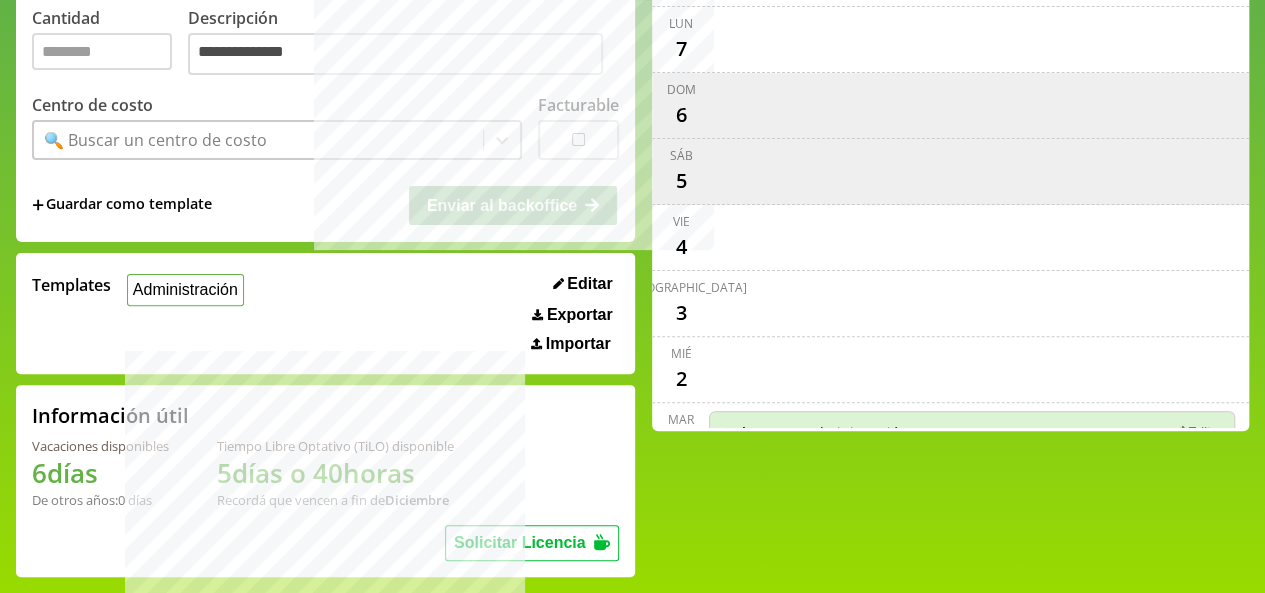 select on "**********" 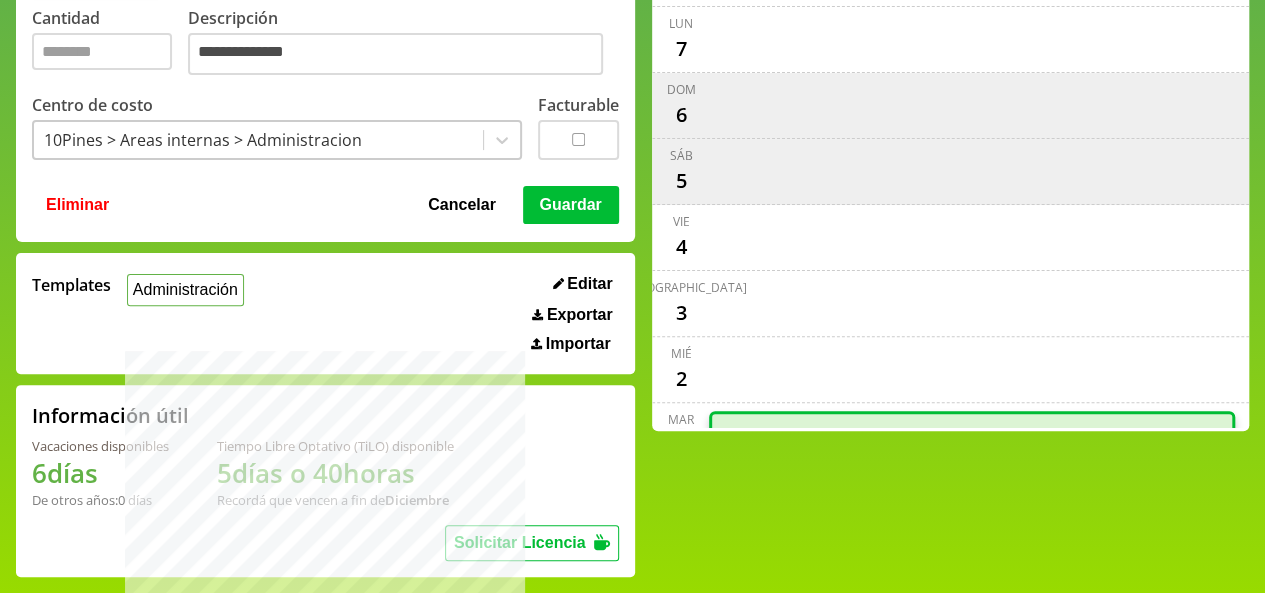 scroll, scrollTop: 0, scrollLeft: 0, axis: both 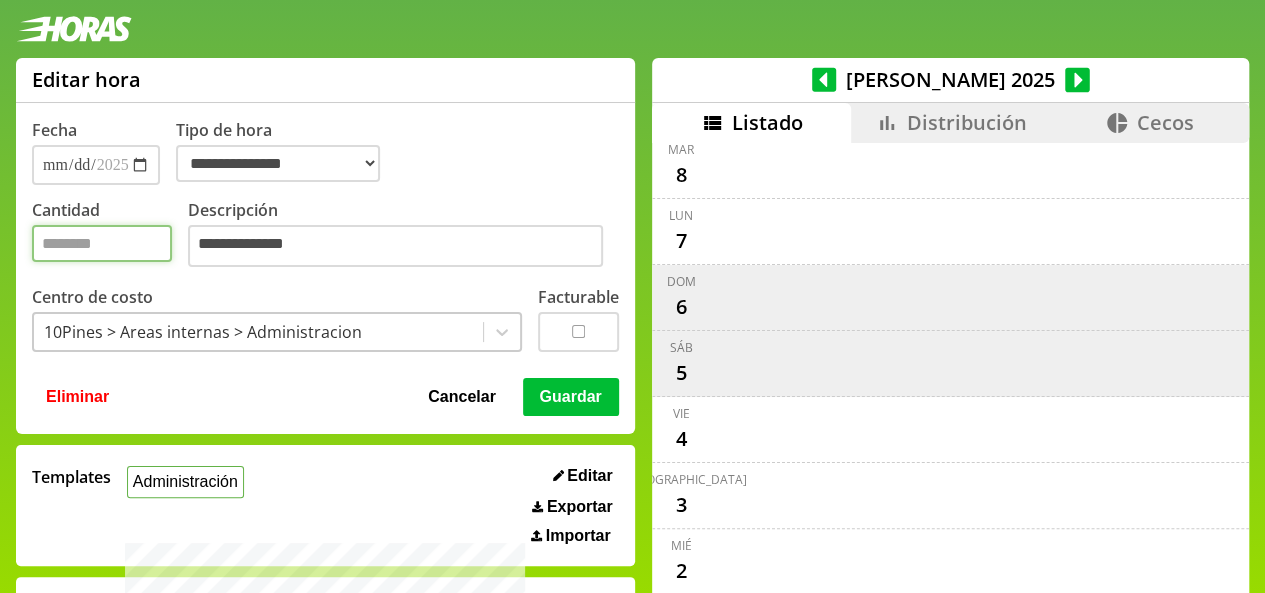 click on "*" at bounding box center (102, 243) 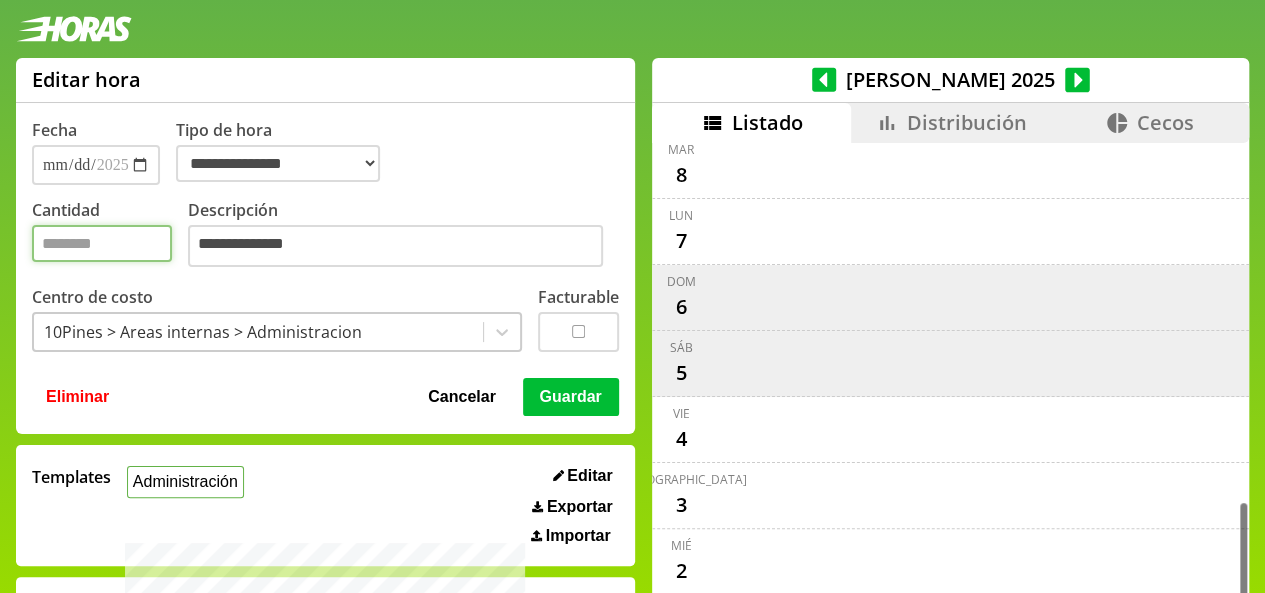 type on "*" 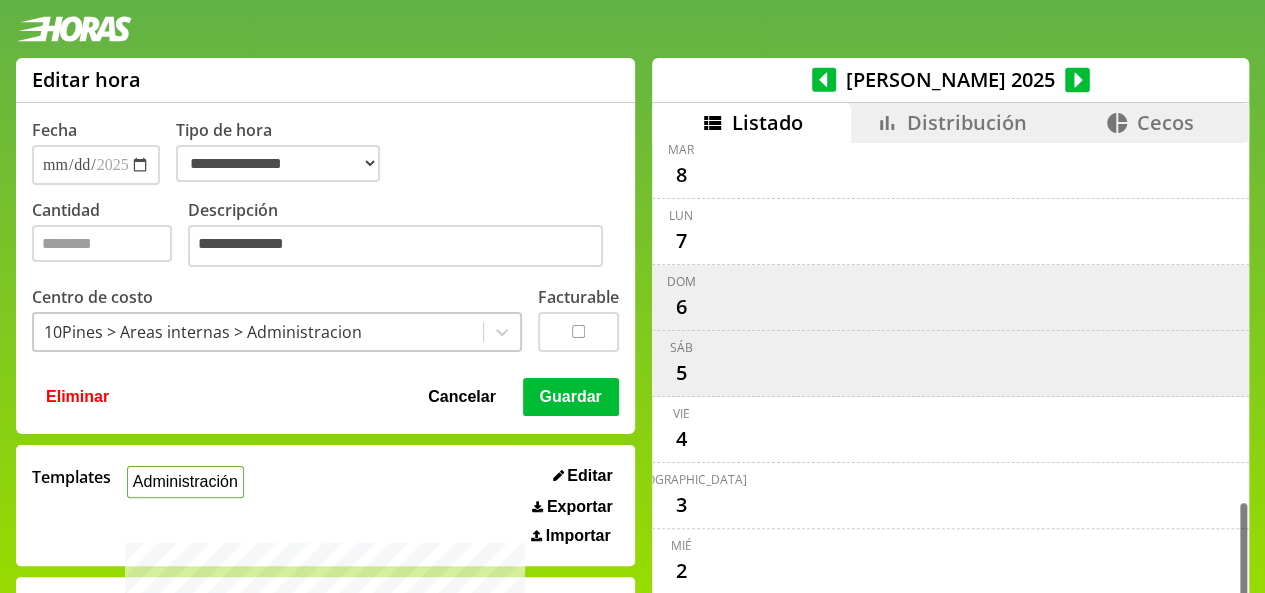 click on "Guardar" at bounding box center (571, 397) 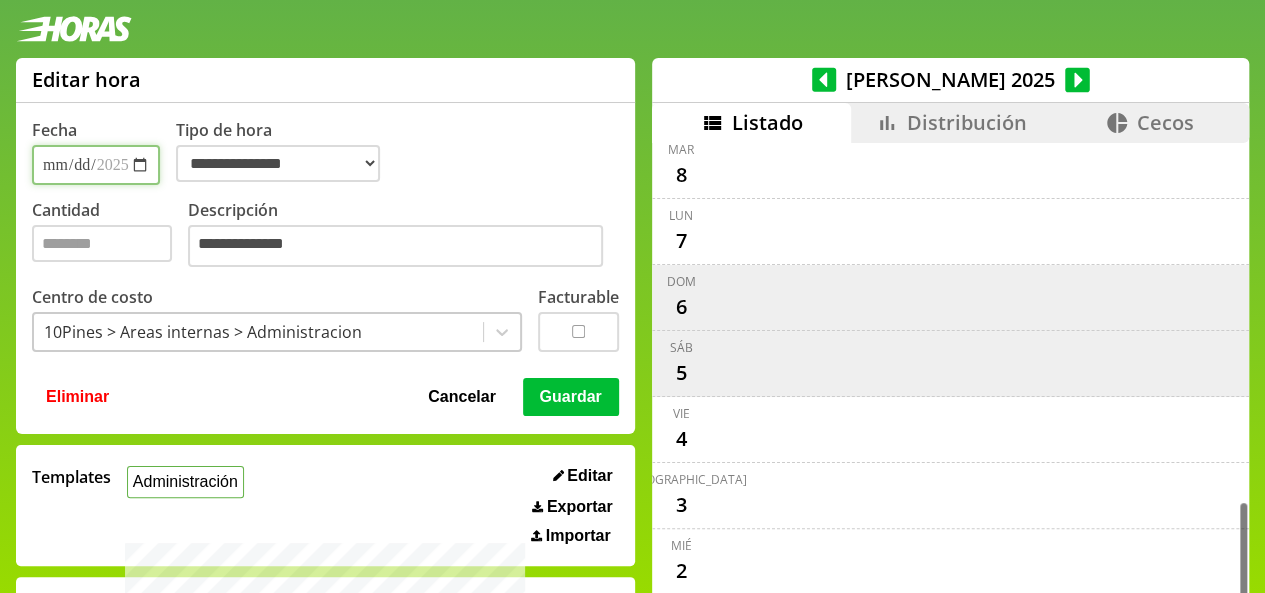 select on "**********" 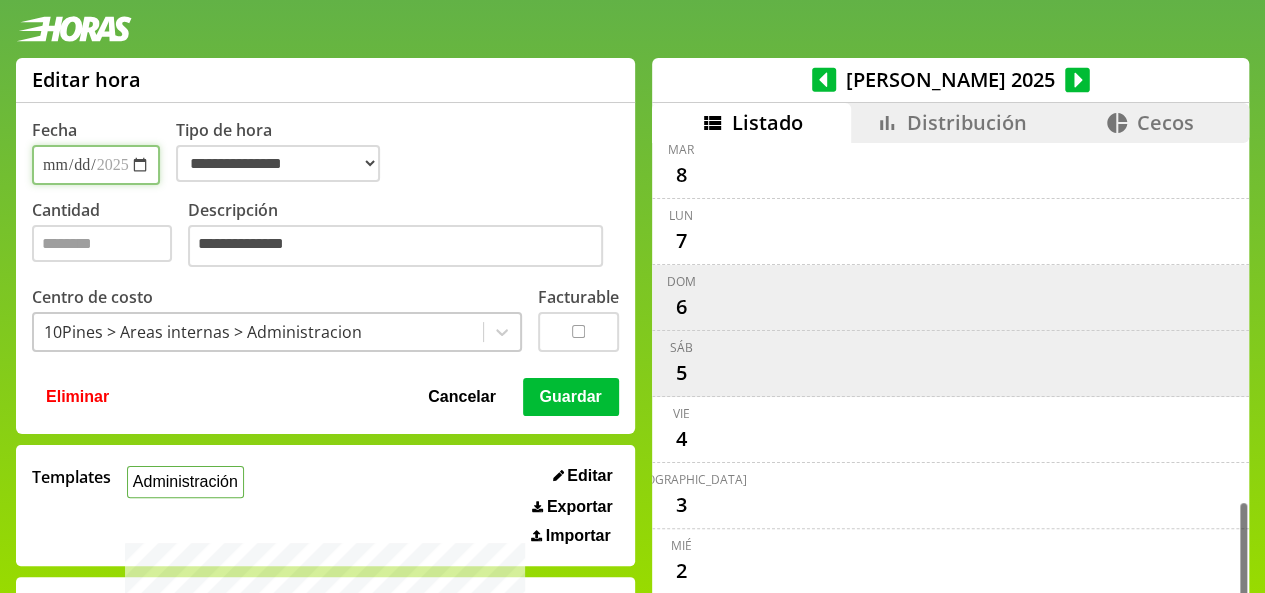 type 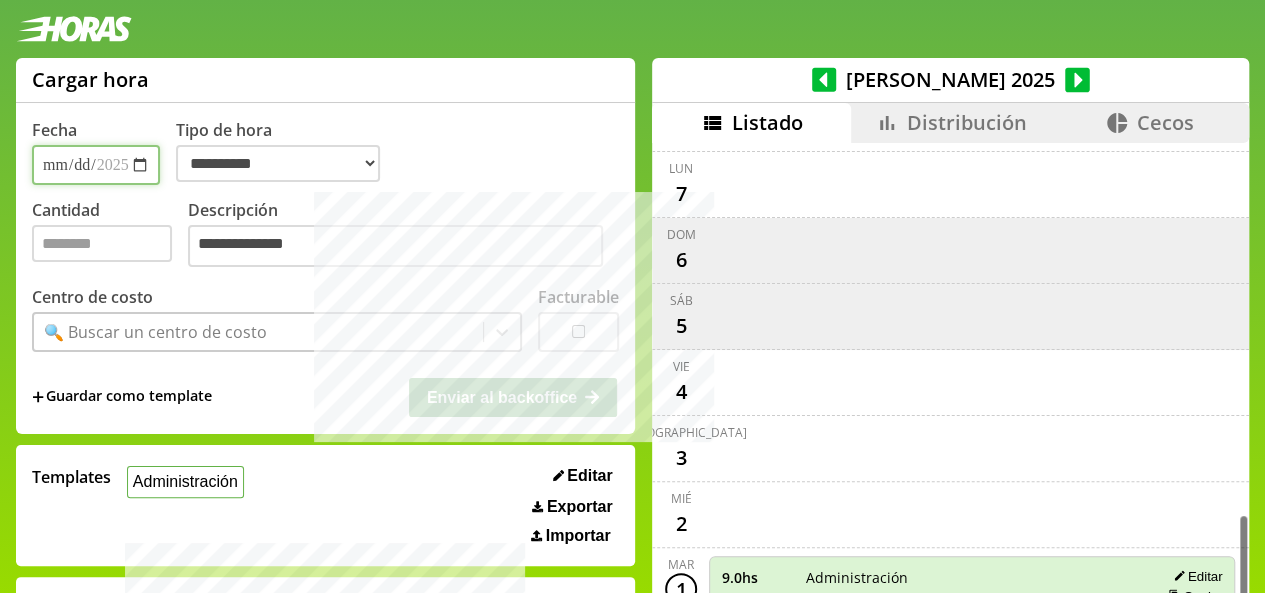 scroll, scrollTop: 1663, scrollLeft: 0, axis: vertical 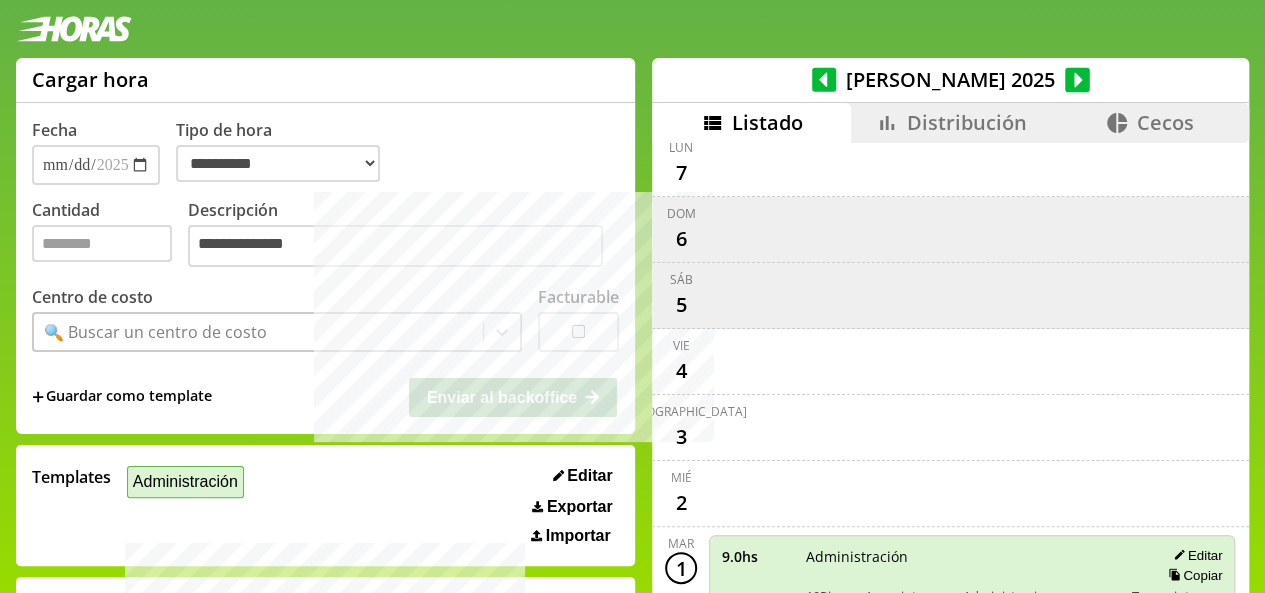 click on "Administración" at bounding box center (185, 481) 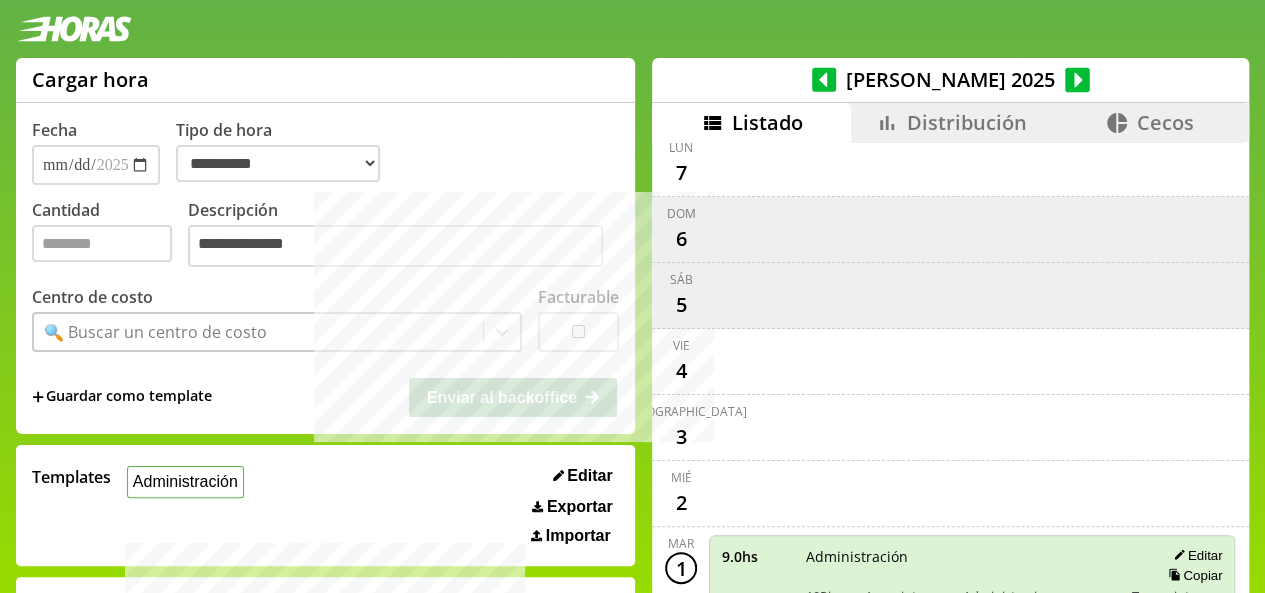 click on "**********" at bounding box center (325, 152) 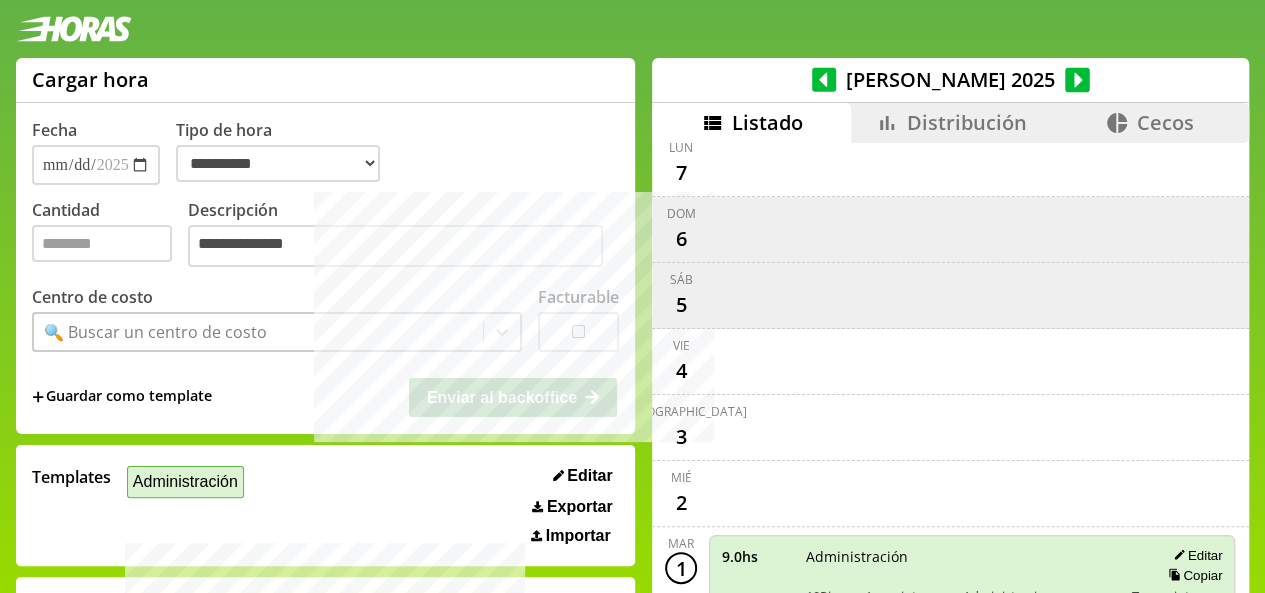 click on "Administración" at bounding box center (185, 481) 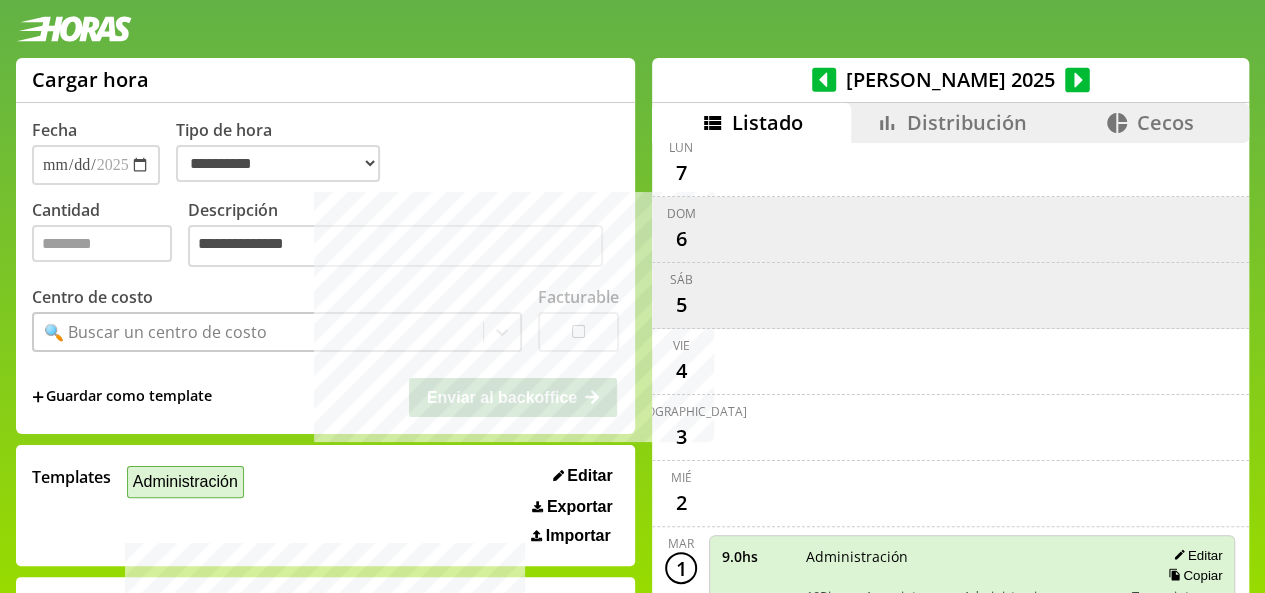 click on "Administración" at bounding box center (185, 481) 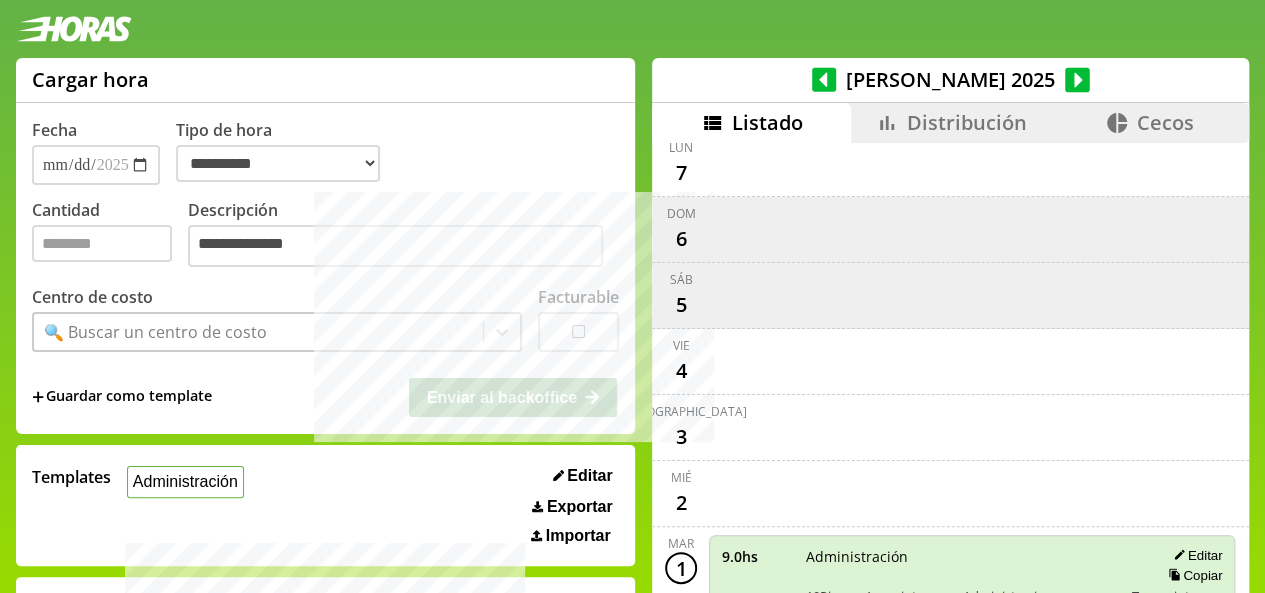 click on "Editar" at bounding box center [589, 476] 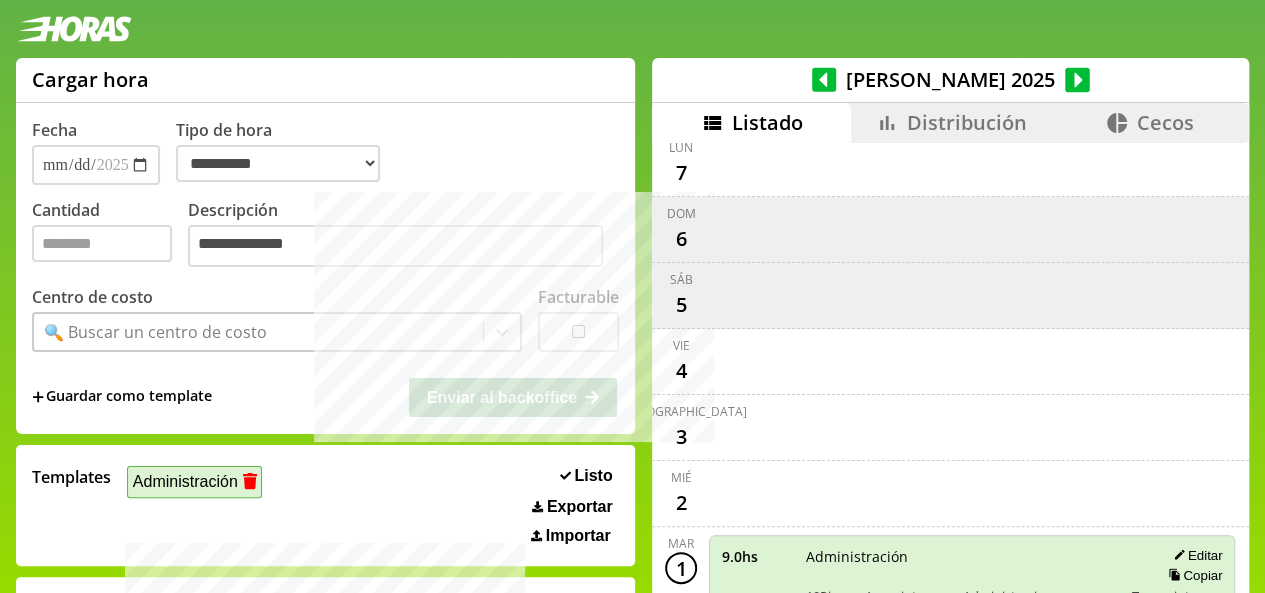 click on "Administración" at bounding box center (194, 481) 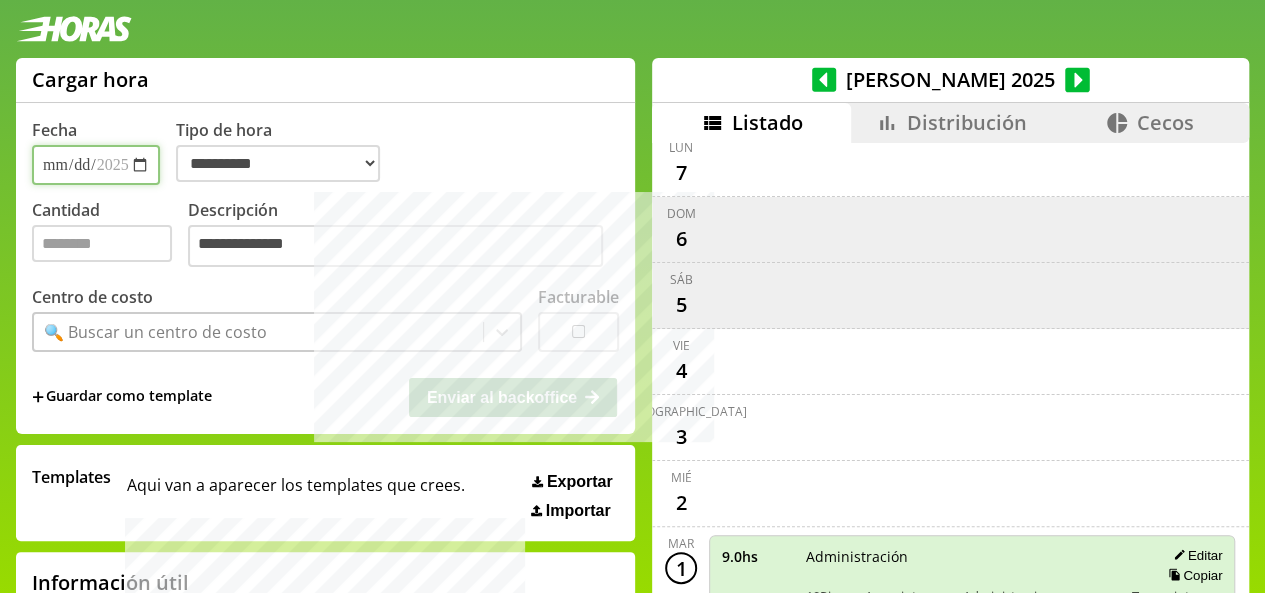 click on "**********" at bounding box center (96, 165) 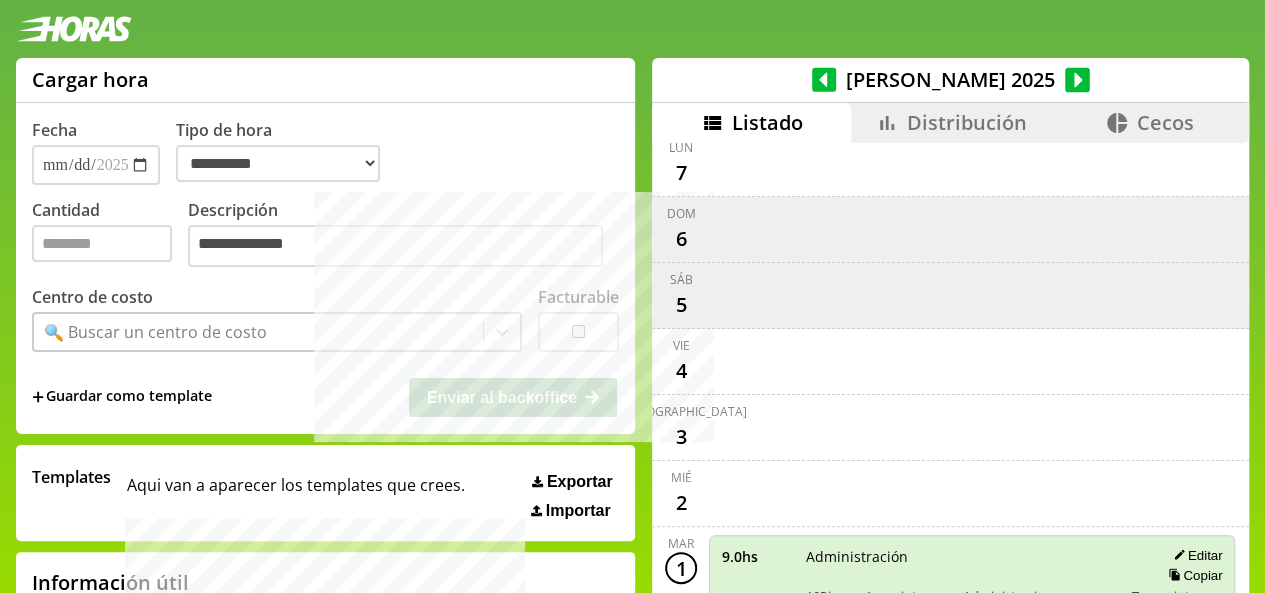 click on "**********" at bounding box center [325, 152] 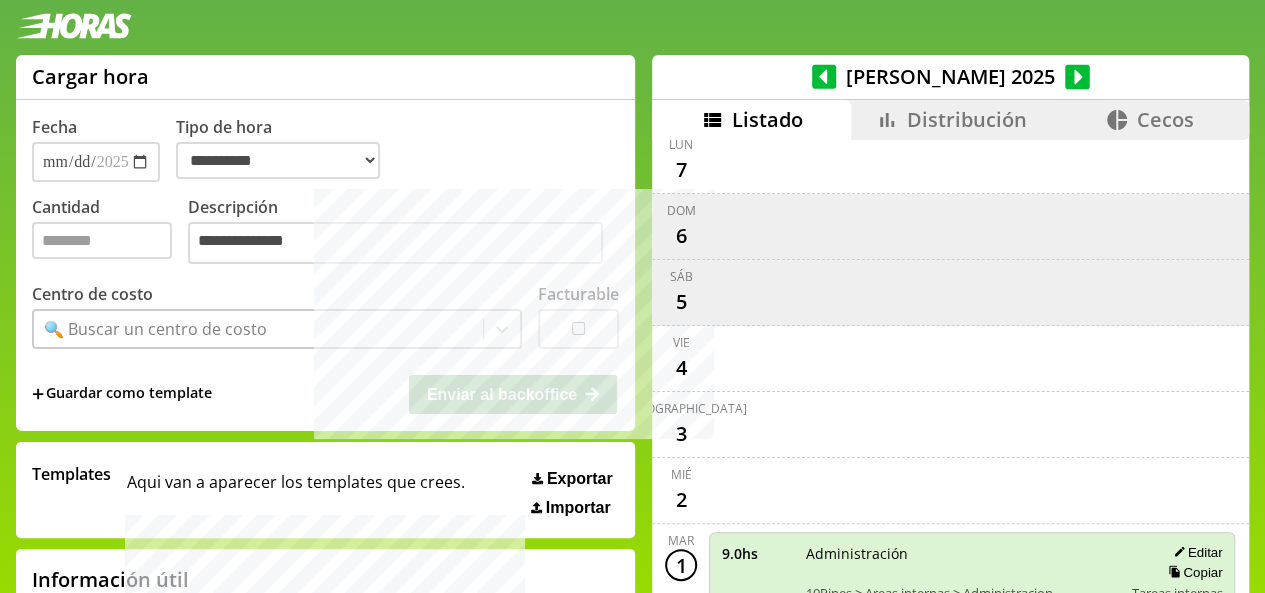 scroll, scrollTop: 8, scrollLeft: 0, axis: vertical 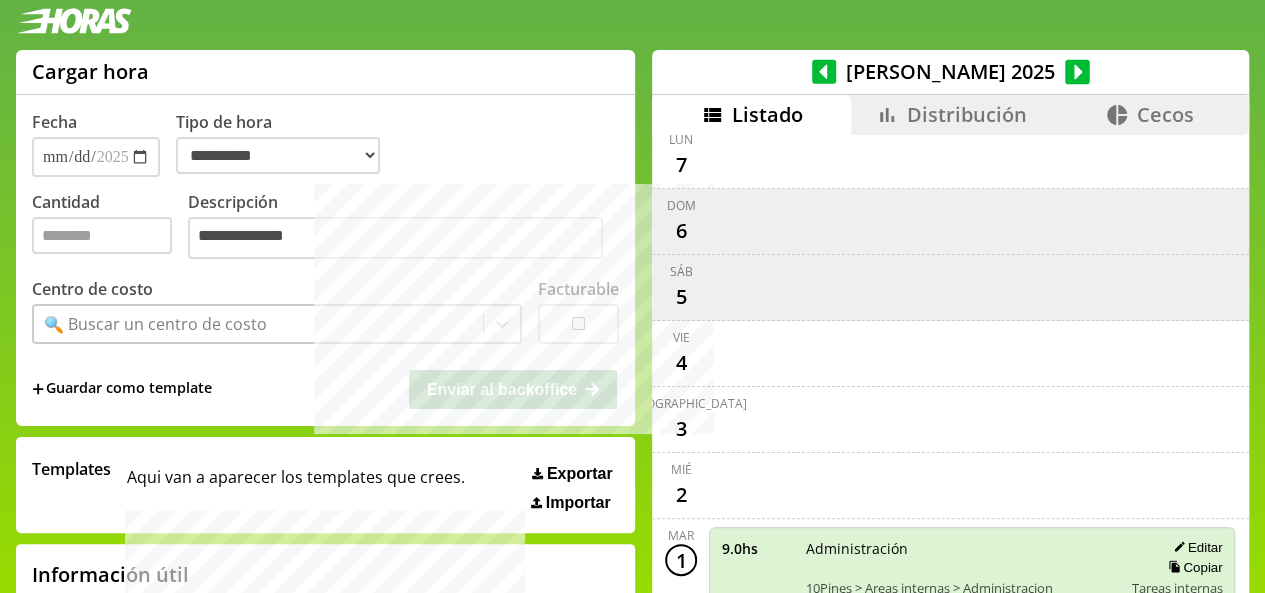 click on "Administración" at bounding box center [961, 548] 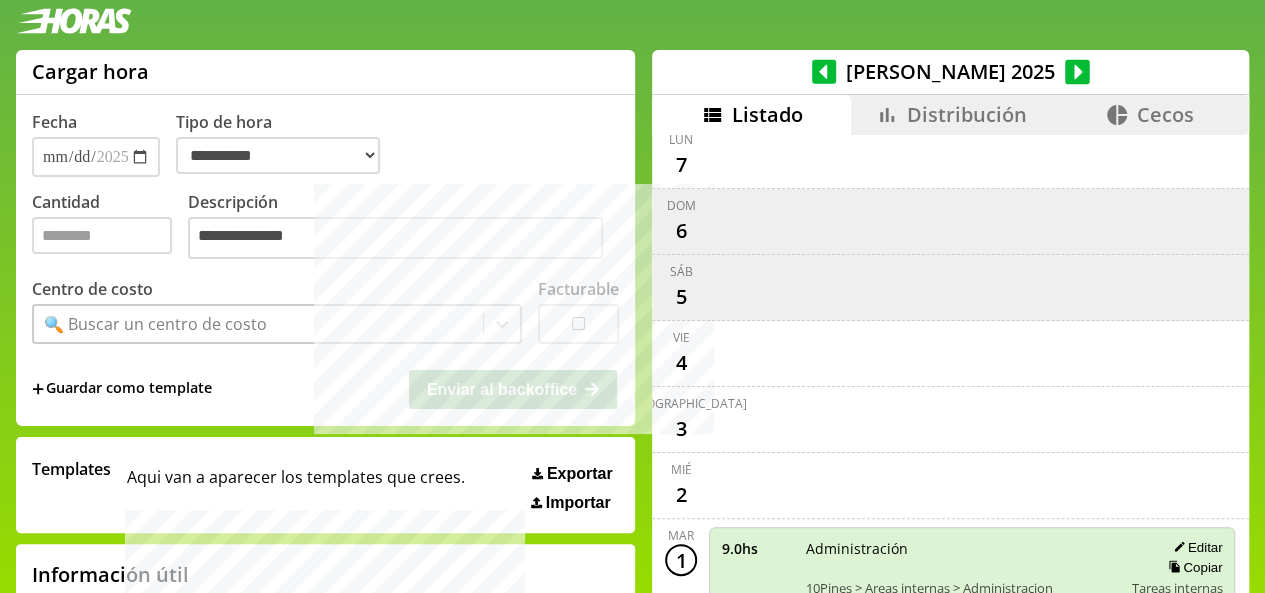 click on "9.0  hs" at bounding box center [757, 548] 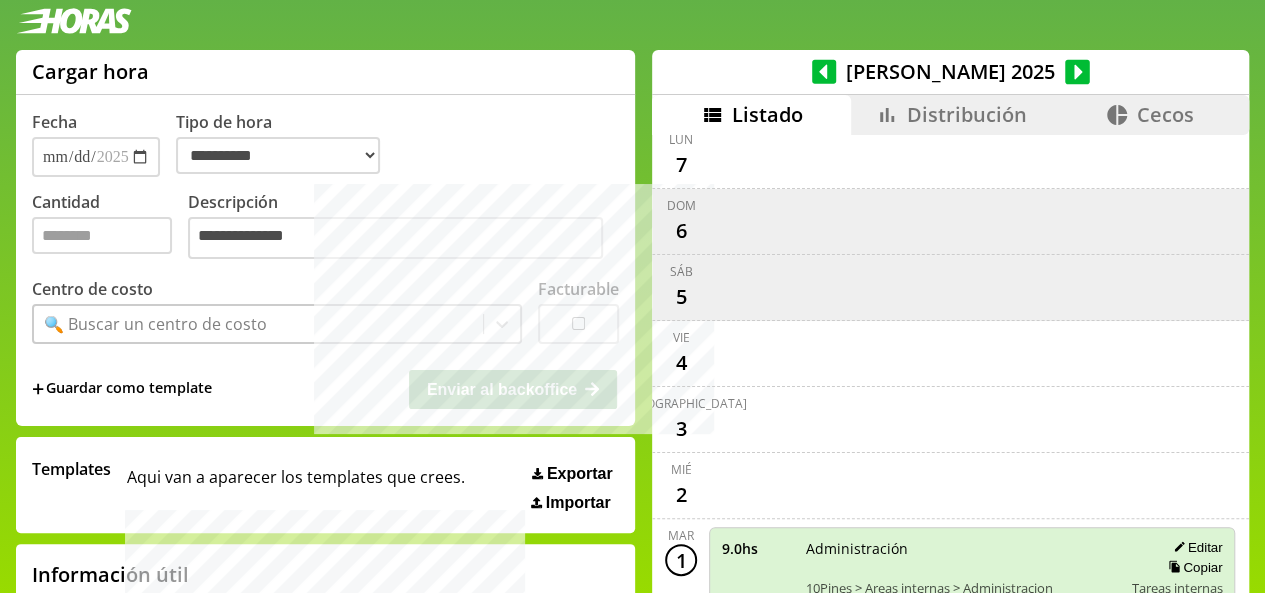 click on "10Pines > Areas internas > Administracion" at bounding box center [961, 588] 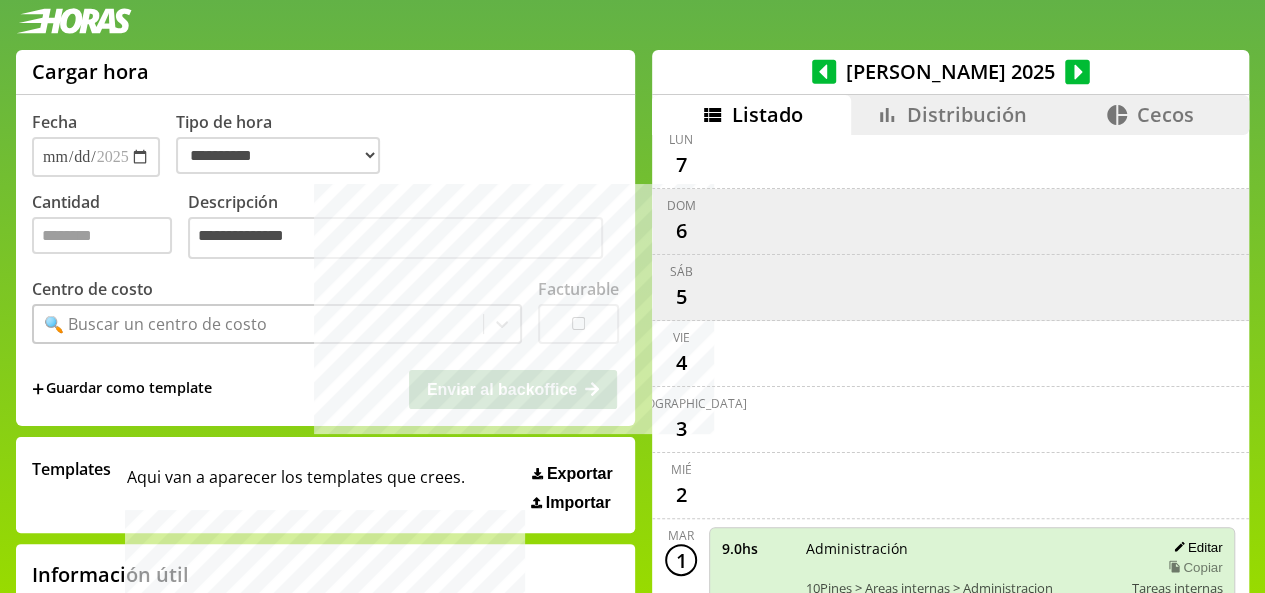 click on "Copiar" at bounding box center [1192, 567] 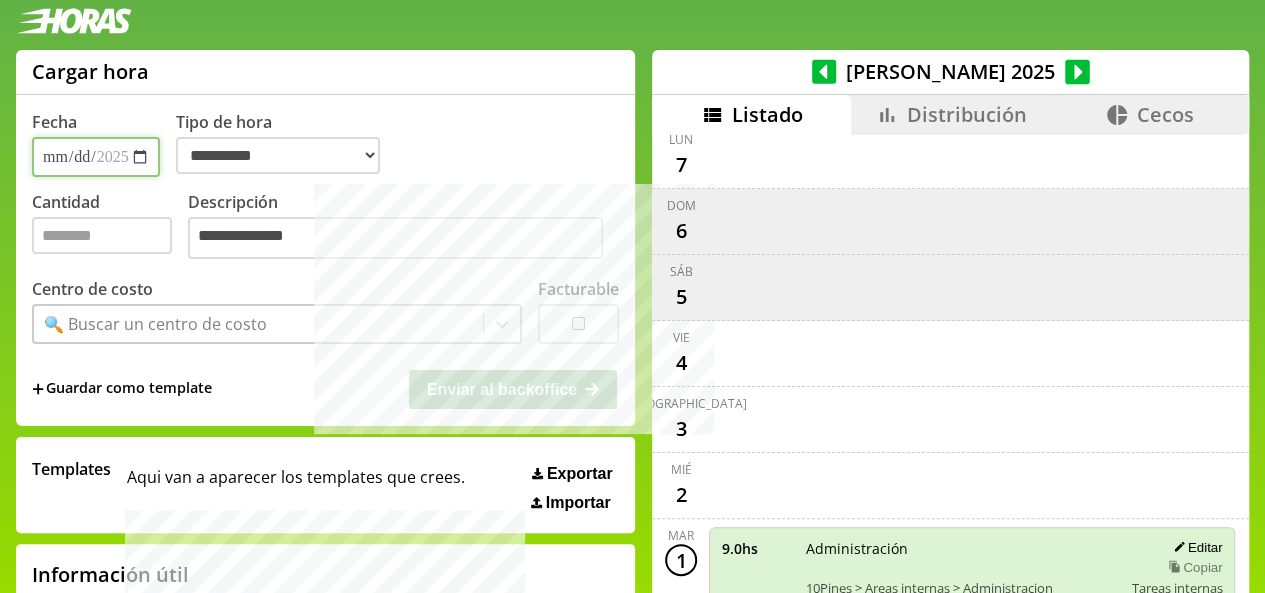type on "**********" 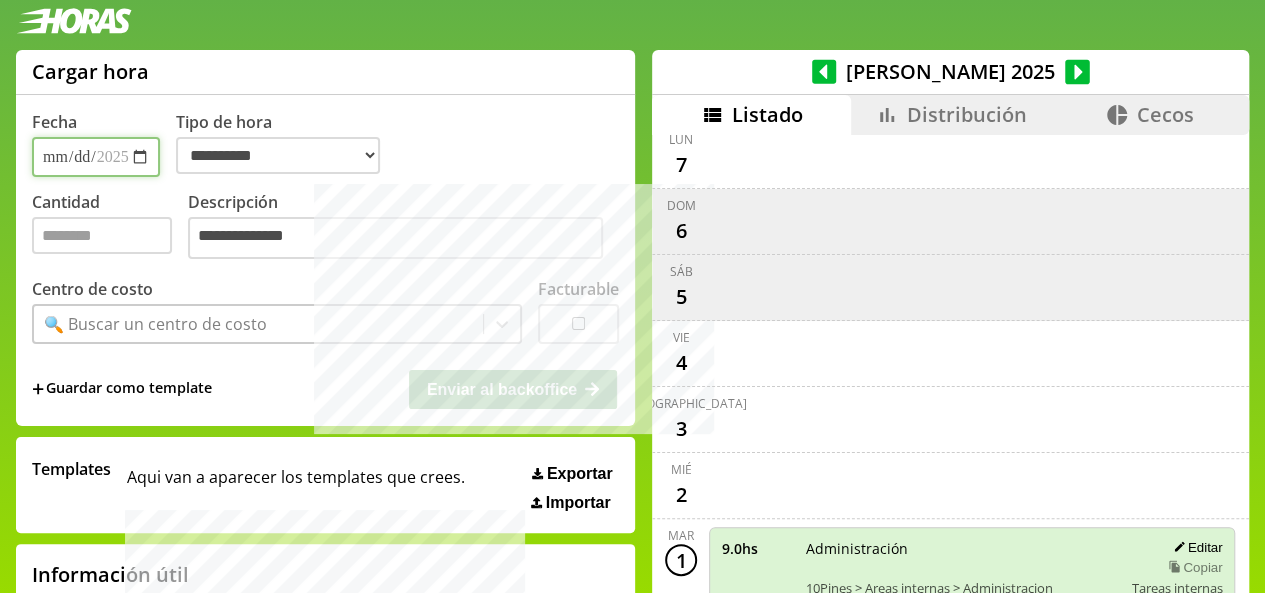 select on "**********" 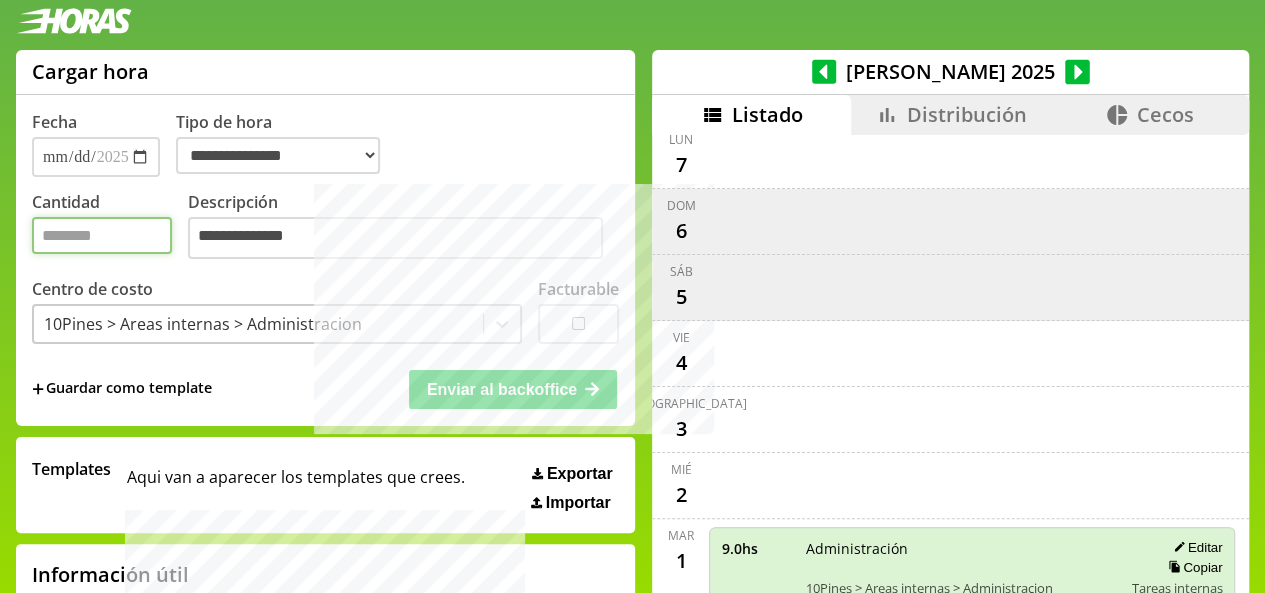 click on "*" at bounding box center [102, 235] 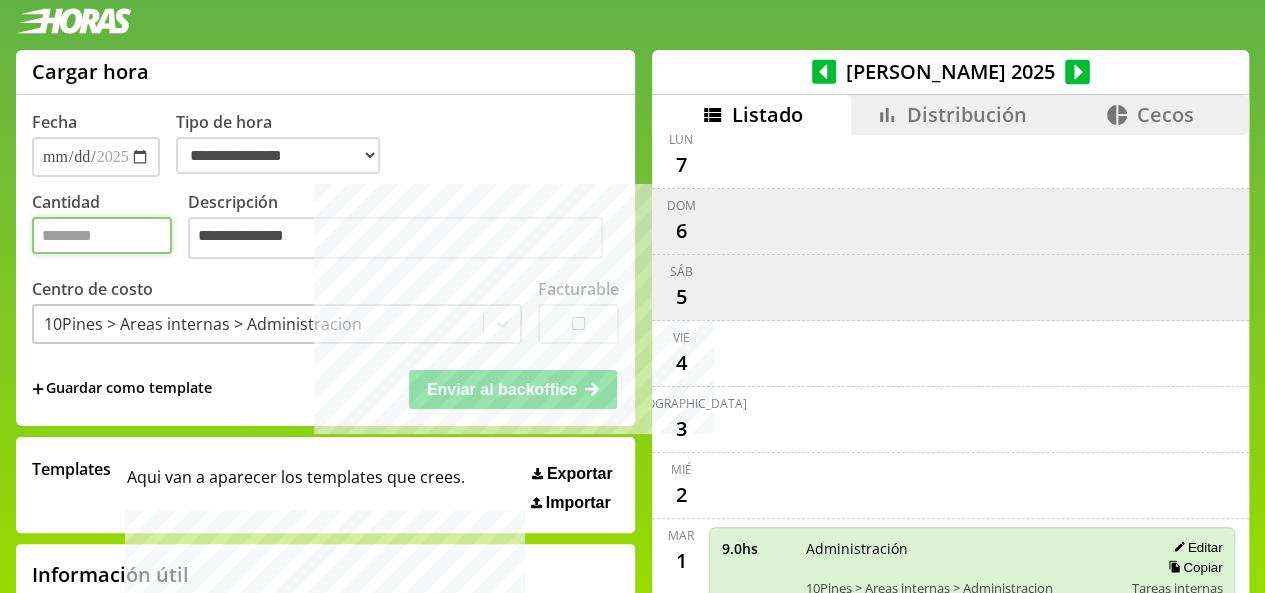 type on "*" 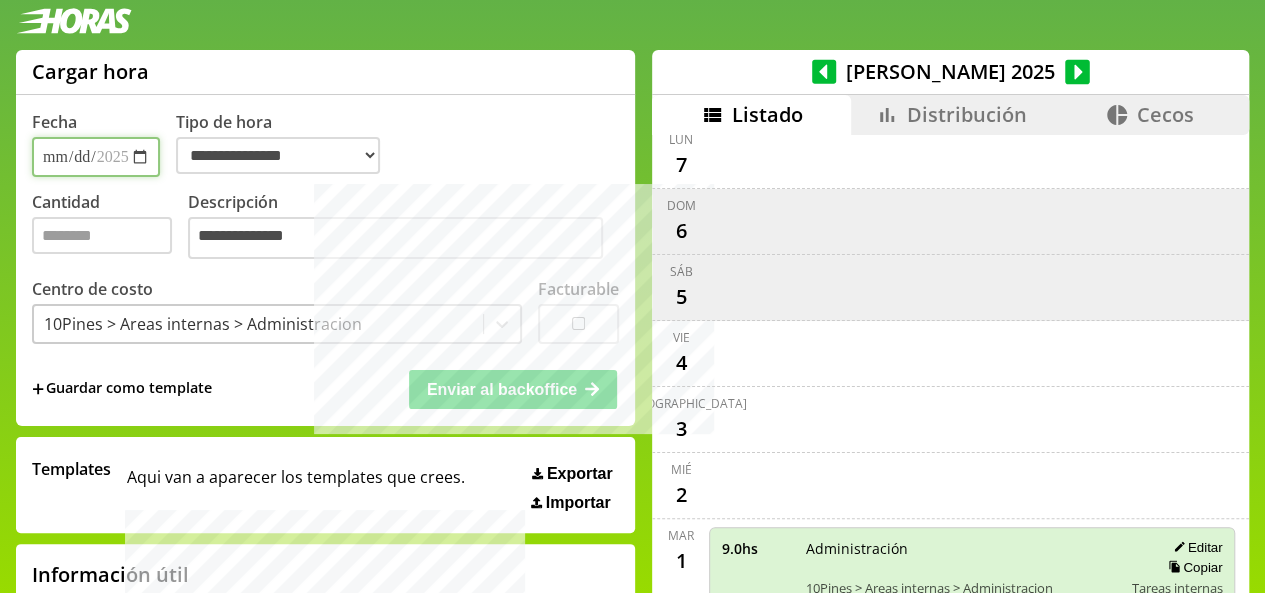 click on "**********" at bounding box center [96, 157] 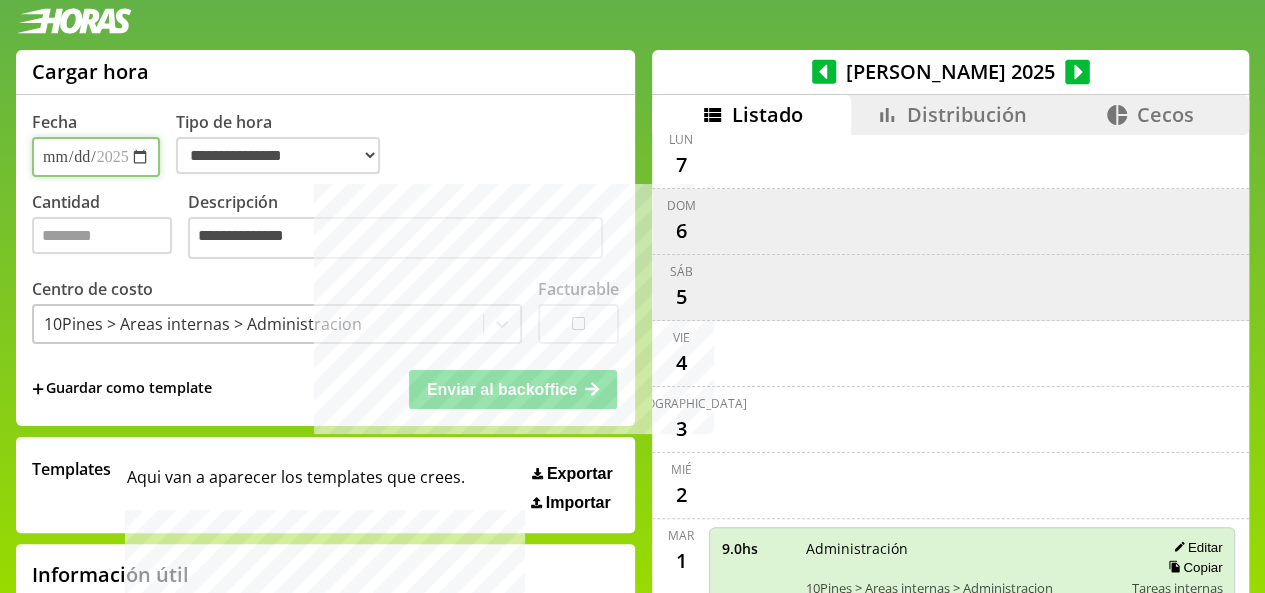 type on "**********" 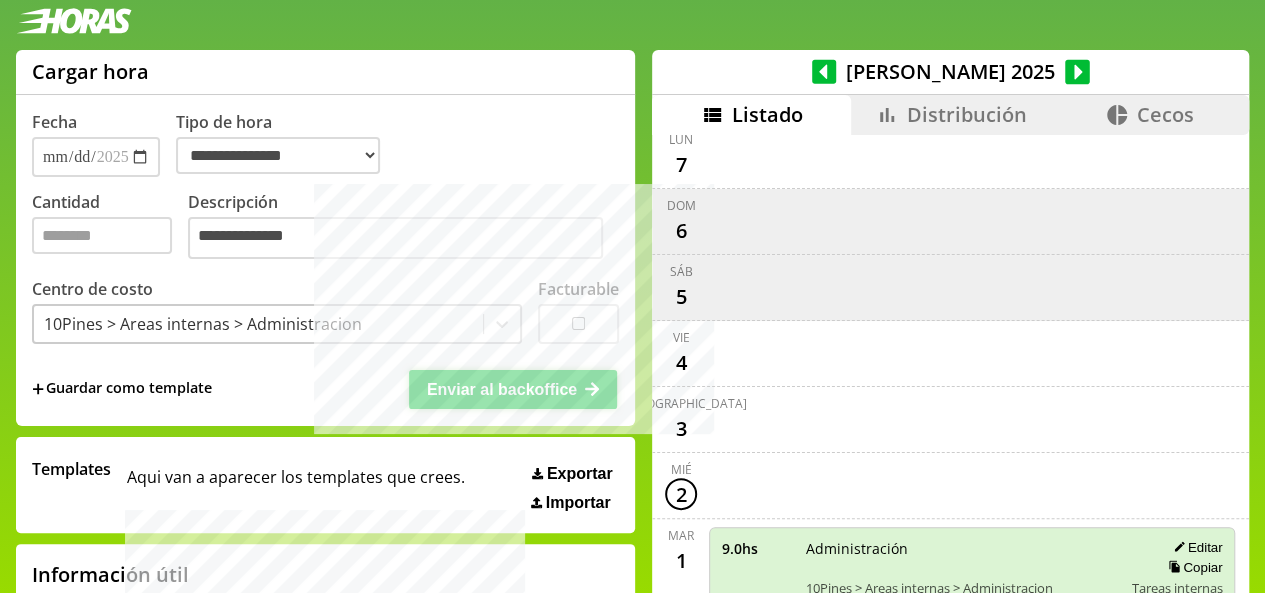 click on "Enviar al backoffice" at bounding box center (502, 389) 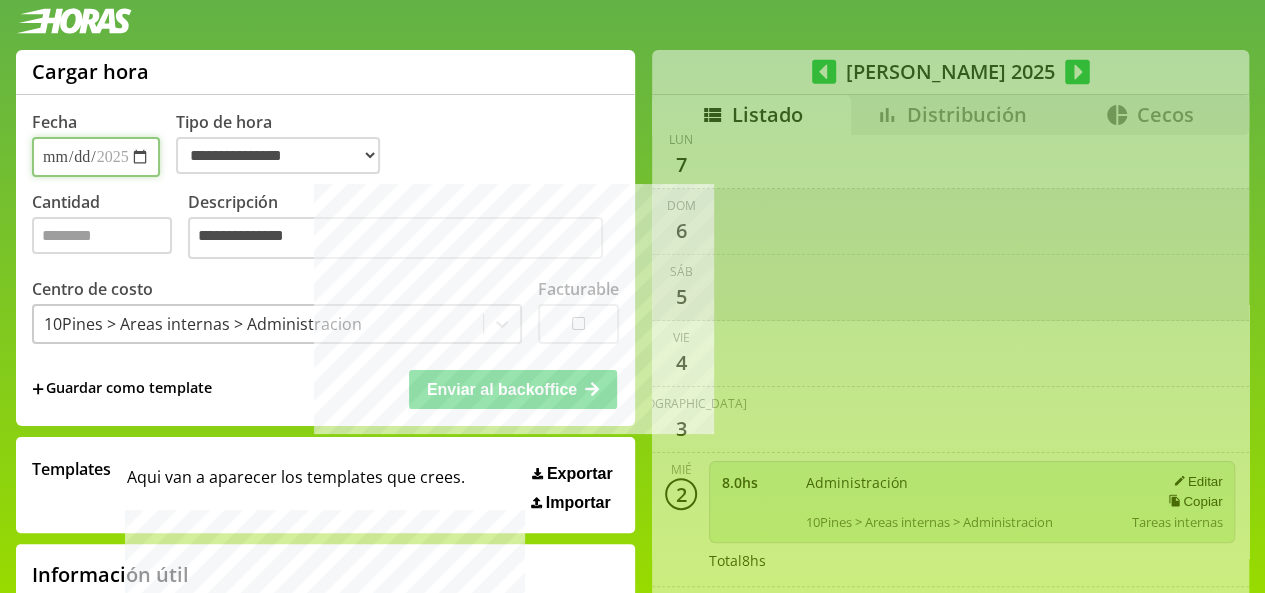 select on "**********" 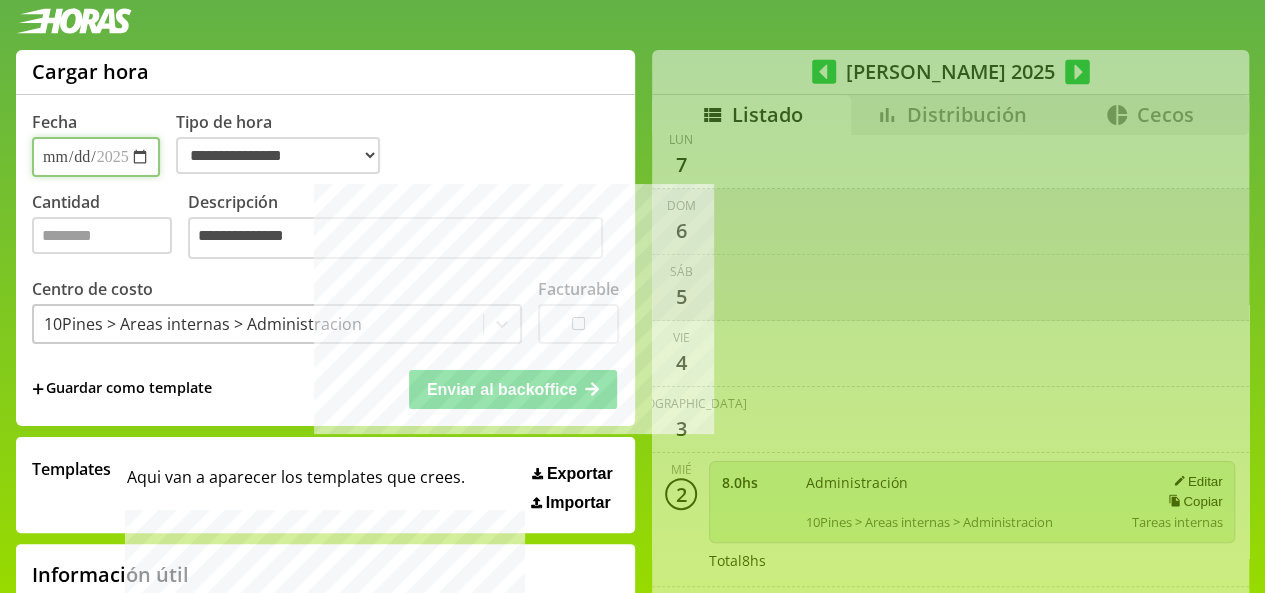 type 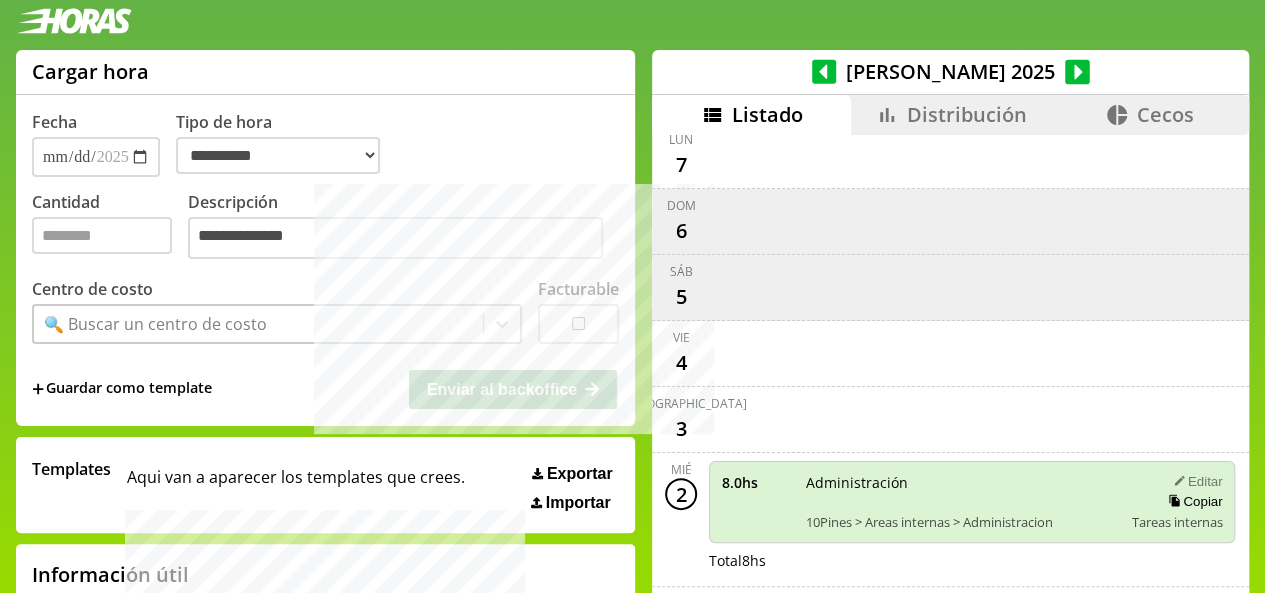 click on "Editar" at bounding box center (1194, 481) 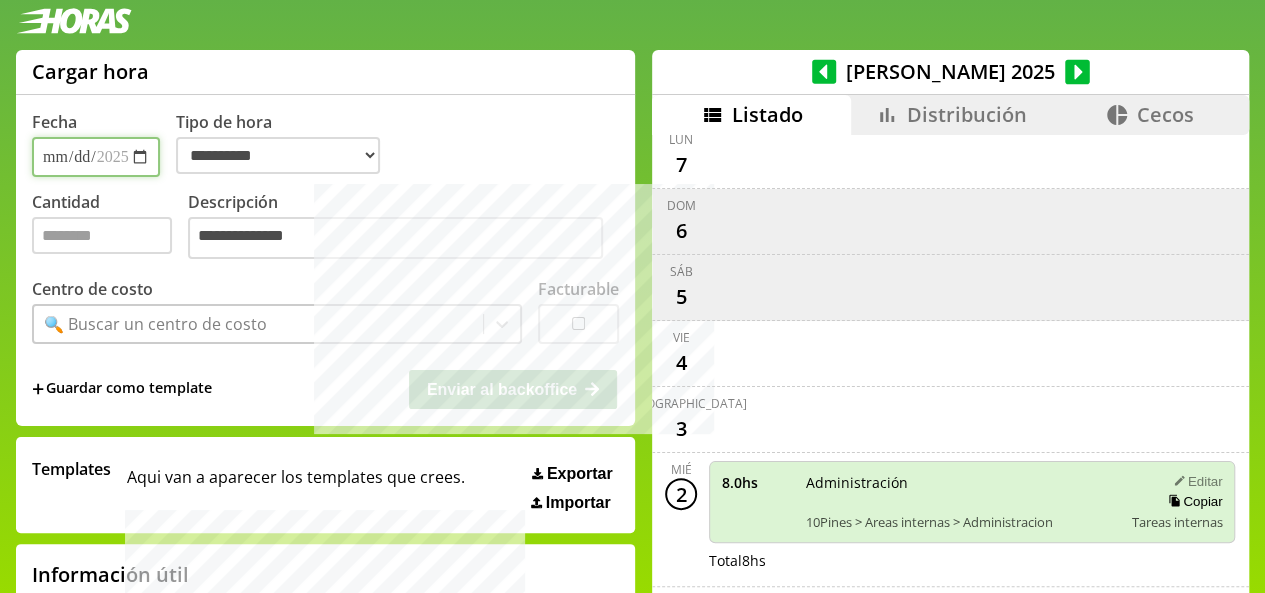select on "**********" 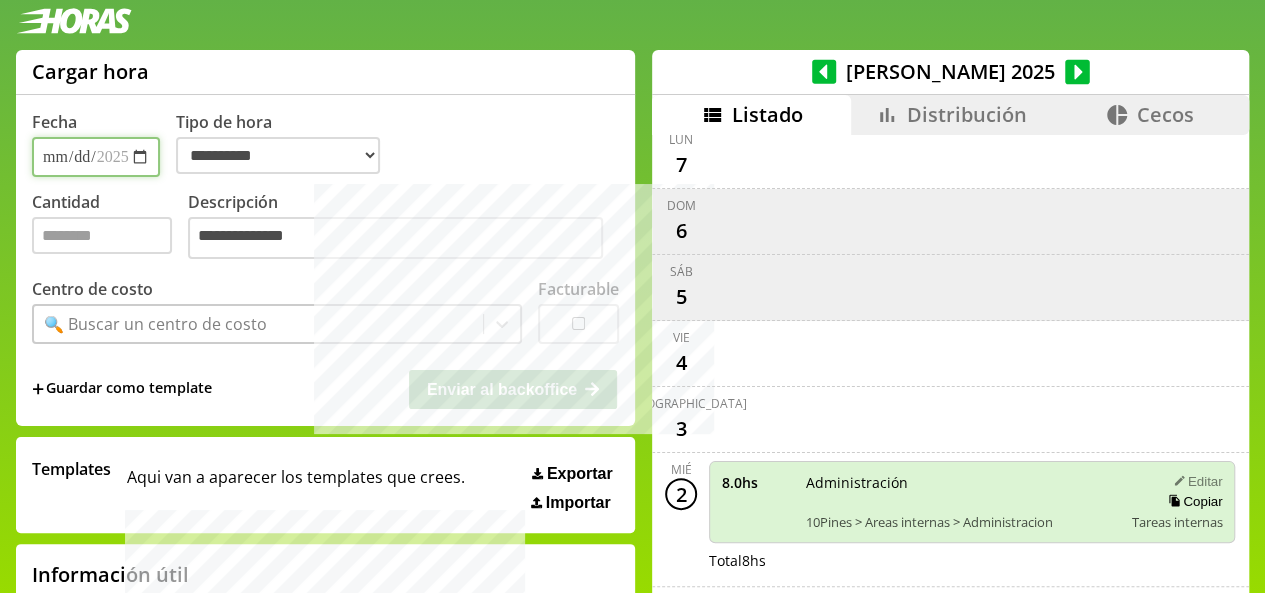 type on "*" 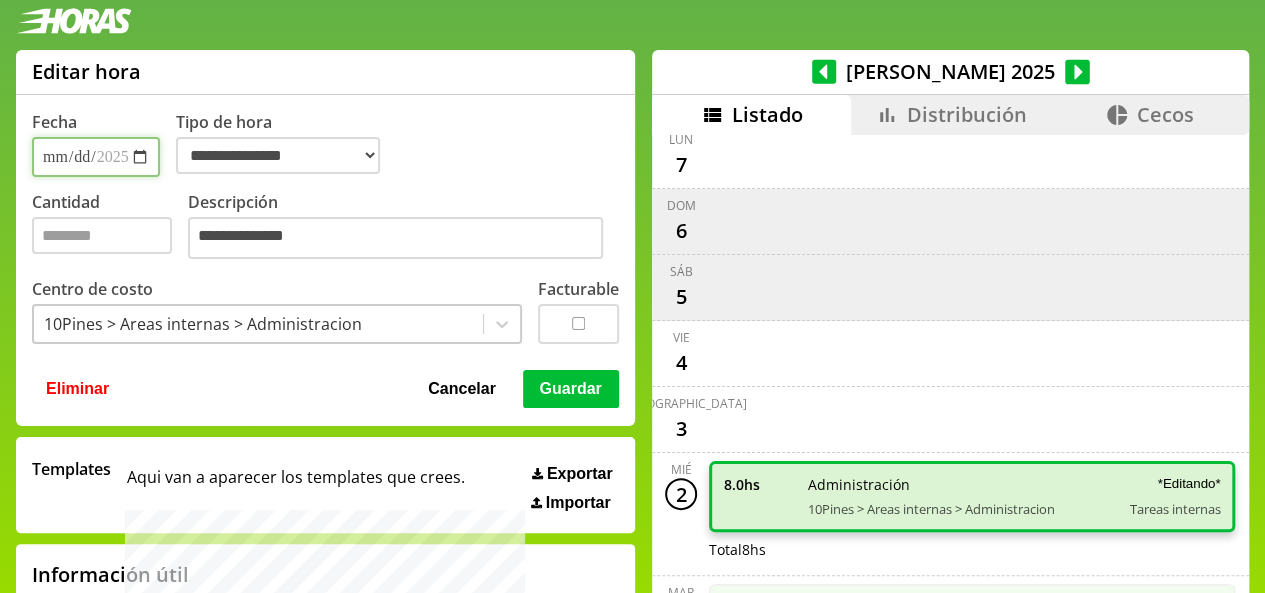 scroll, scrollTop: 174, scrollLeft: 0, axis: vertical 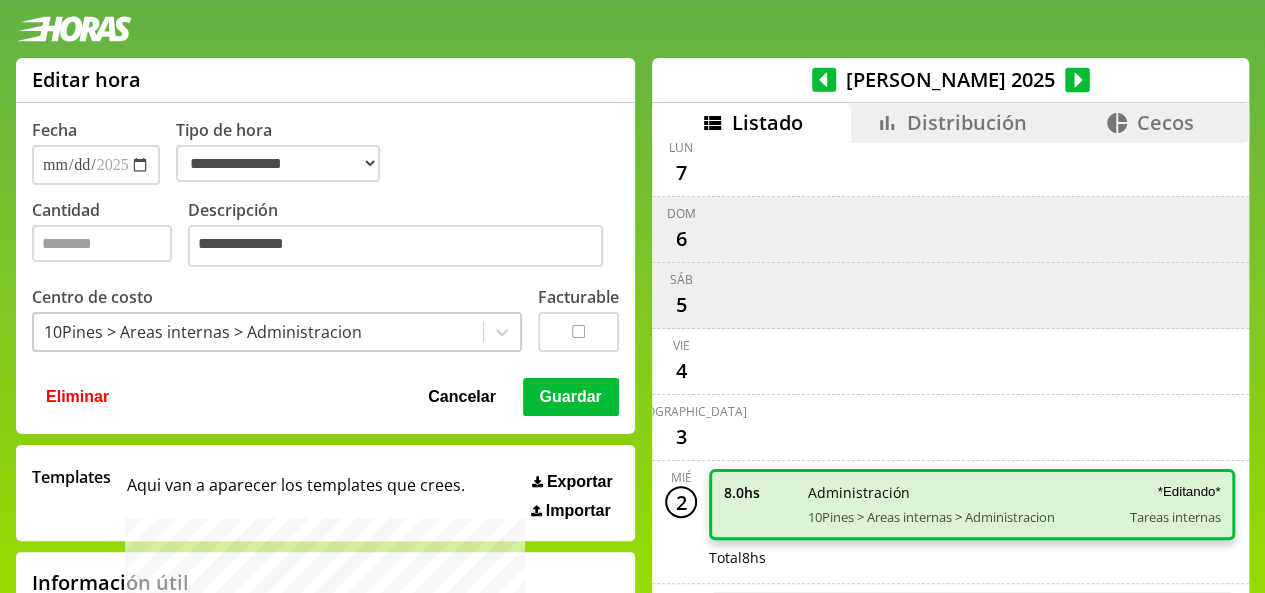 click on "Guardar" at bounding box center [571, 397] 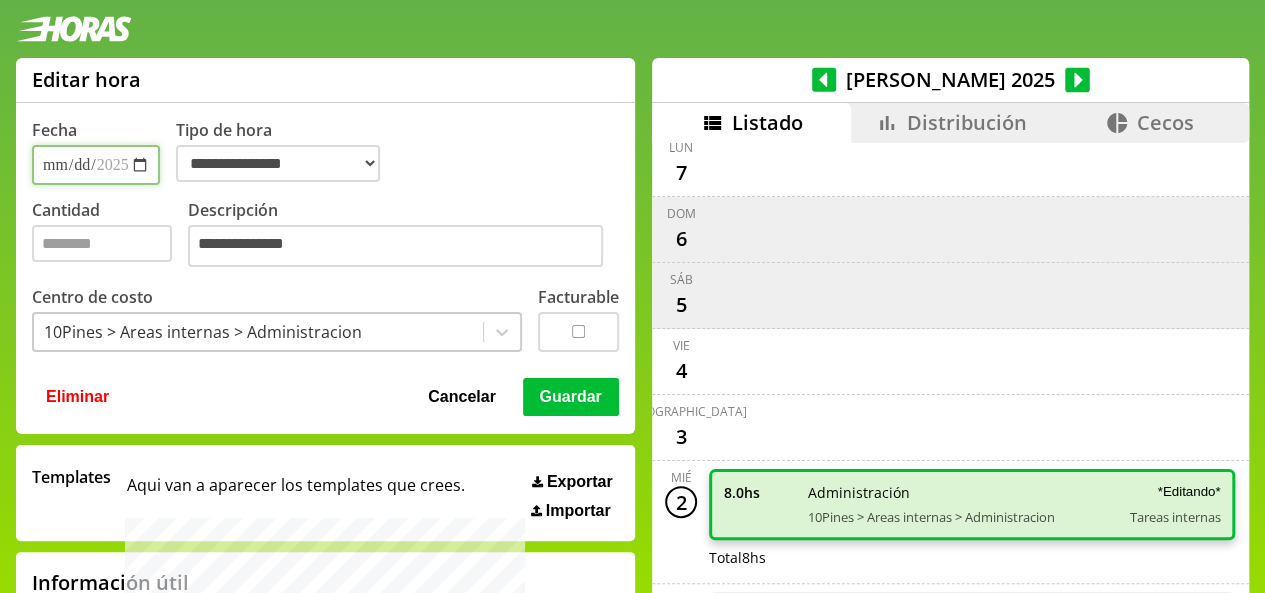select on "**********" 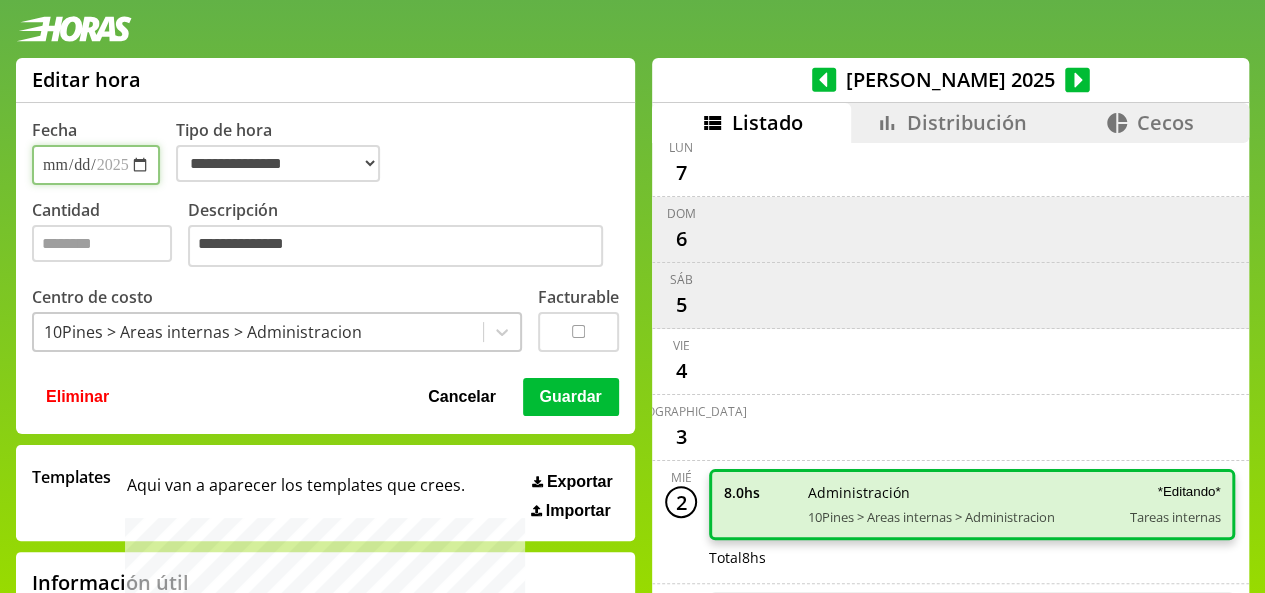 type 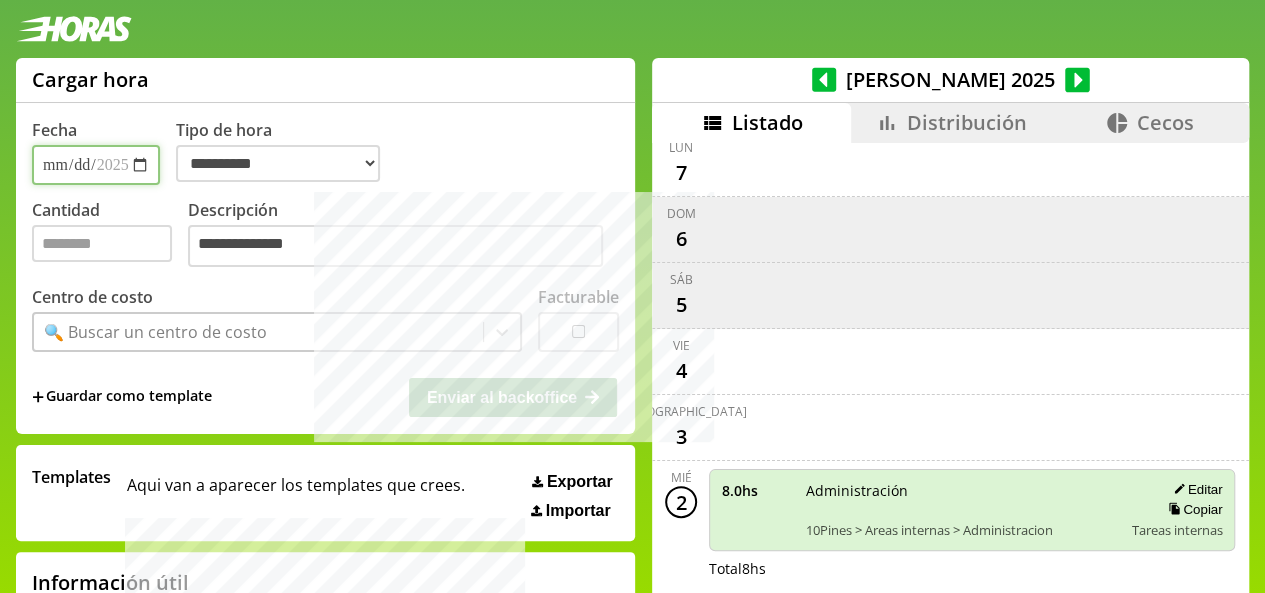 click on "**********" at bounding box center (96, 165) 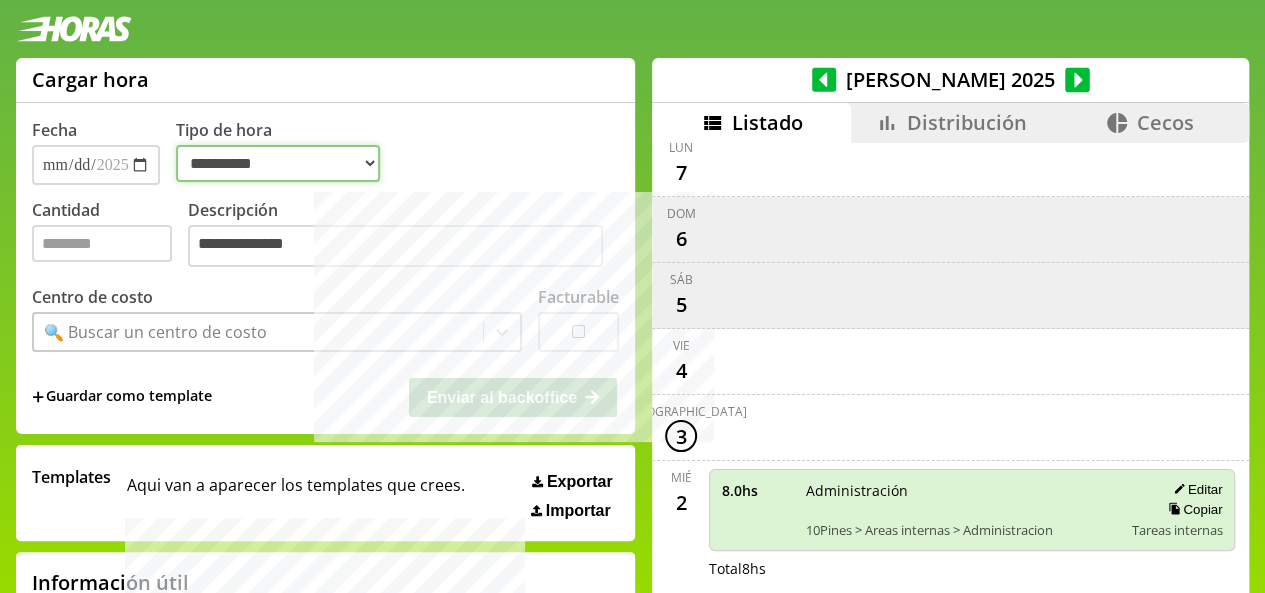 click on "**********" at bounding box center [278, 163] 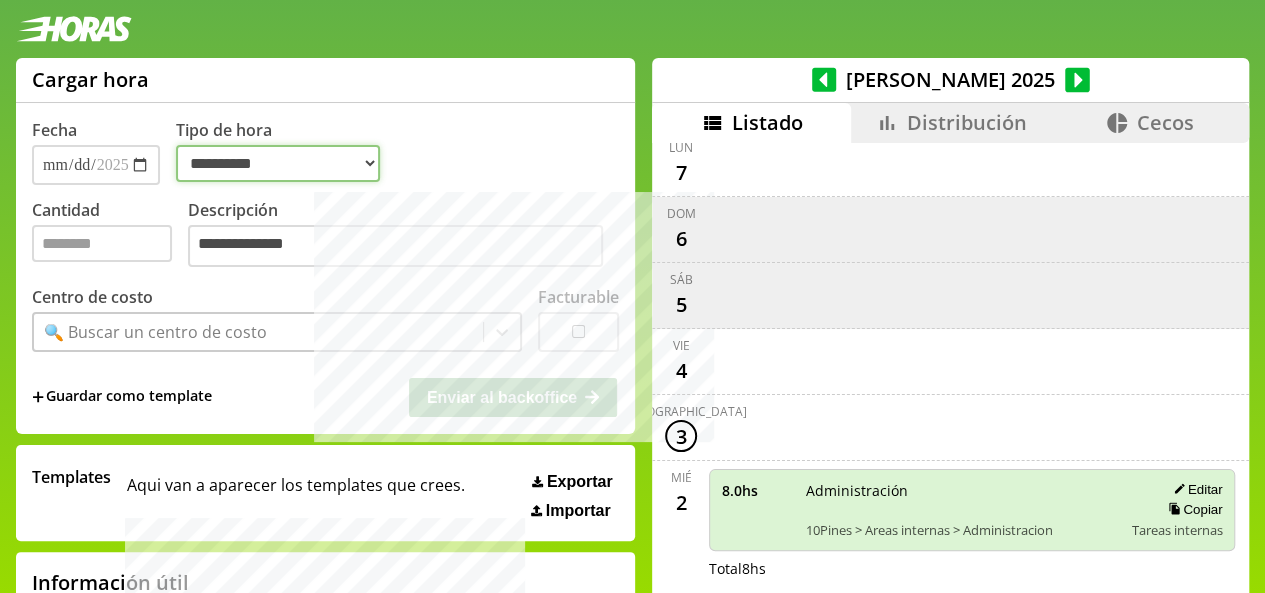 select on "**********" 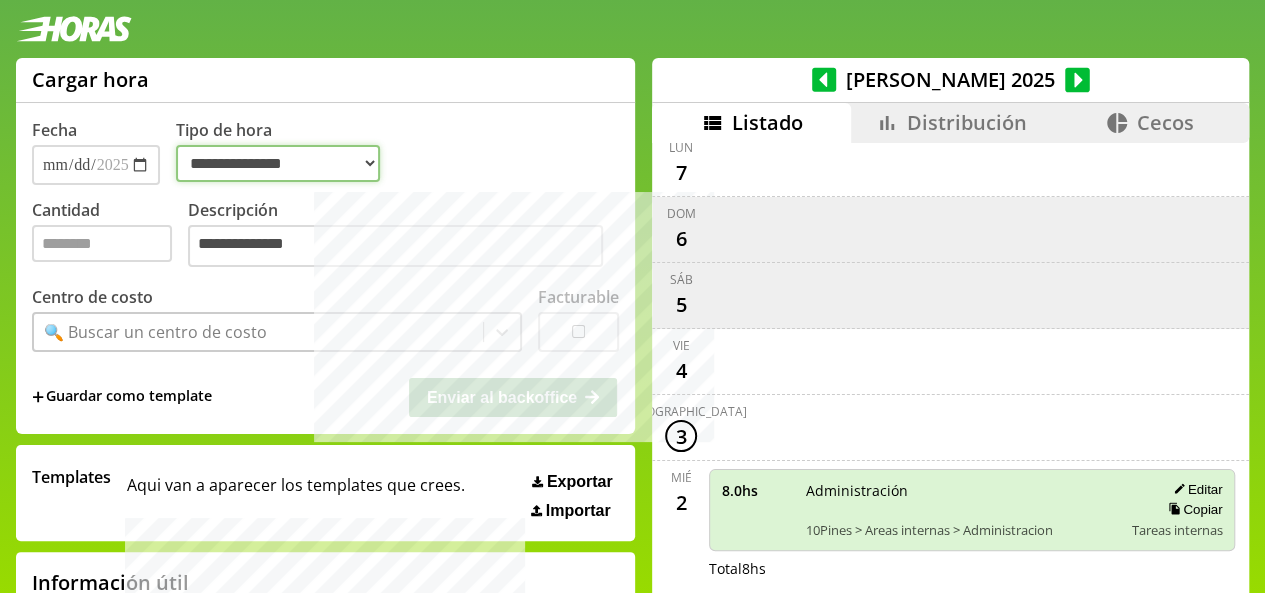 click on "**********" at bounding box center (278, 163) 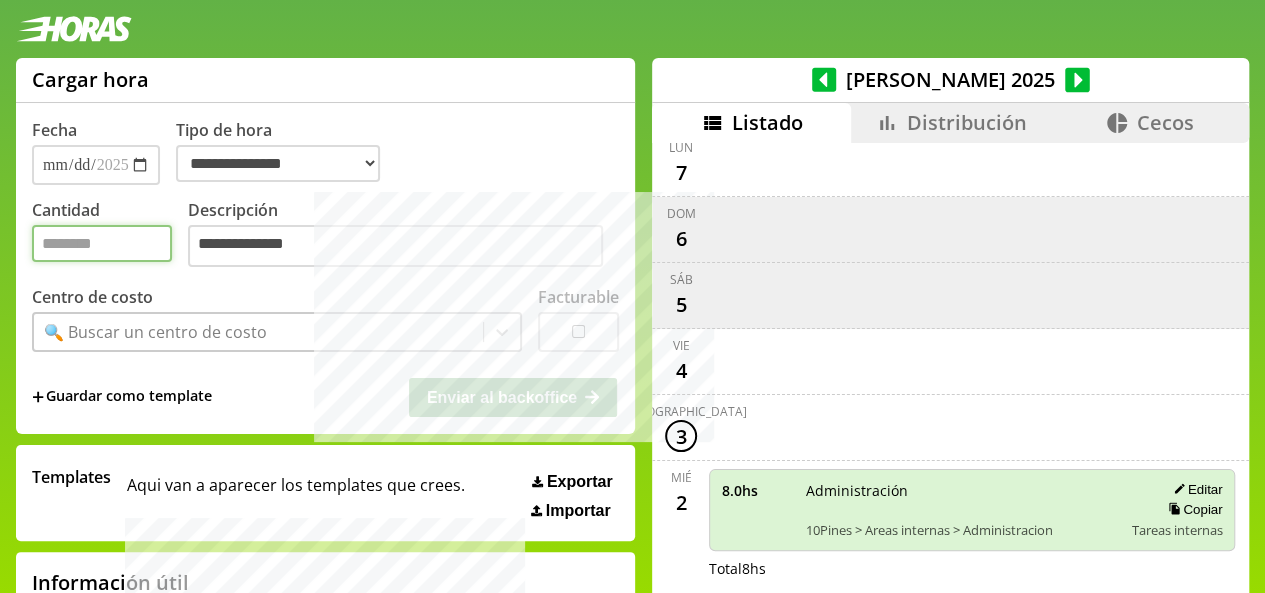 click on "Cantidad" at bounding box center [102, 243] 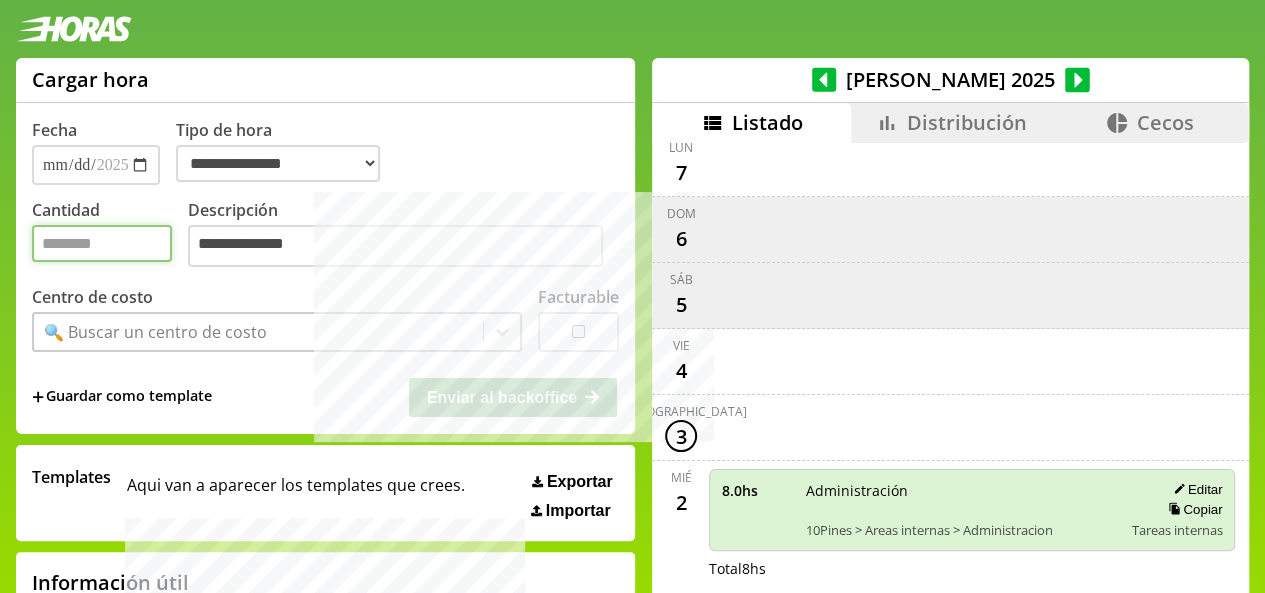 type on "*" 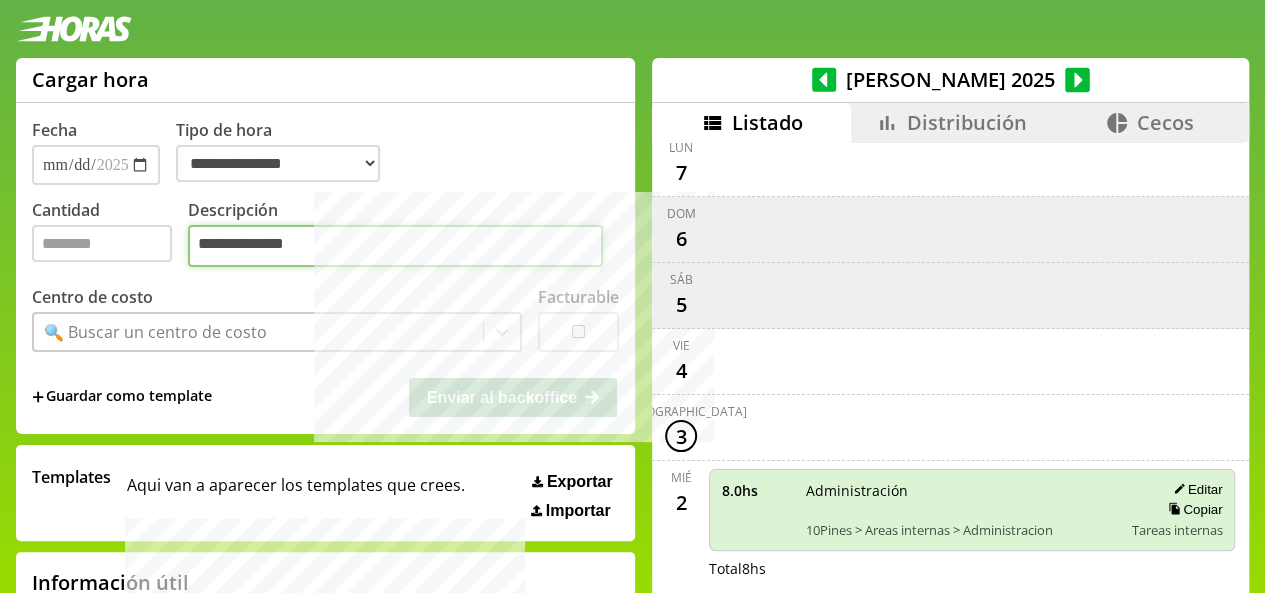 click on "**********" at bounding box center [395, 246] 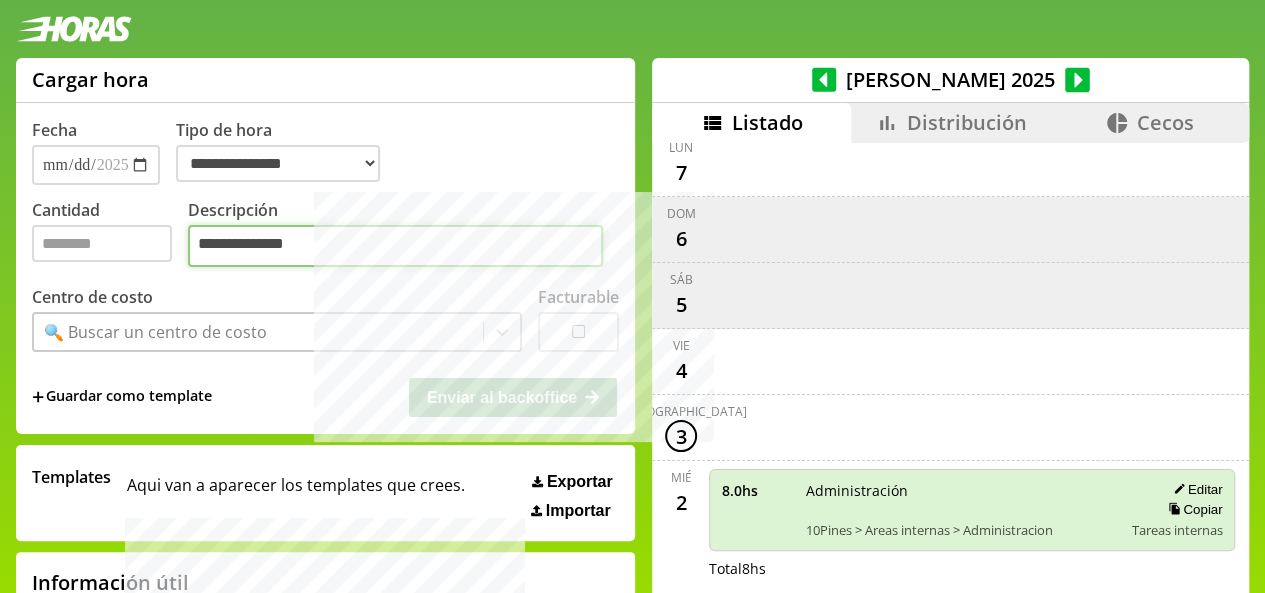 drag, startPoint x: 364, startPoint y: 265, endPoint x: 184, endPoint y: 263, distance: 180.01111 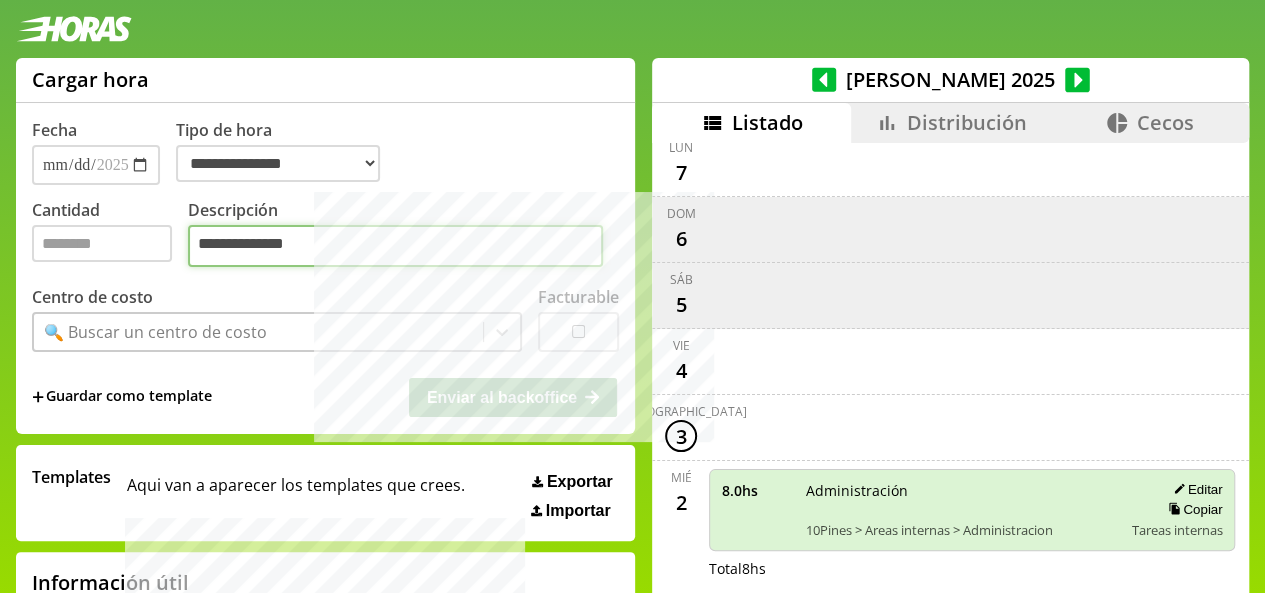 click on "**********" at bounding box center [325, 235] 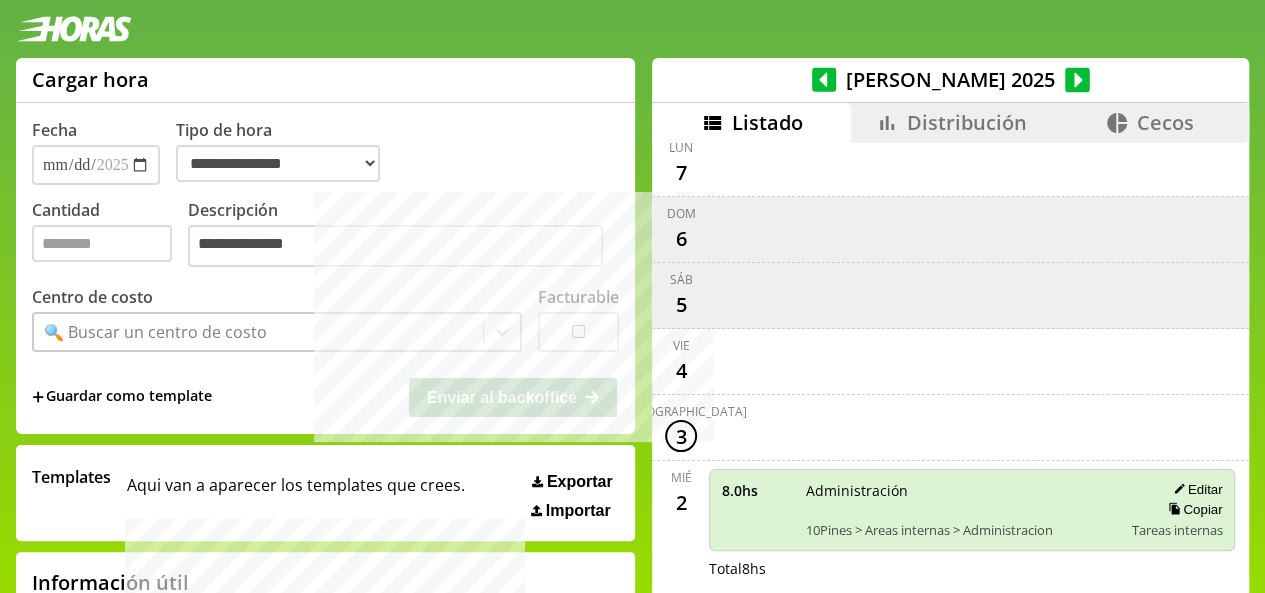 click on "🔍 Buscar un centro de costo" at bounding box center [155, 332] 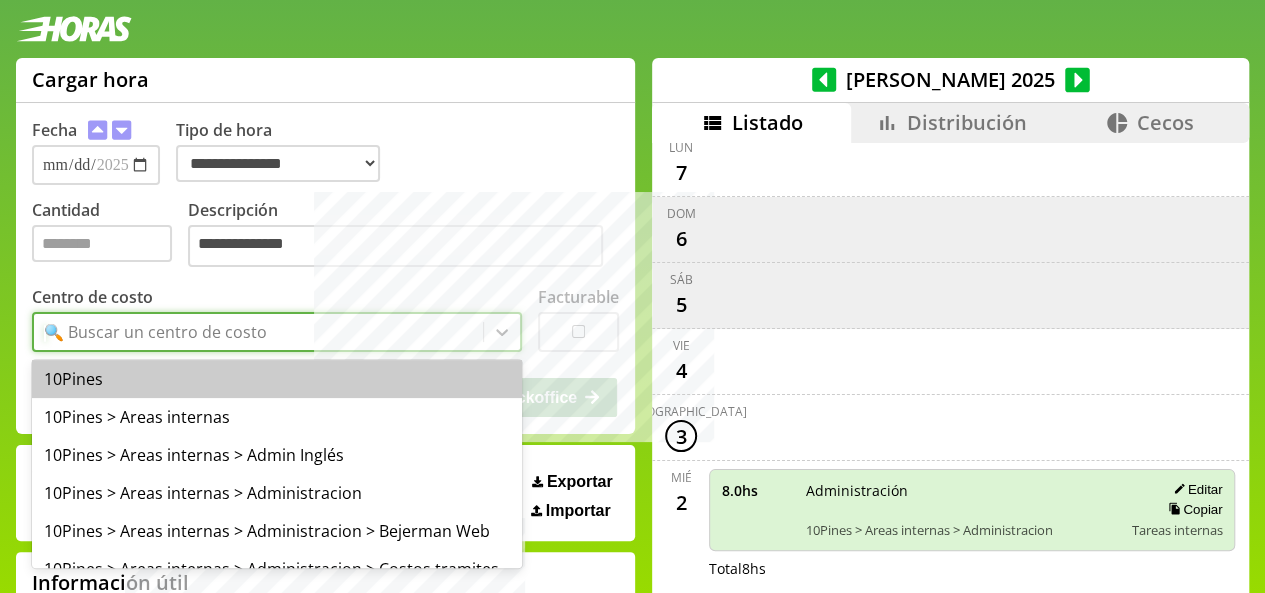 paste on "**********" 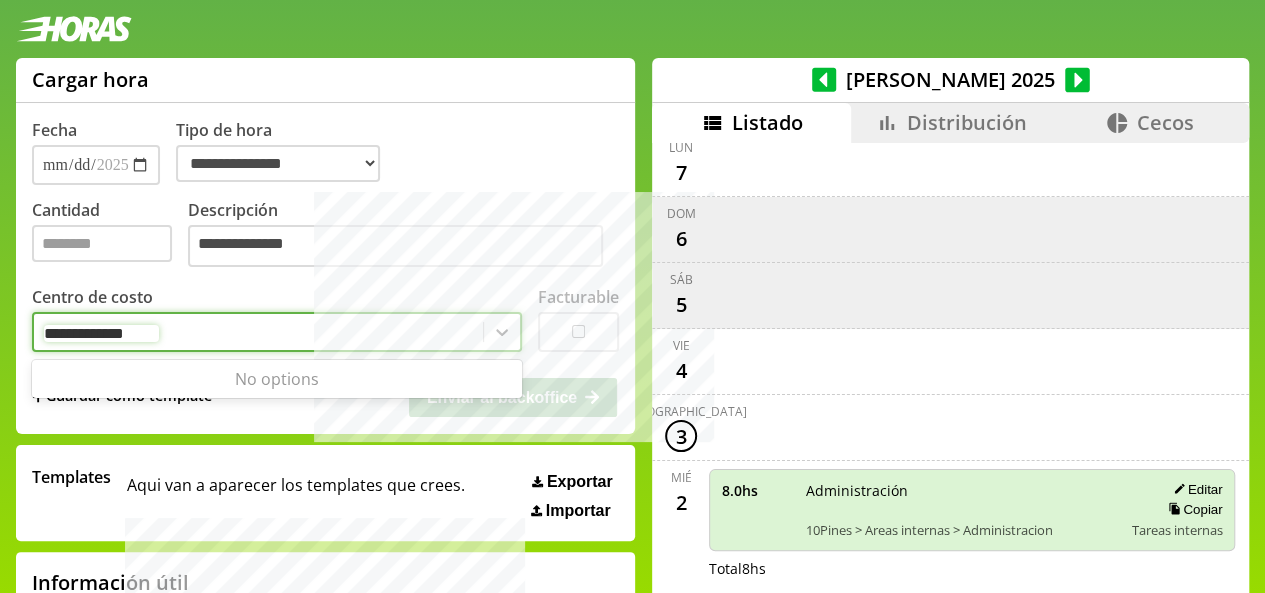 type on "**********" 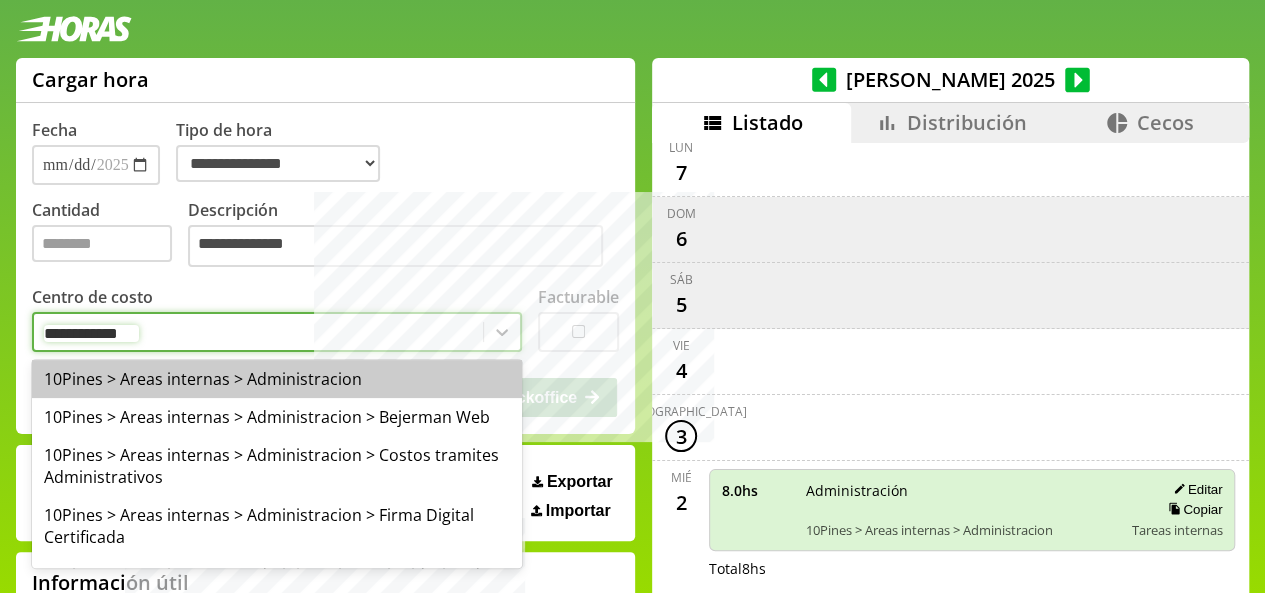 click on "10Pines > Areas internas > Administracion" at bounding box center [277, 379] 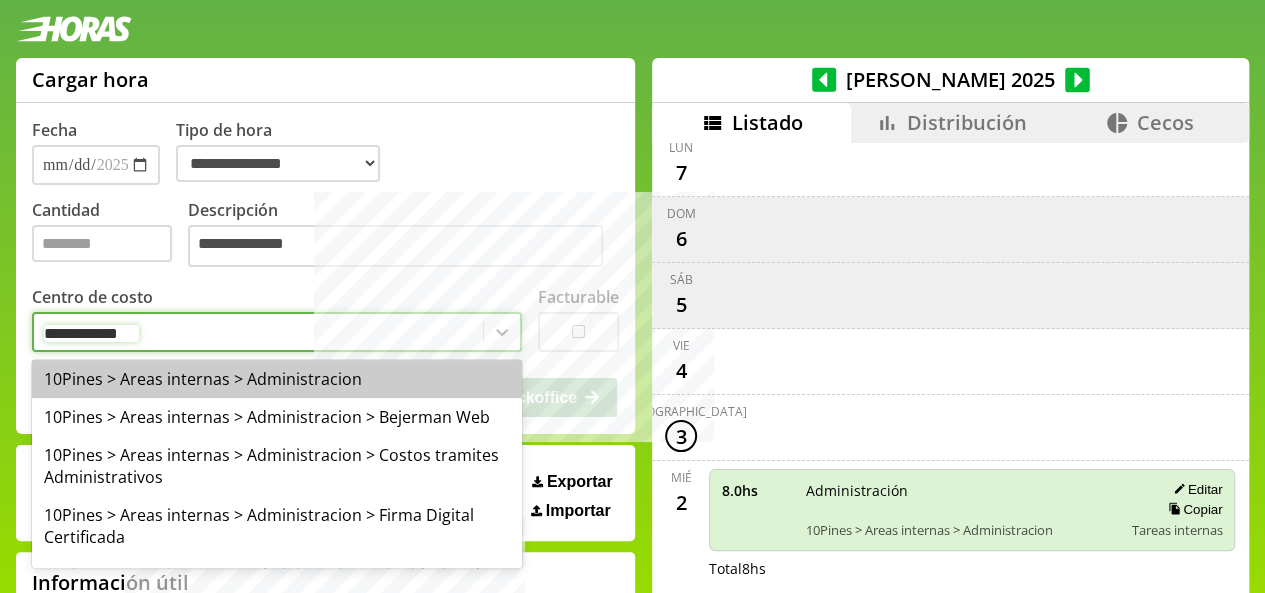 type 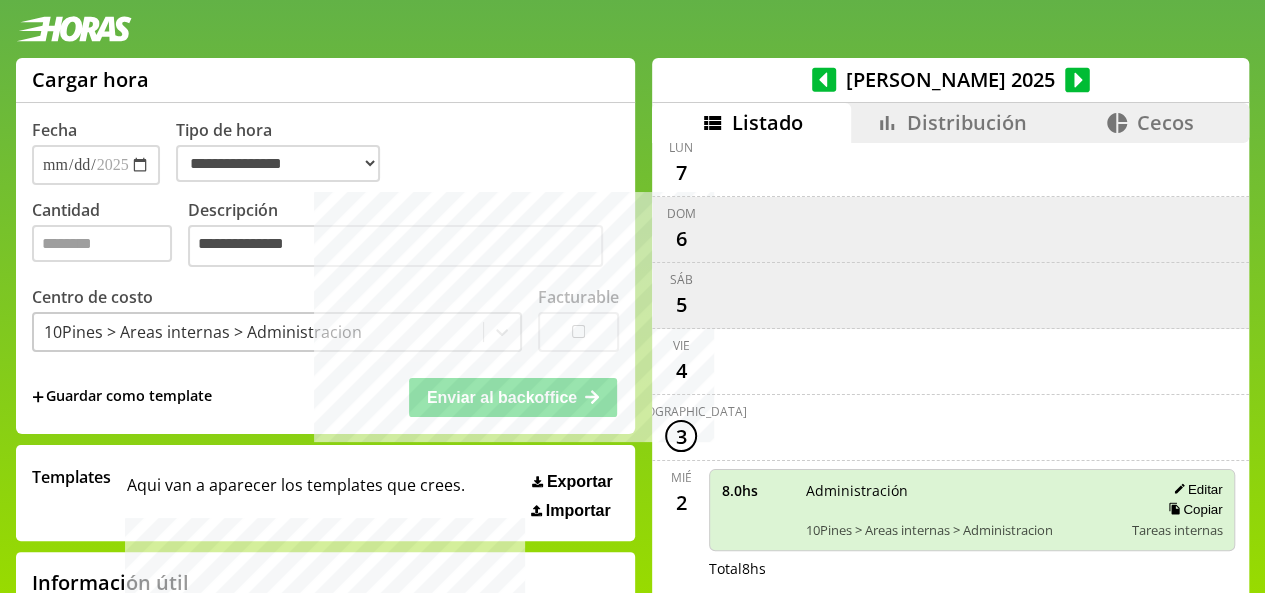 click on "+ Guardar como template" at bounding box center (122, 397) 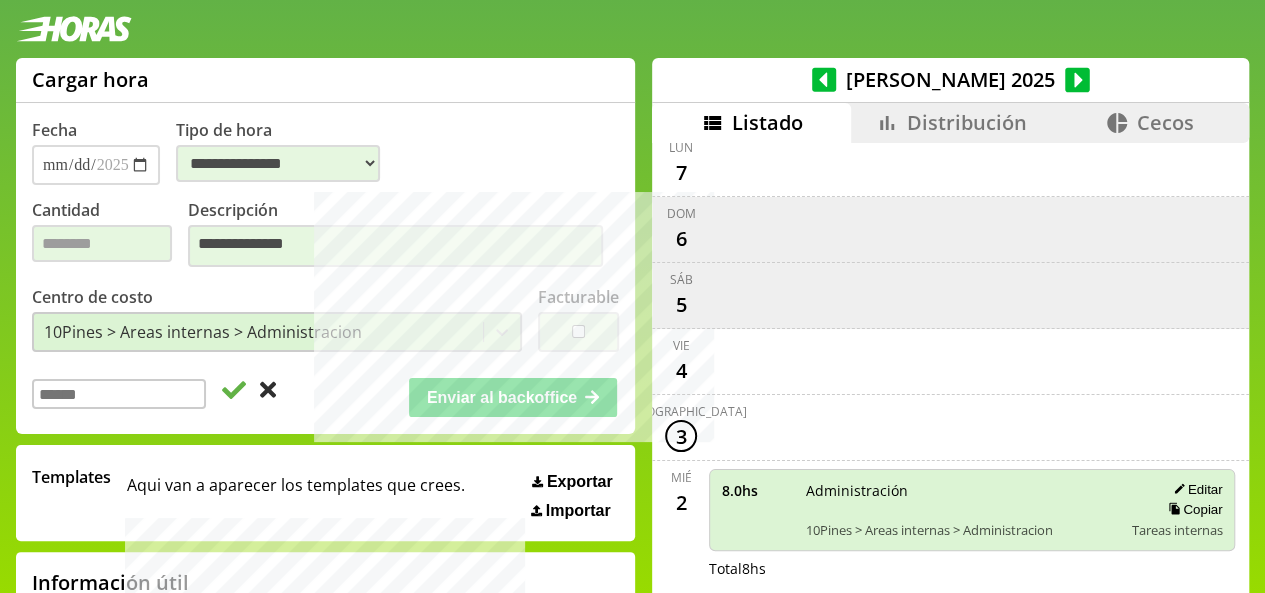 click at bounding box center (119, 394) 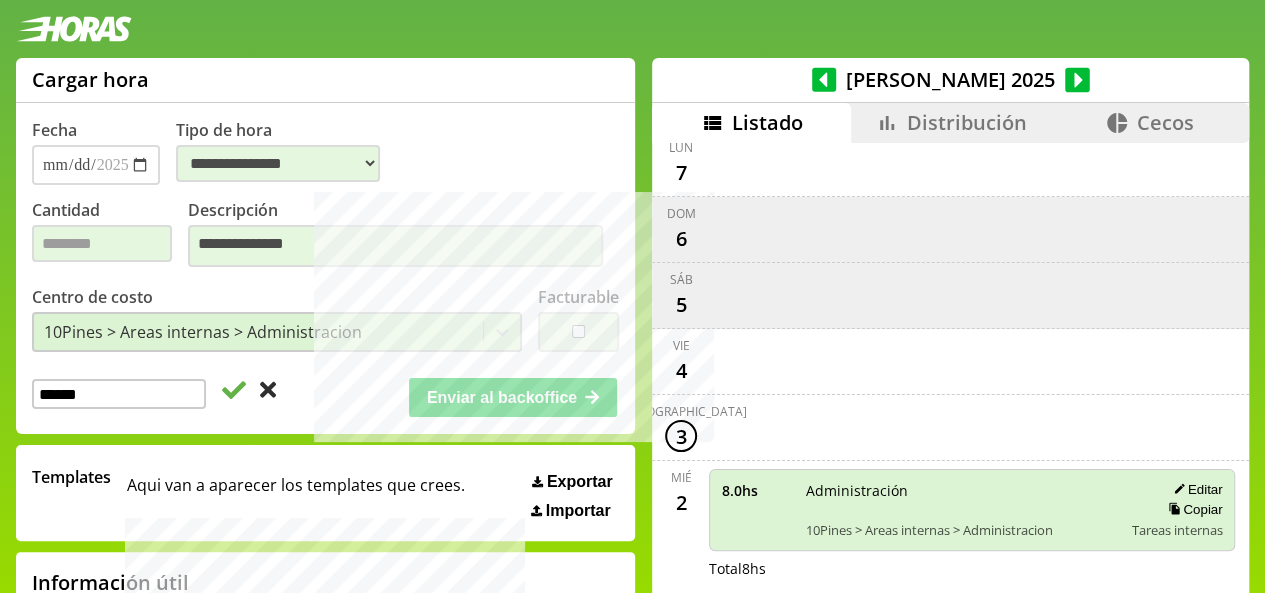 type on "**********" 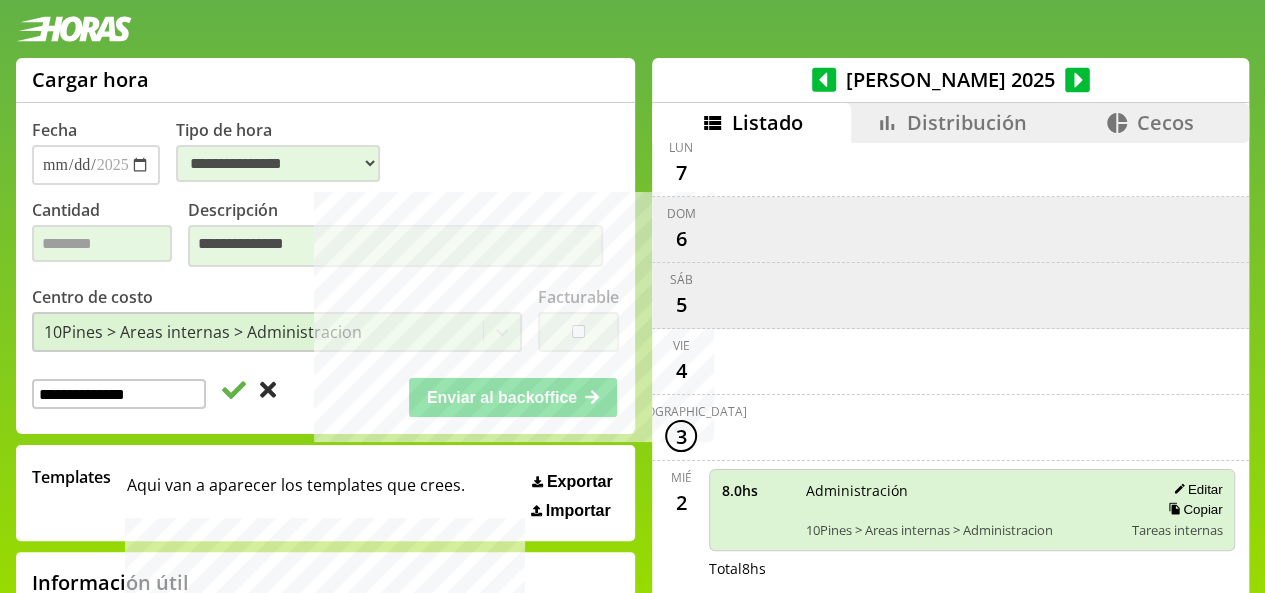 click 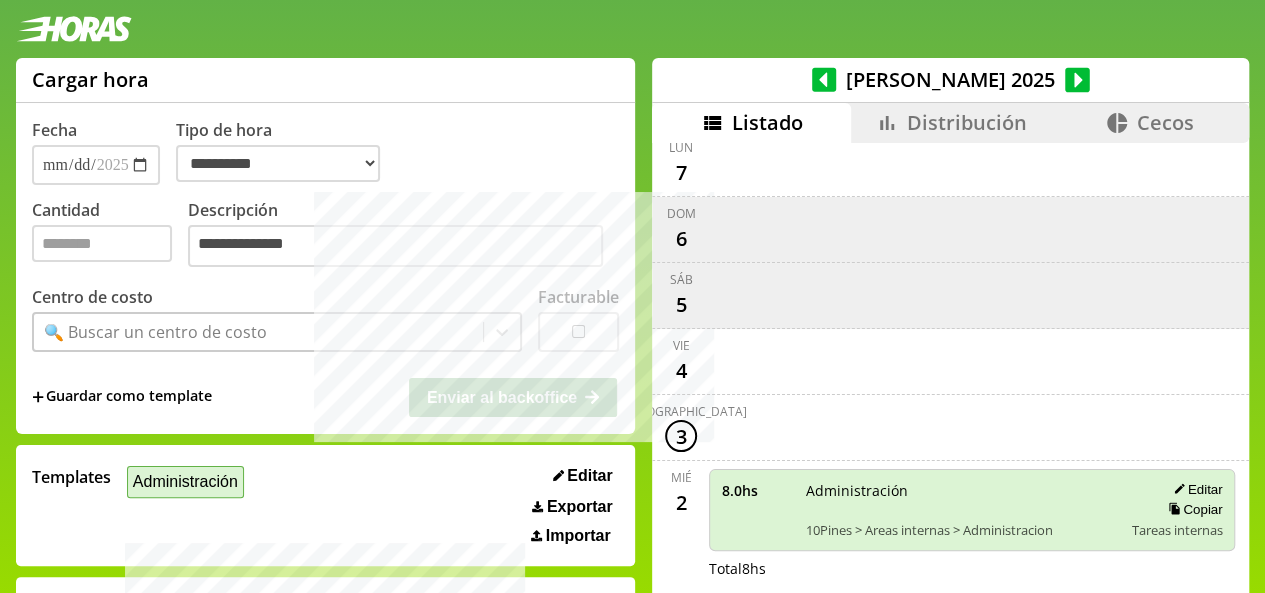 click on "Administración" at bounding box center [185, 481] 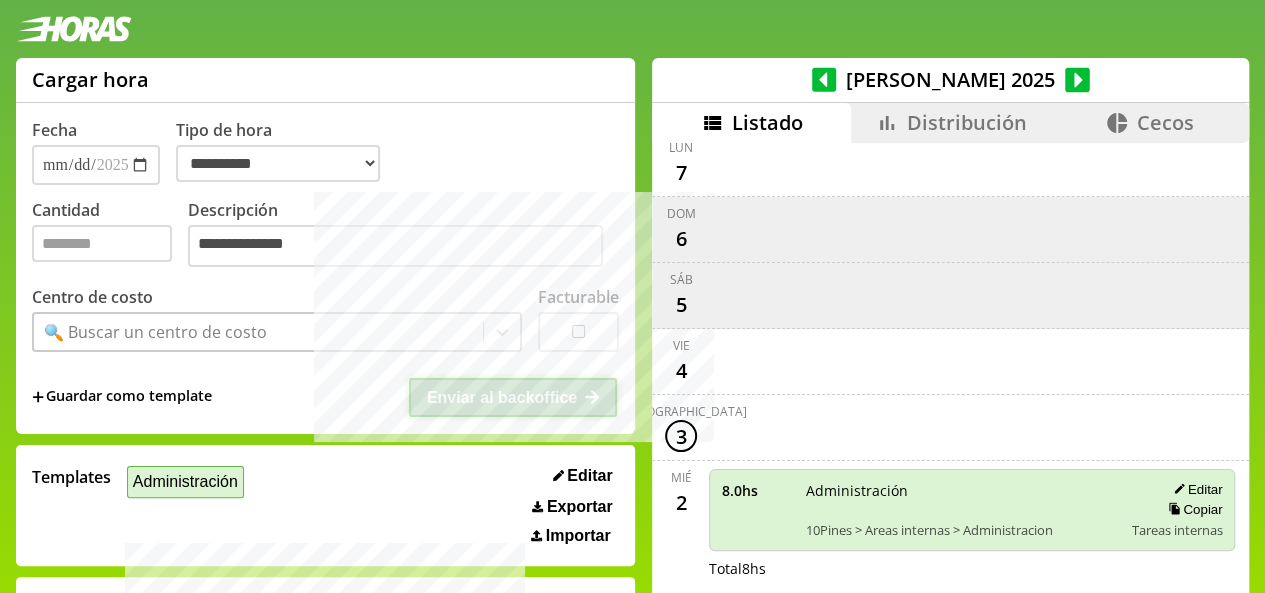 select on "**********" 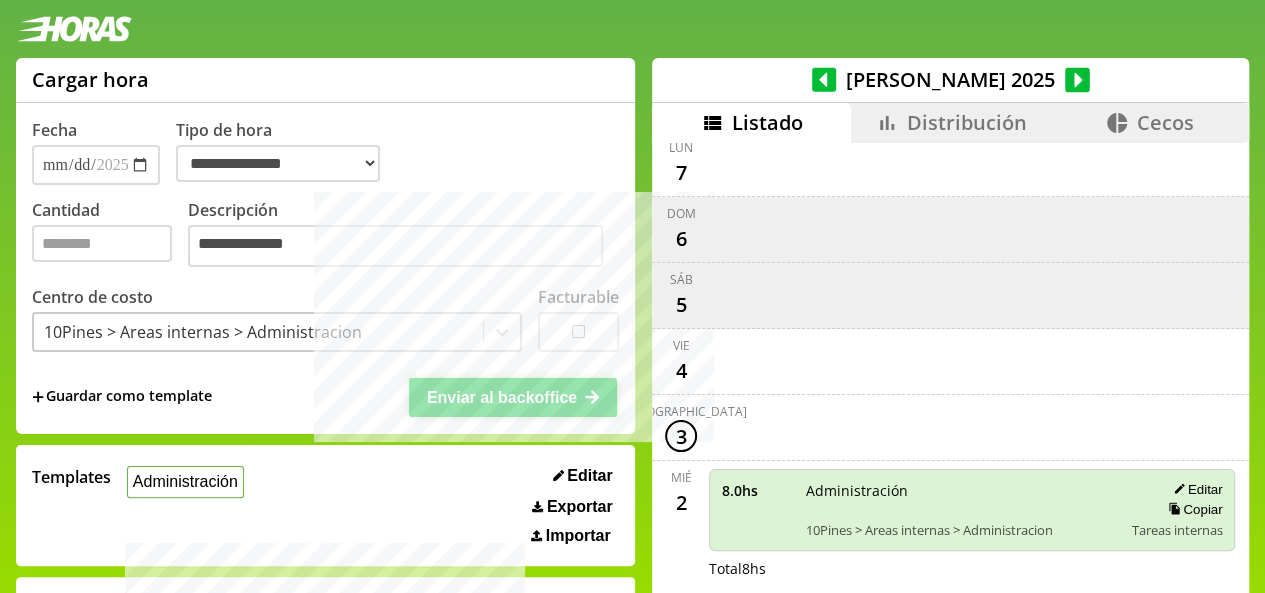 click on "Enviar al backoffice" at bounding box center (502, 397) 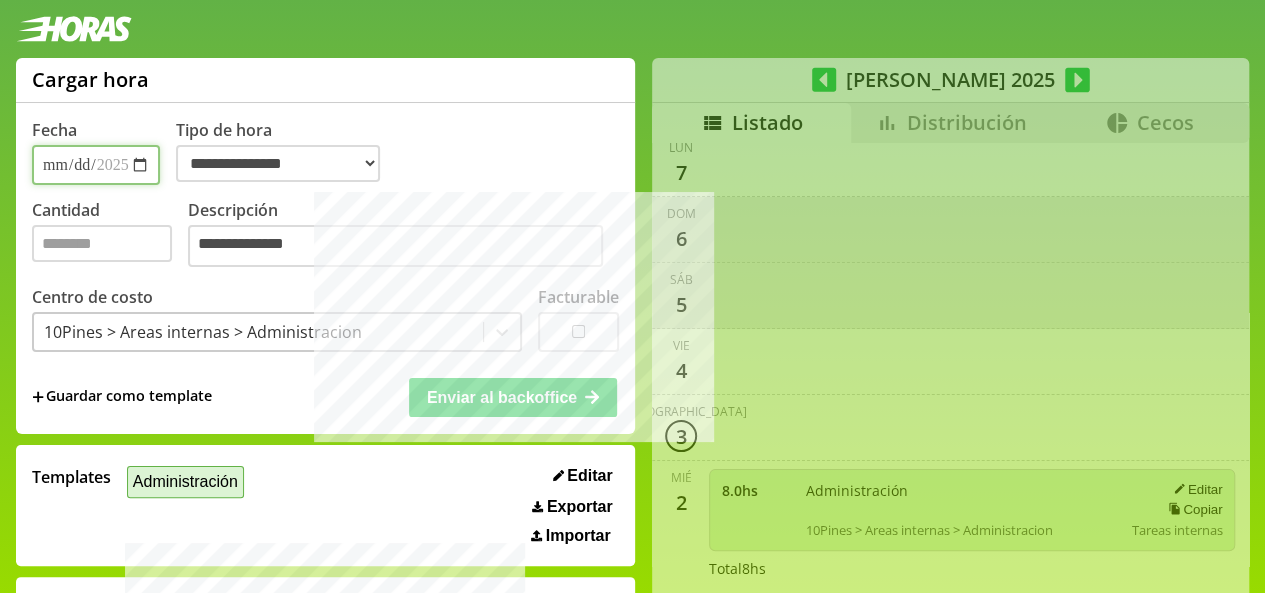 select on "**********" 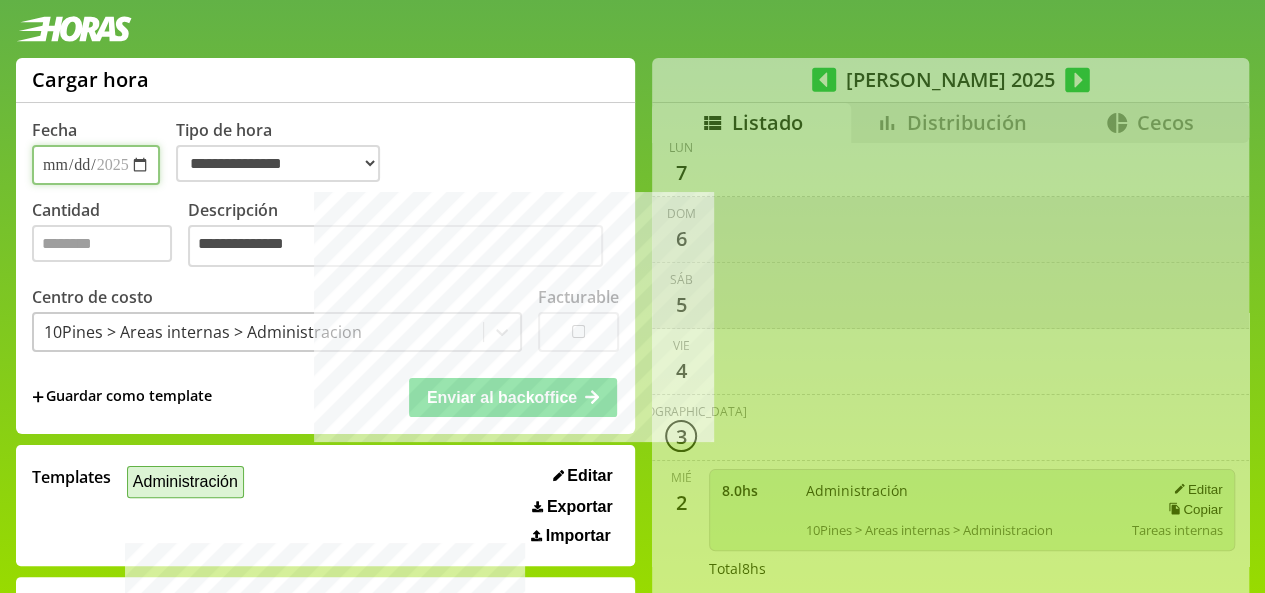 type 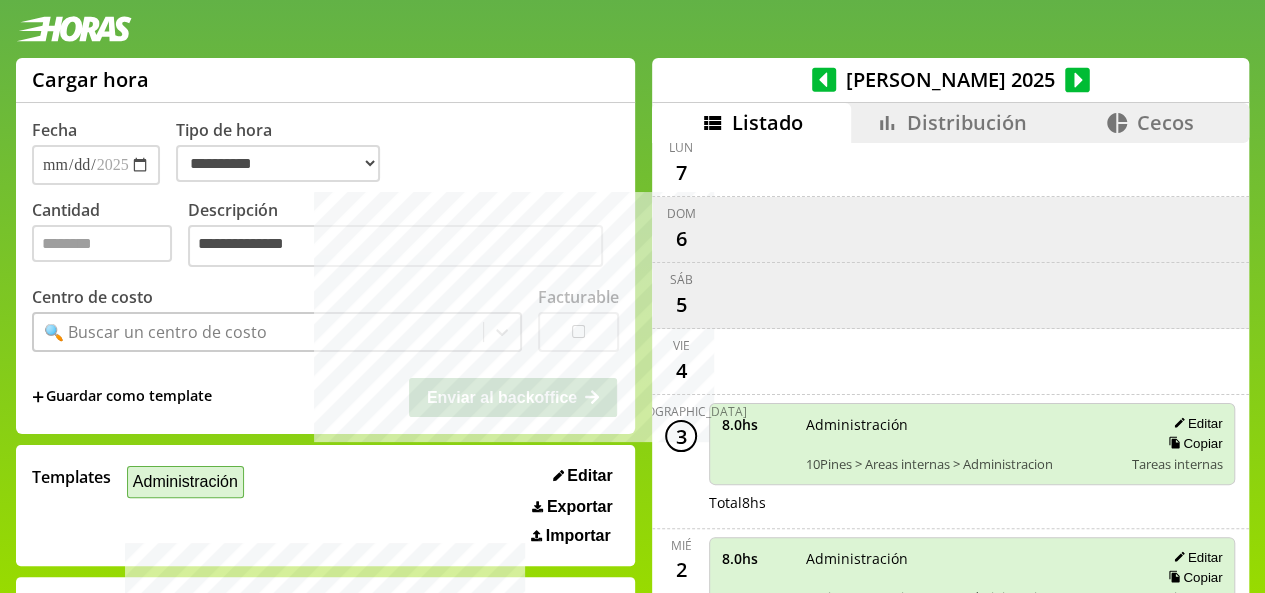 click on "Administración" at bounding box center [185, 481] 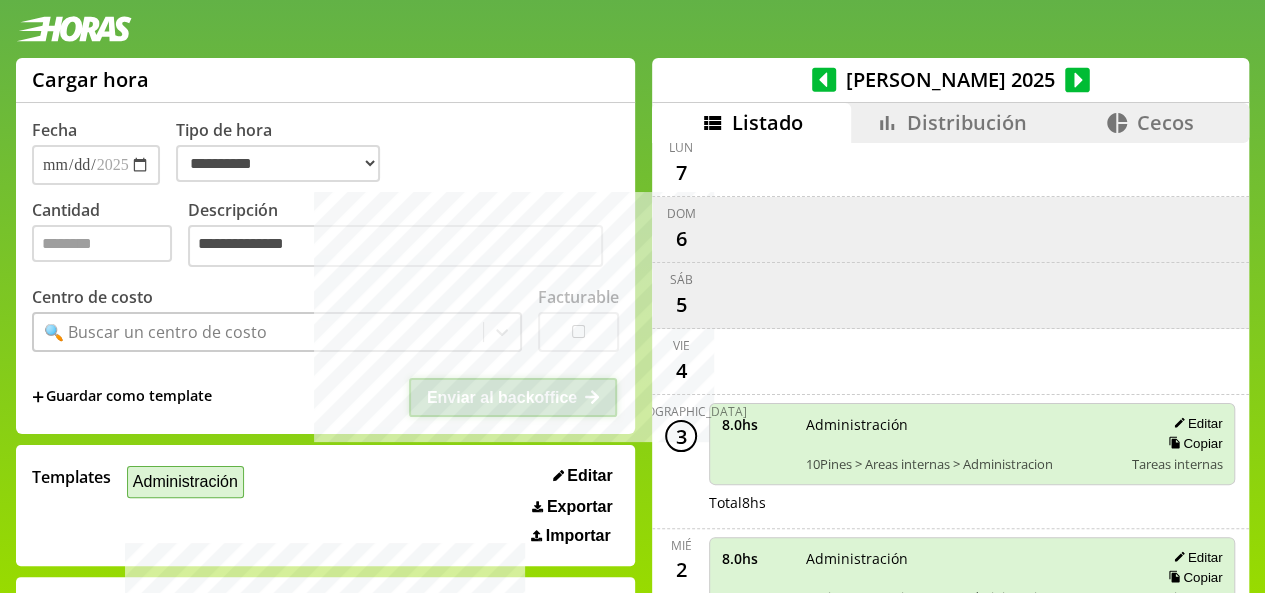 select on "**********" 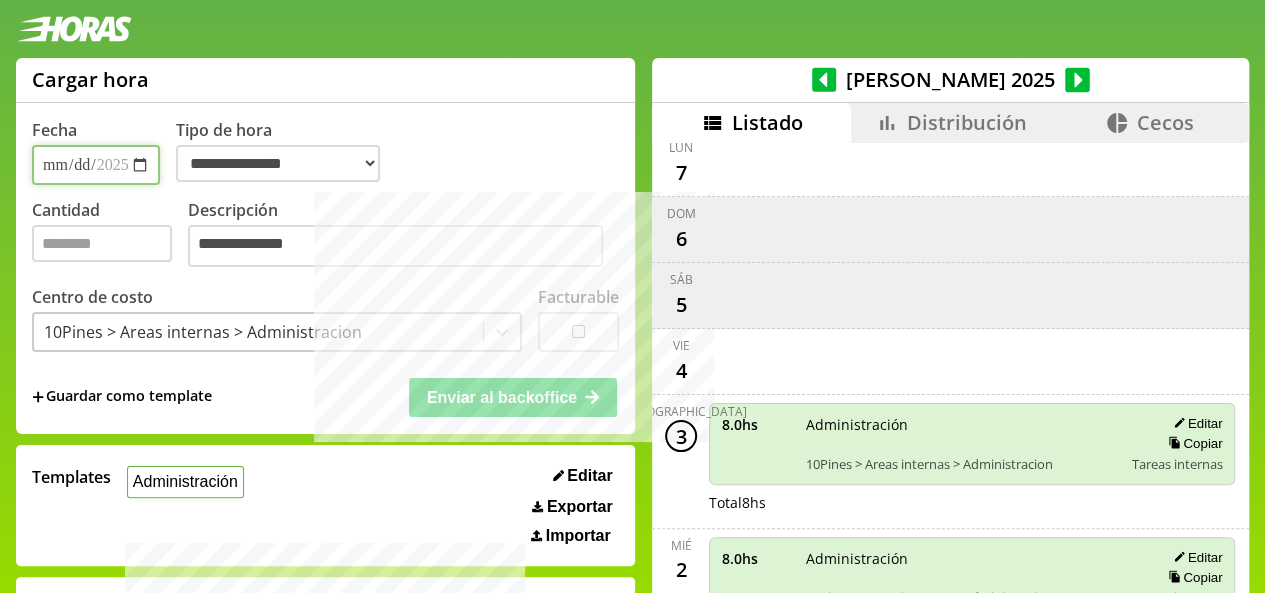 click on "**********" at bounding box center (96, 165) 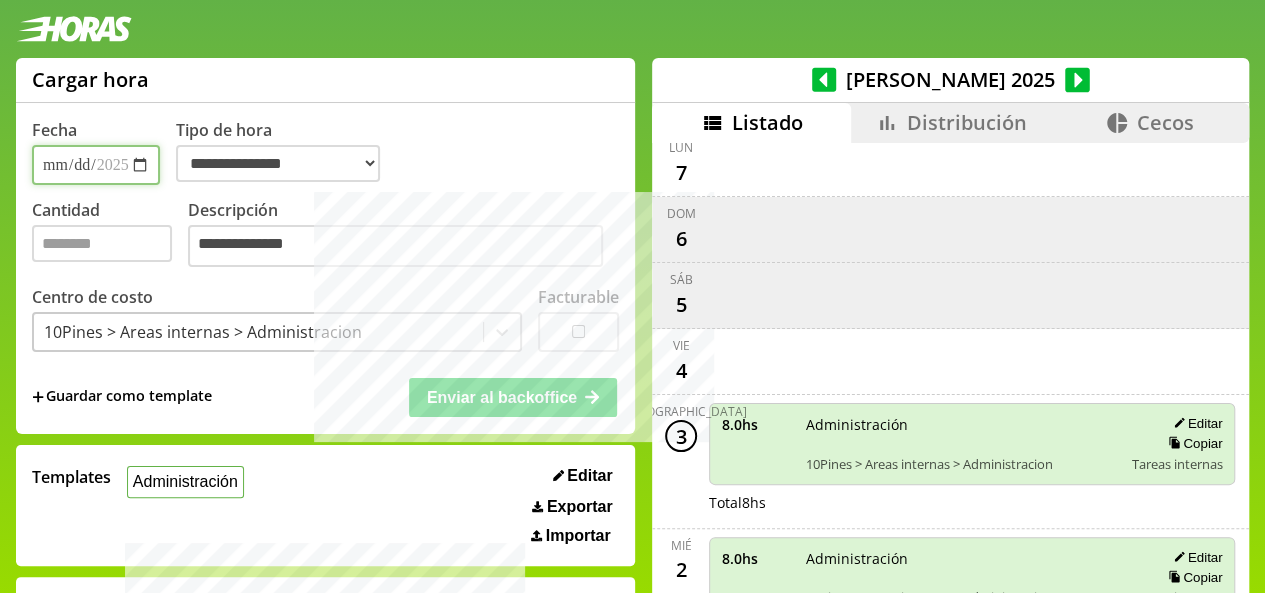 type on "**********" 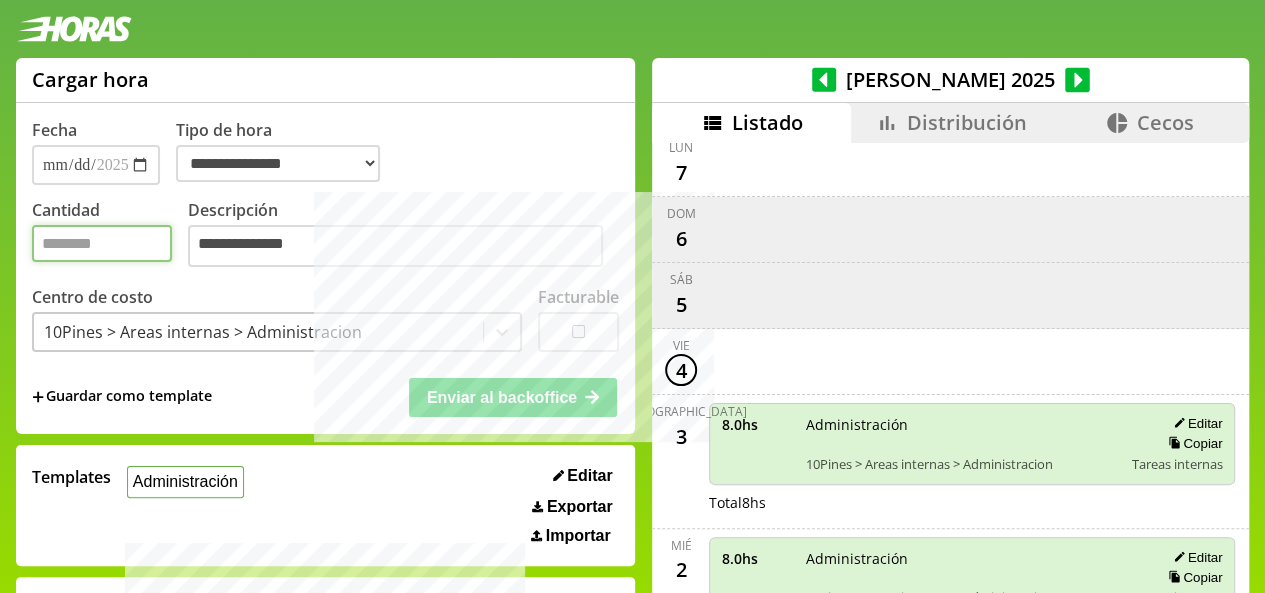 click on "*" at bounding box center [102, 243] 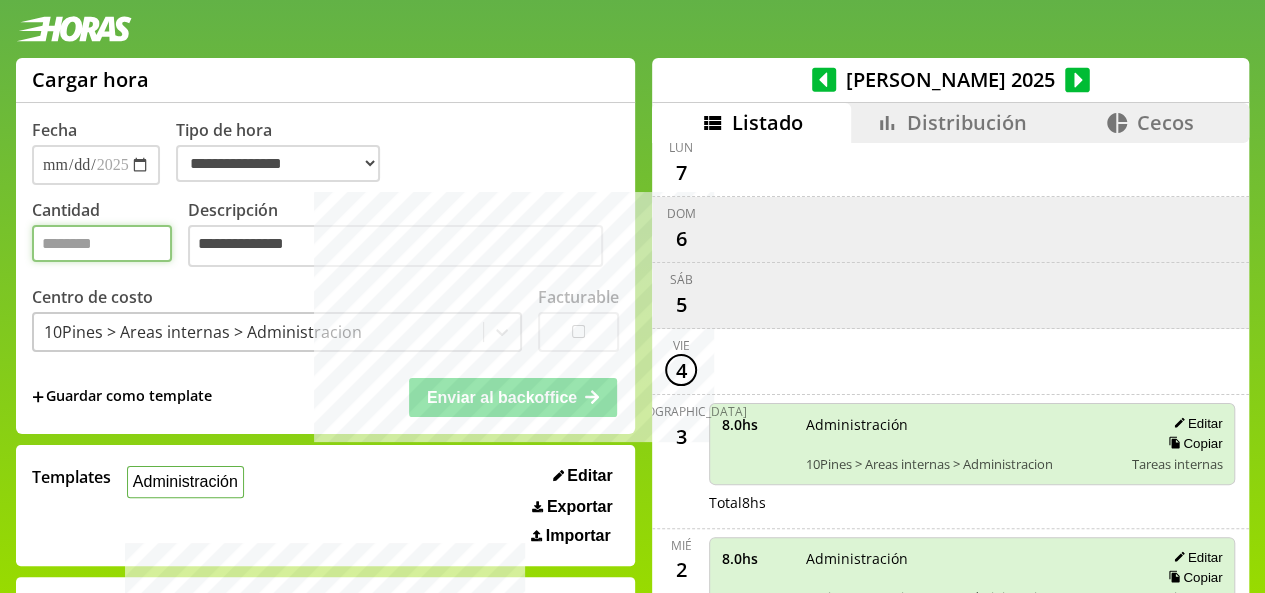 type on "*" 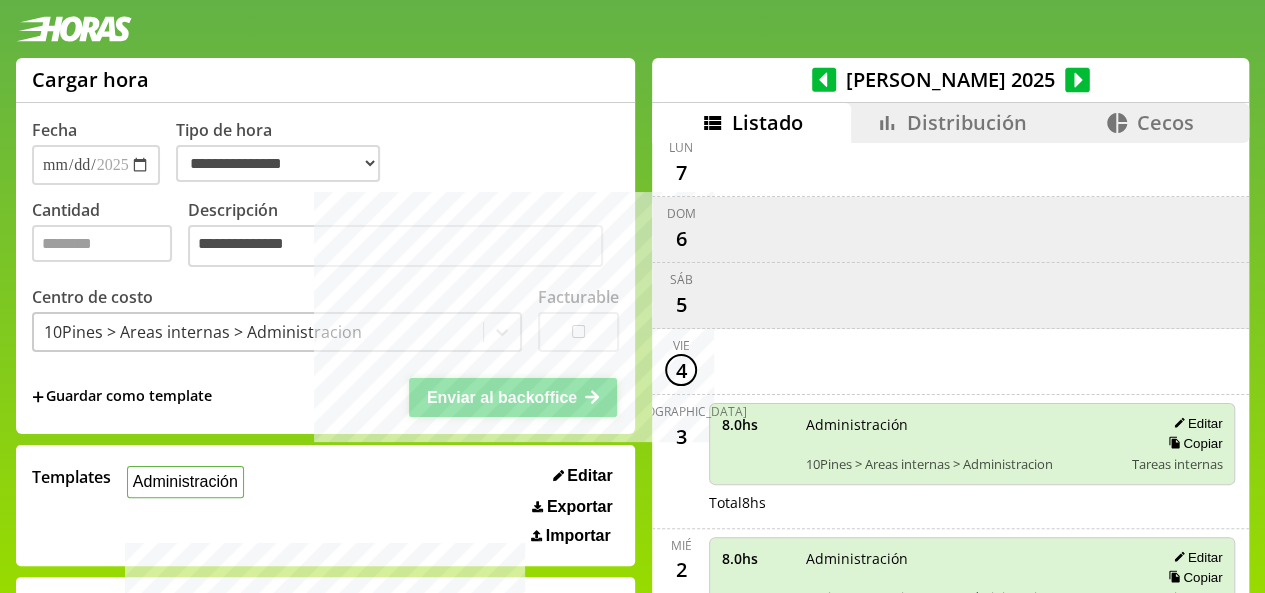 click on "Enviar al backoffice" at bounding box center [502, 397] 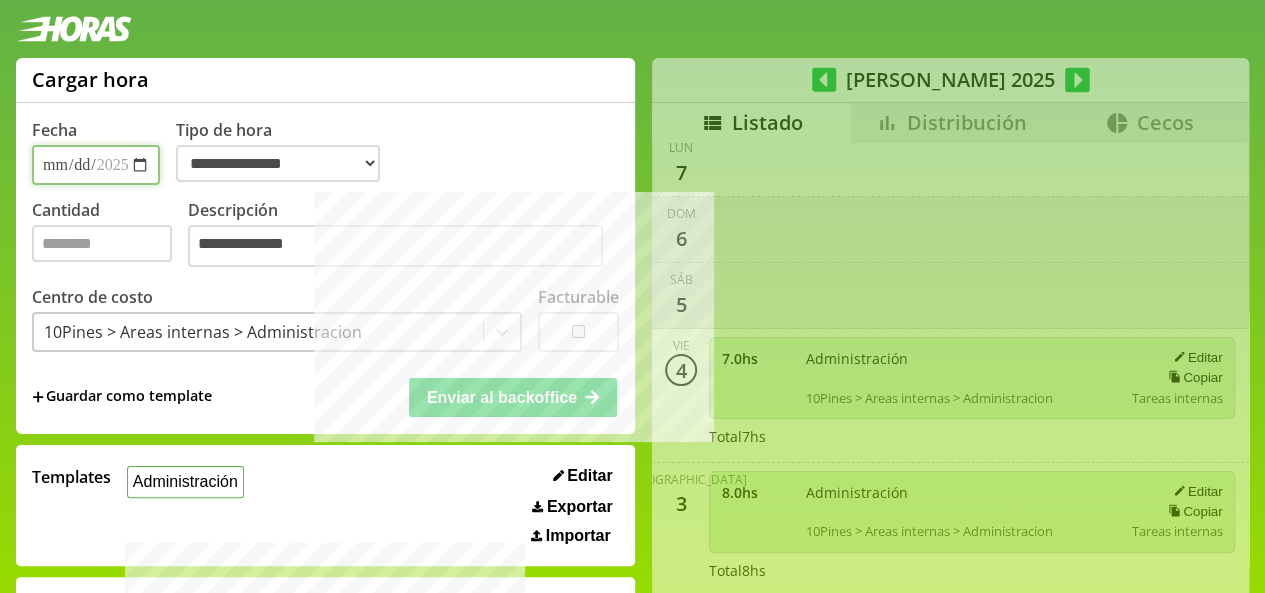 select on "**********" 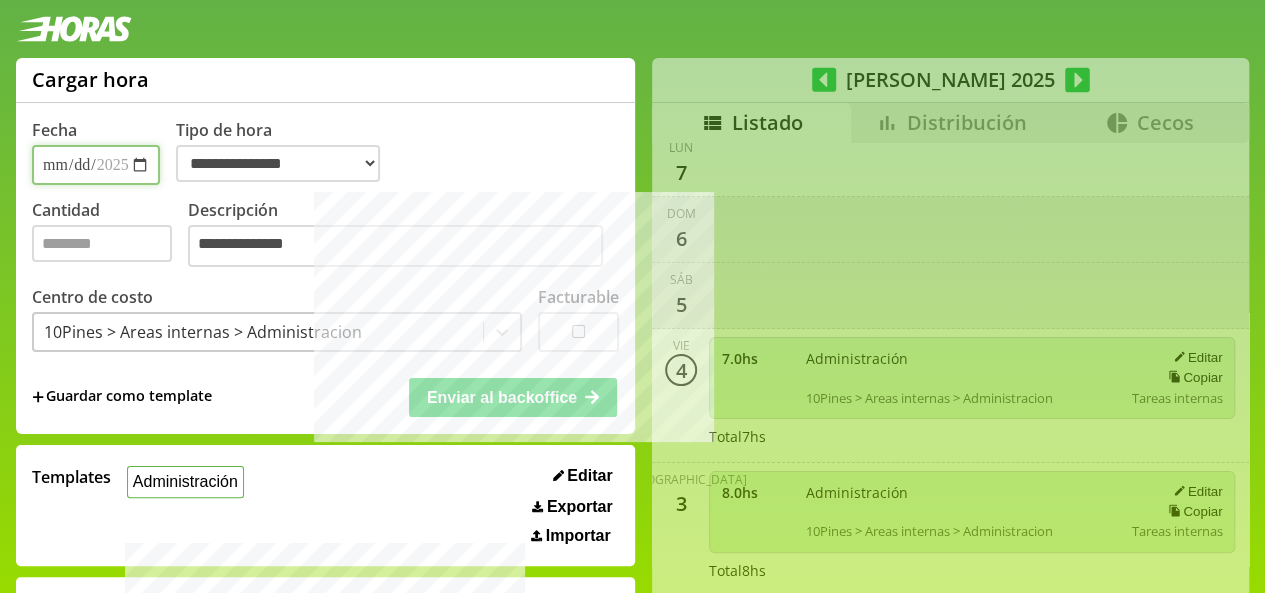 type 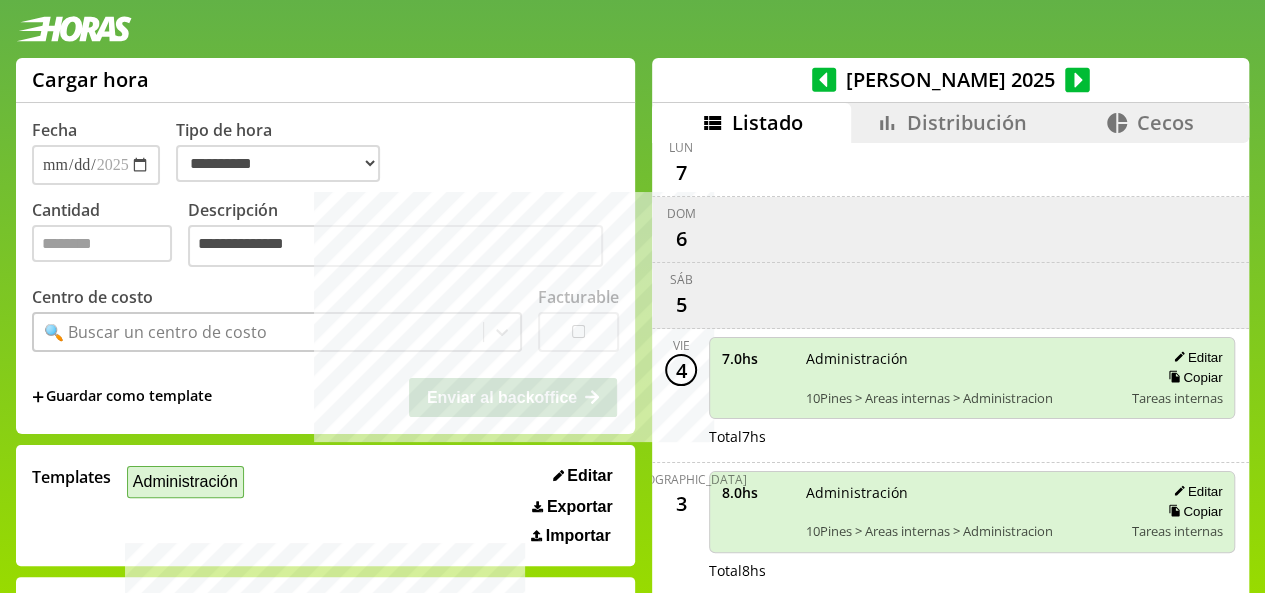 click on "Administración" at bounding box center (185, 481) 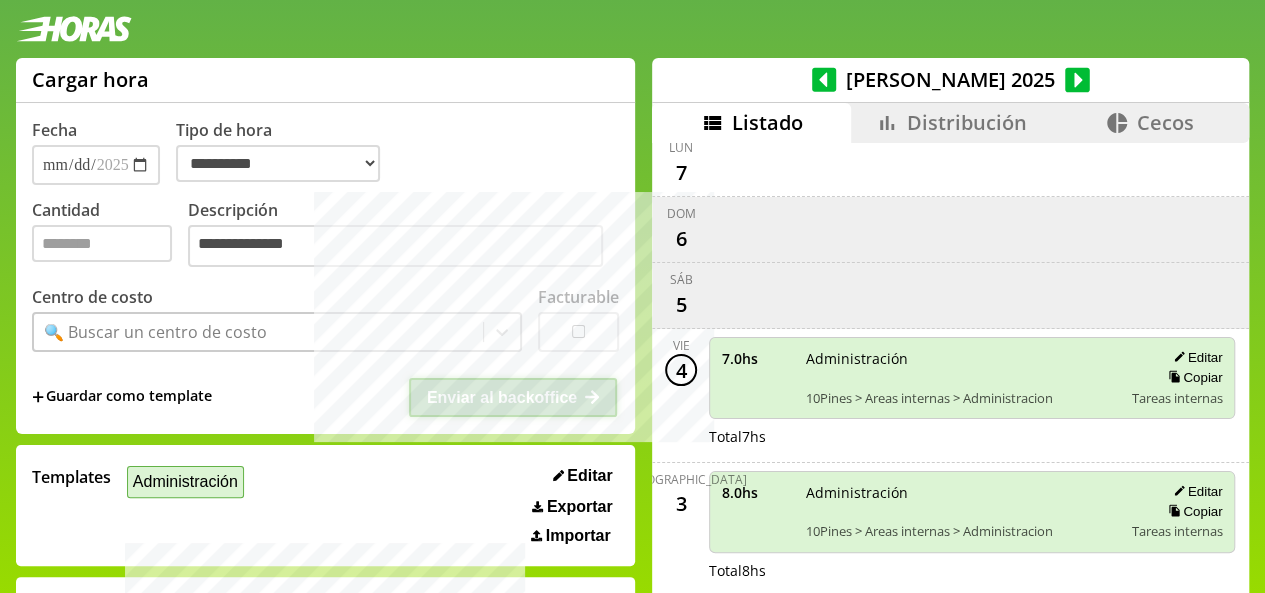 select on "**********" 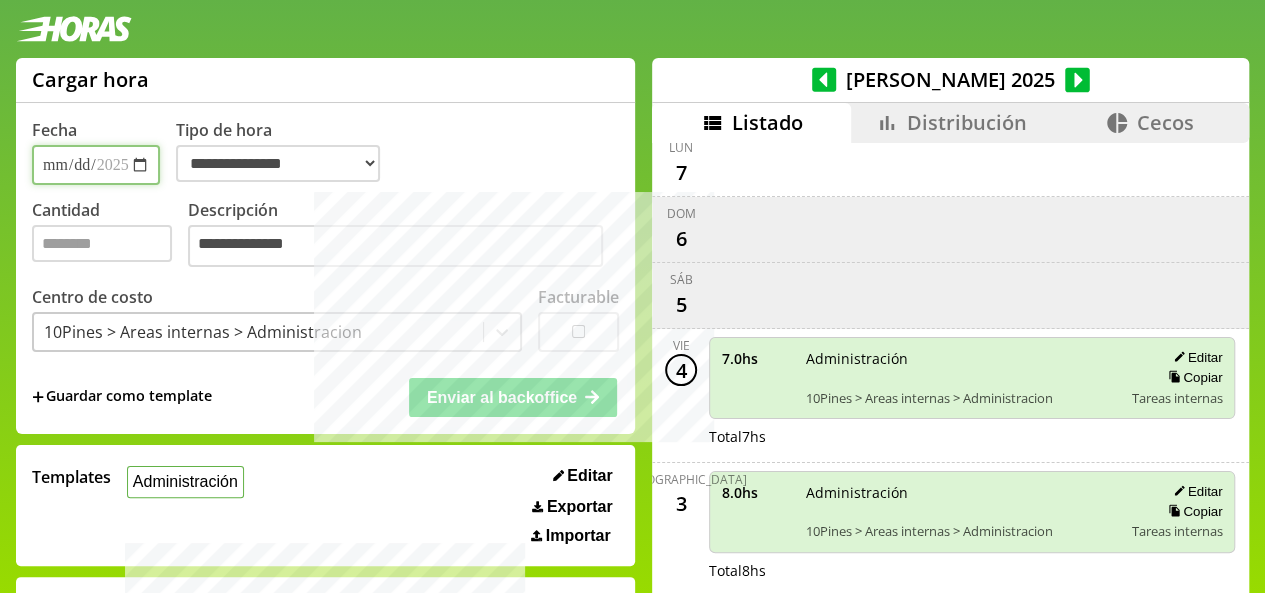 click on "**********" at bounding box center [96, 165] 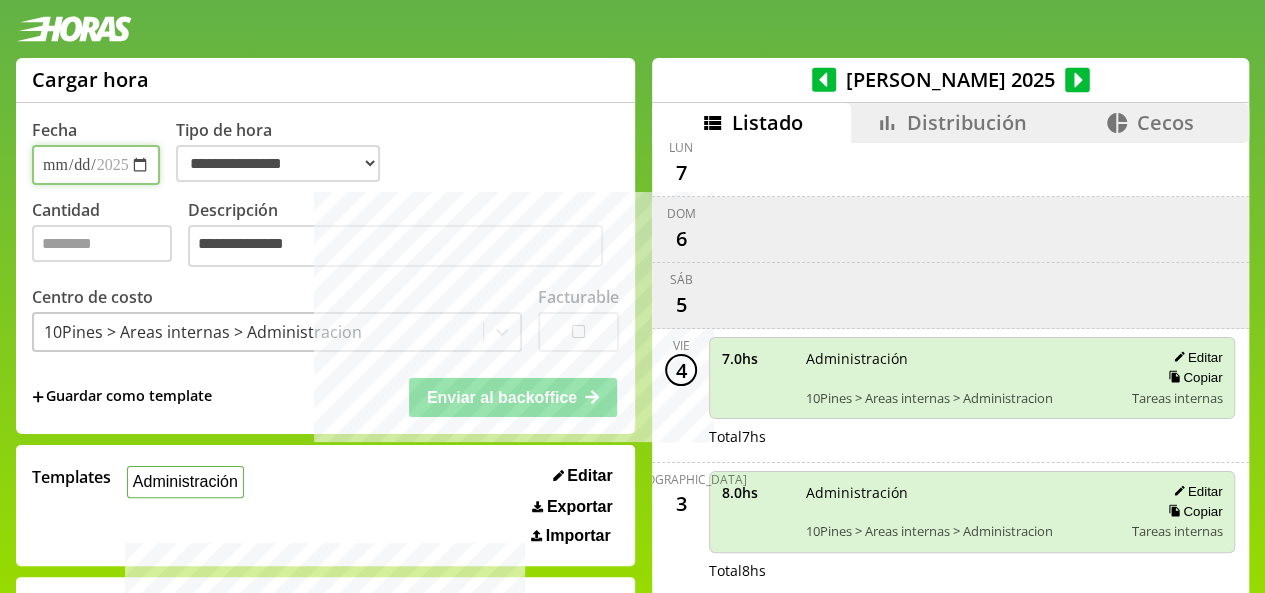 type on "**********" 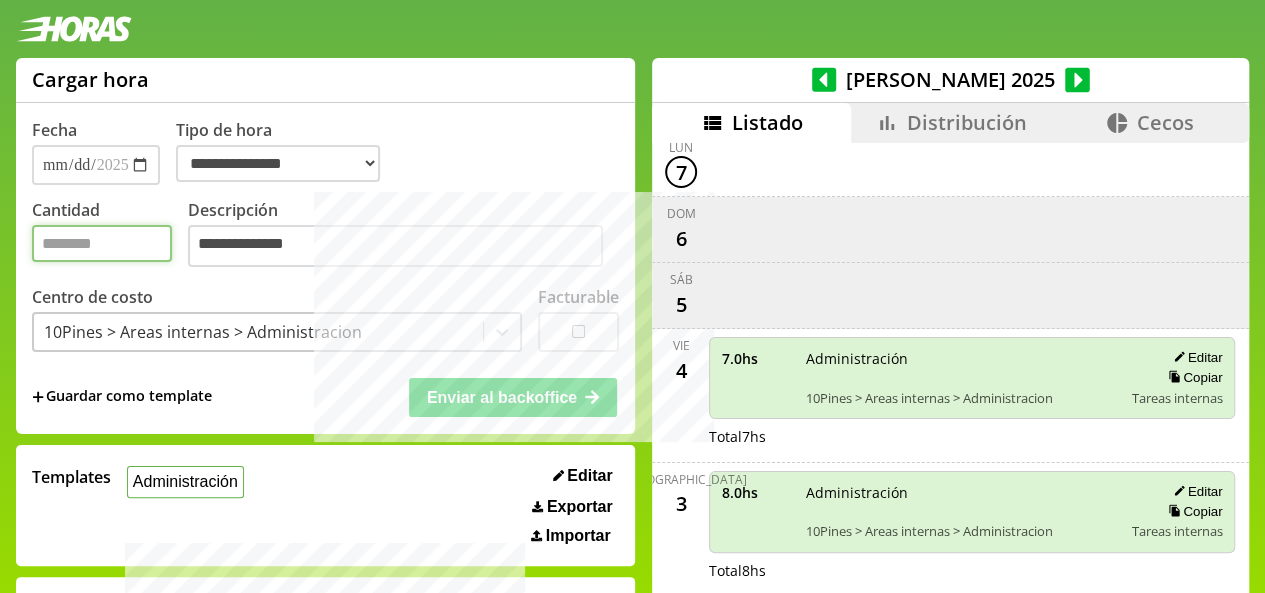 click on "*" at bounding box center [102, 243] 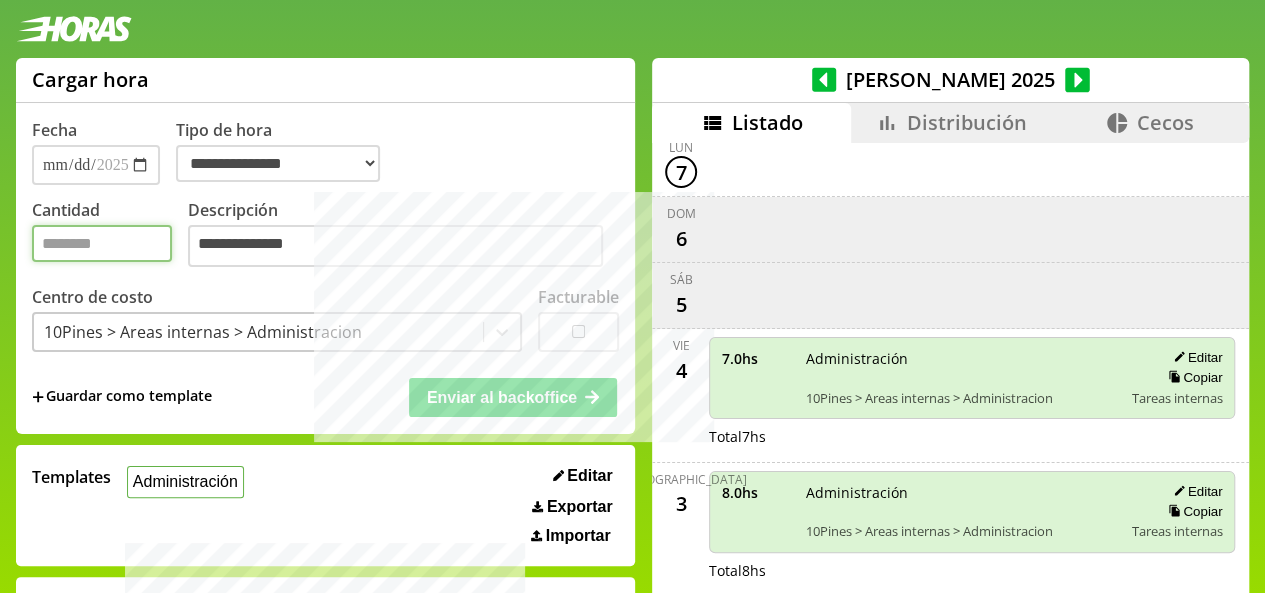 type on "*" 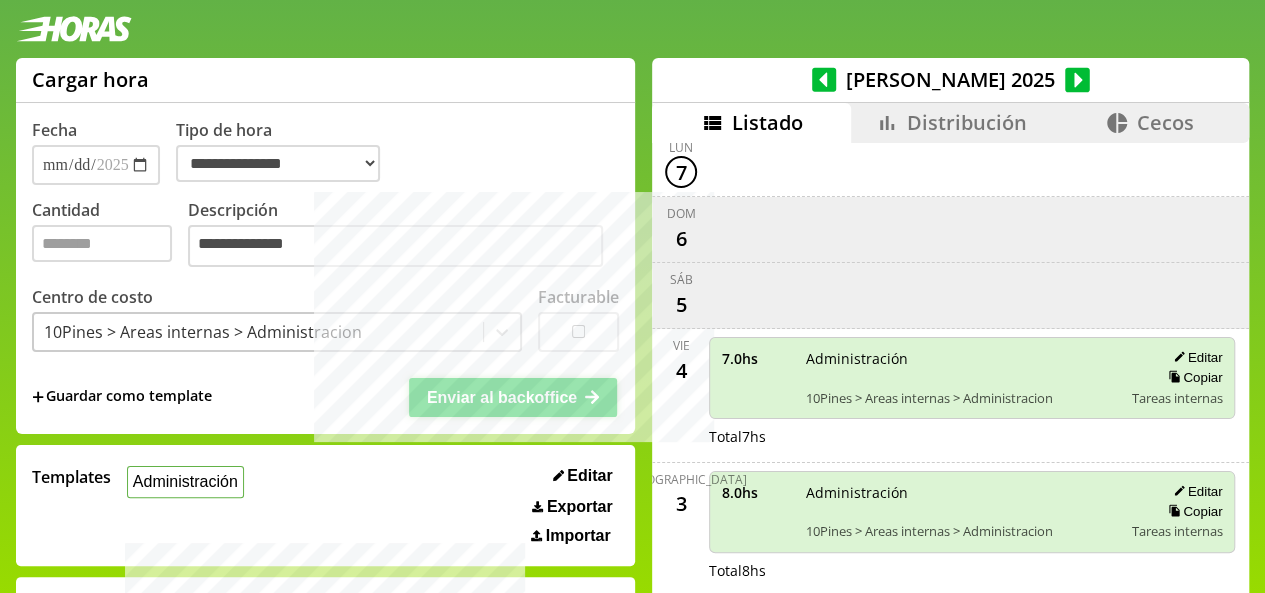 click on "Enviar al backoffice" at bounding box center (502, 397) 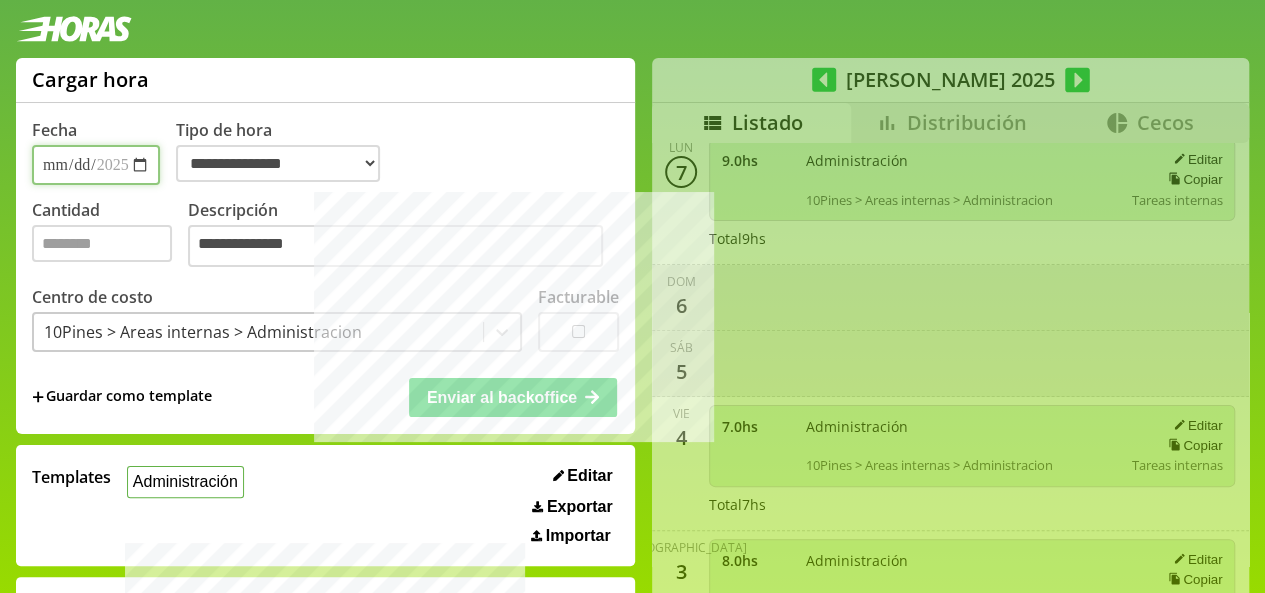 select on "**********" 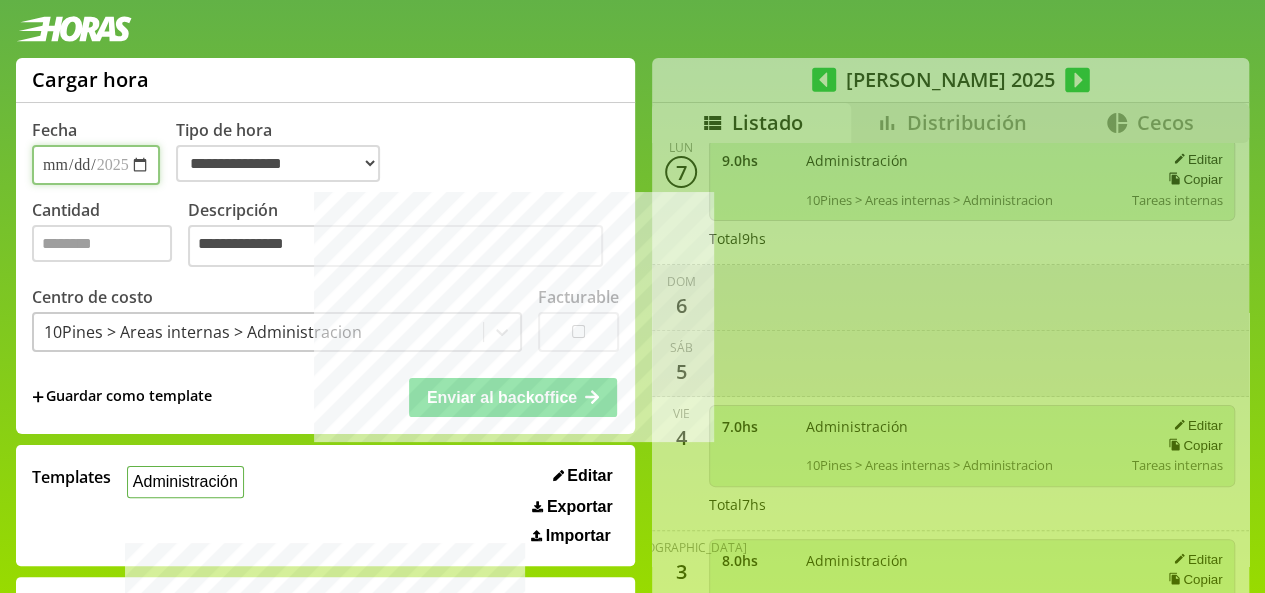 type 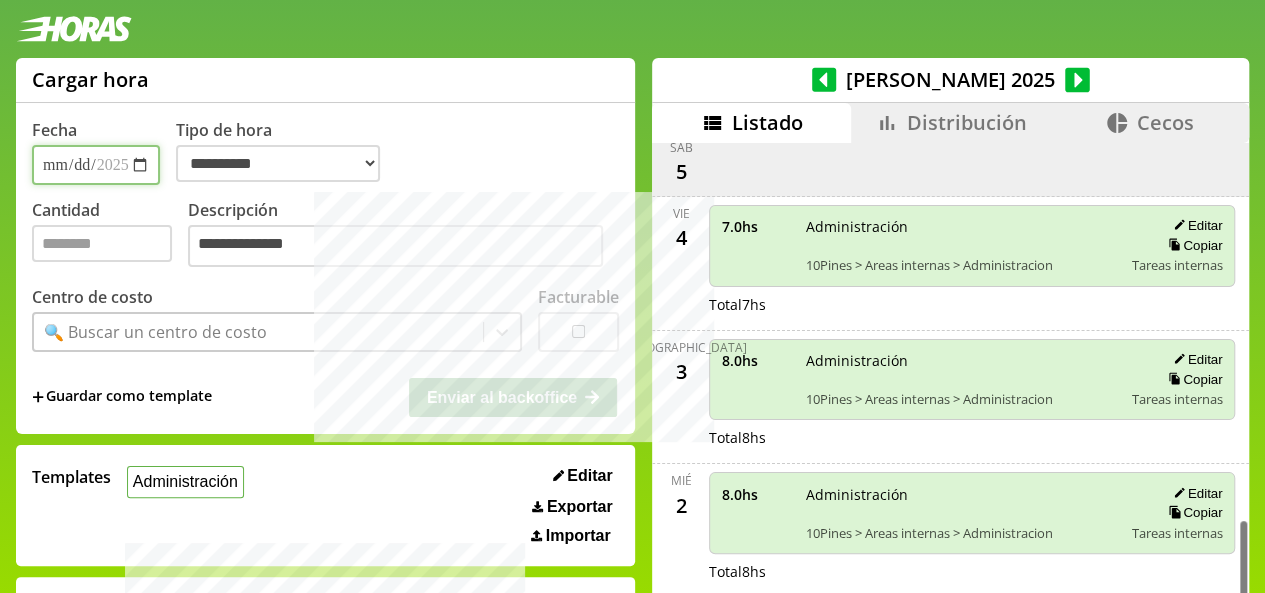 scroll, scrollTop: 1937, scrollLeft: 0, axis: vertical 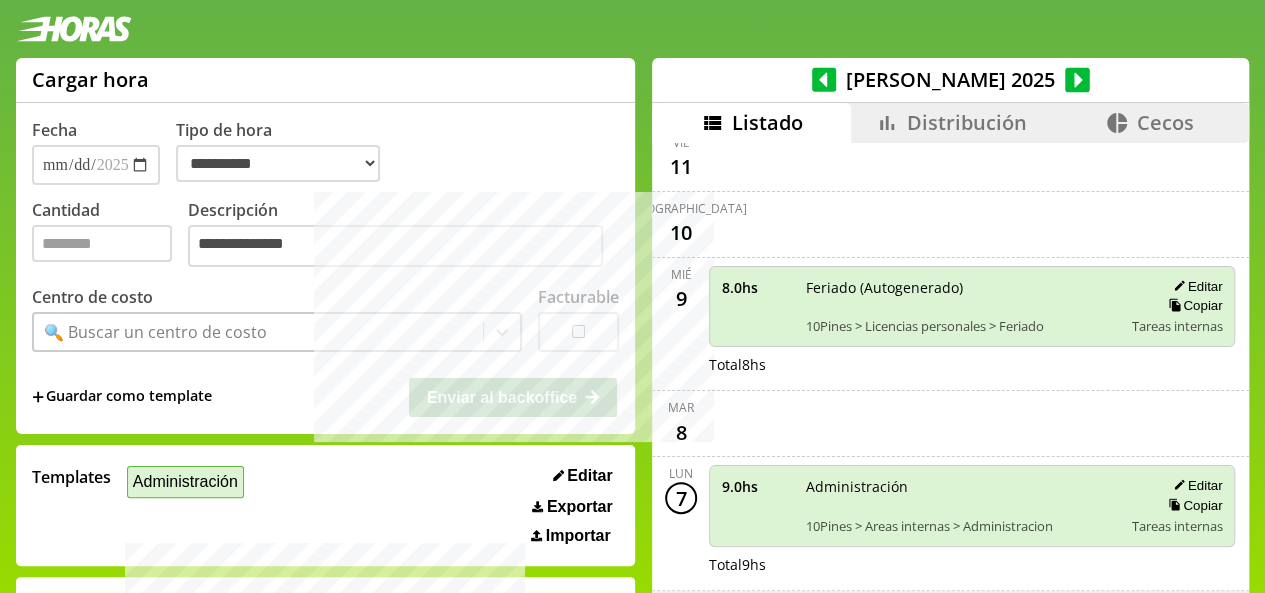 click on "Administración" at bounding box center [185, 481] 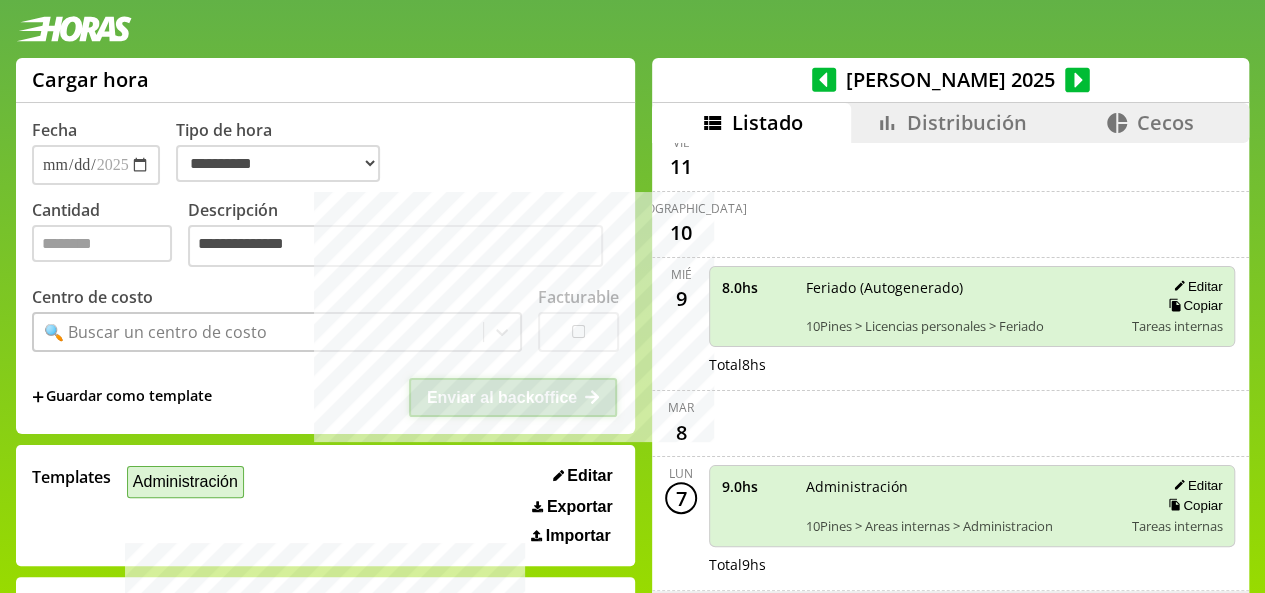 select on "**********" 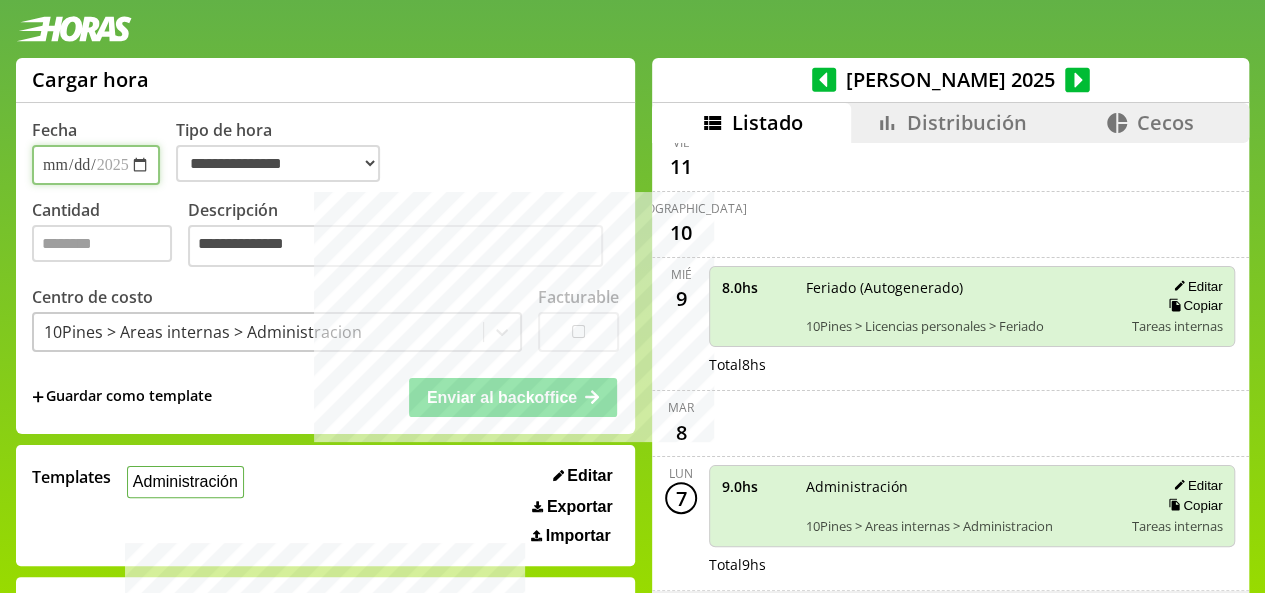 click on "**********" at bounding box center (96, 165) 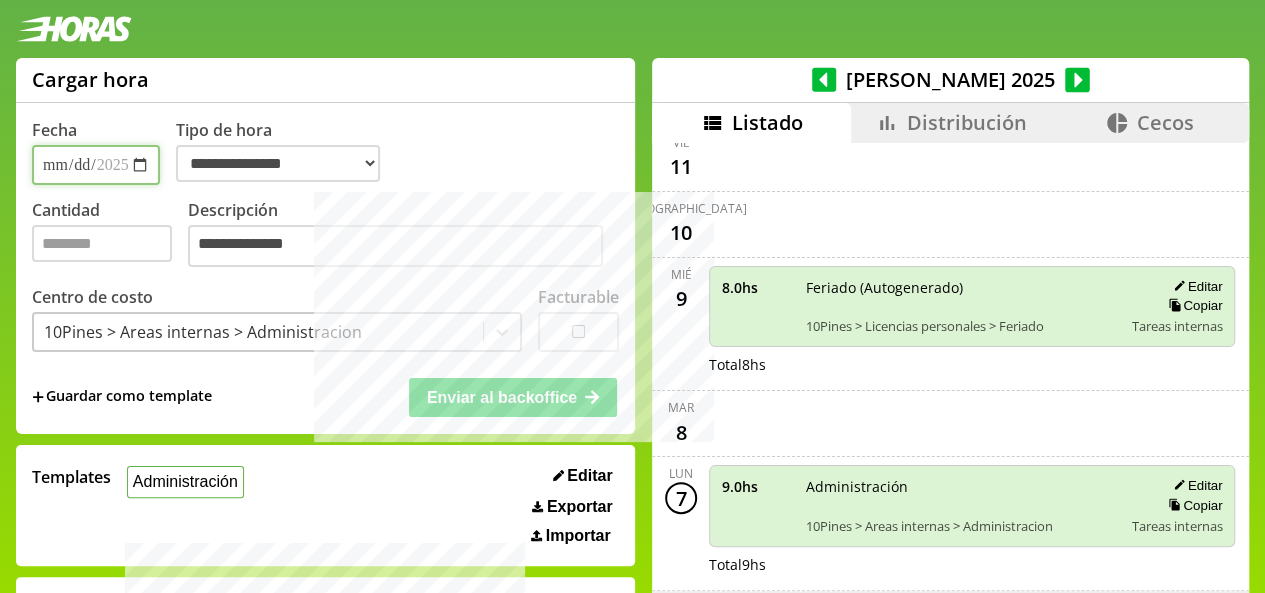 type on "**********" 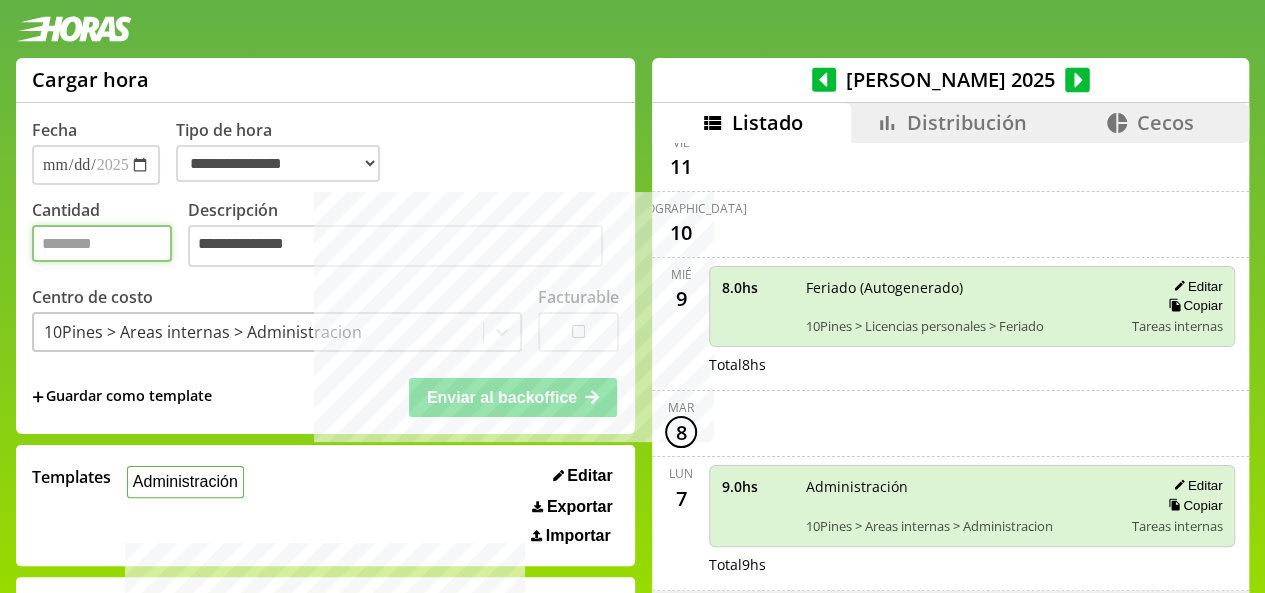 click on "*" at bounding box center (102, 243) 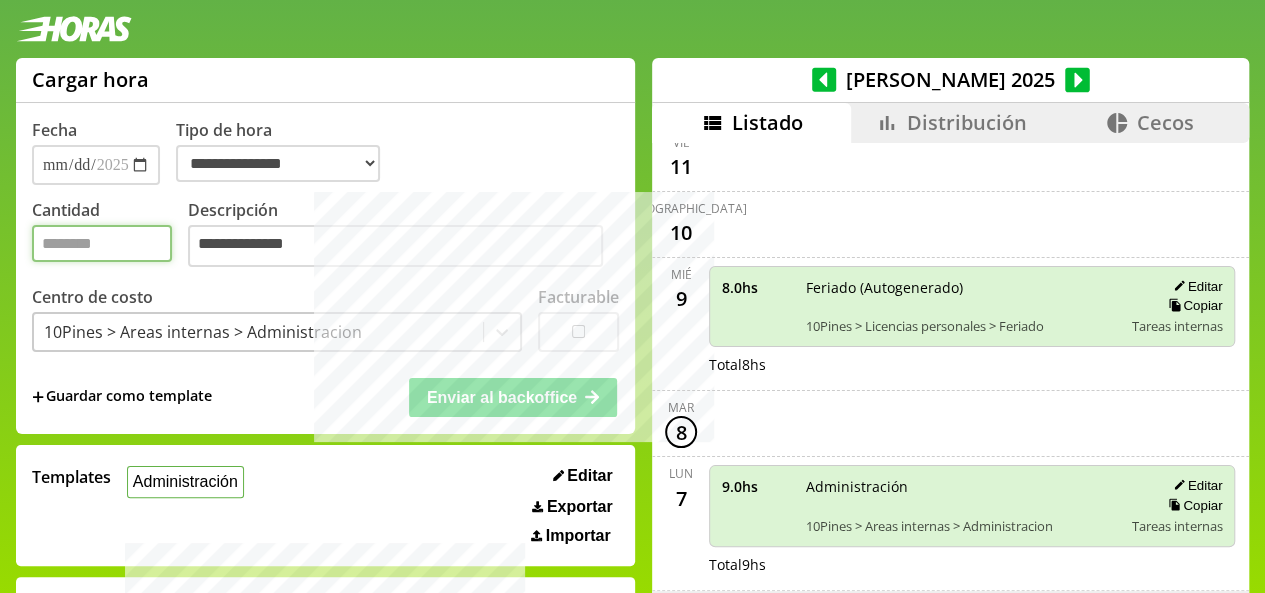 type on "***" 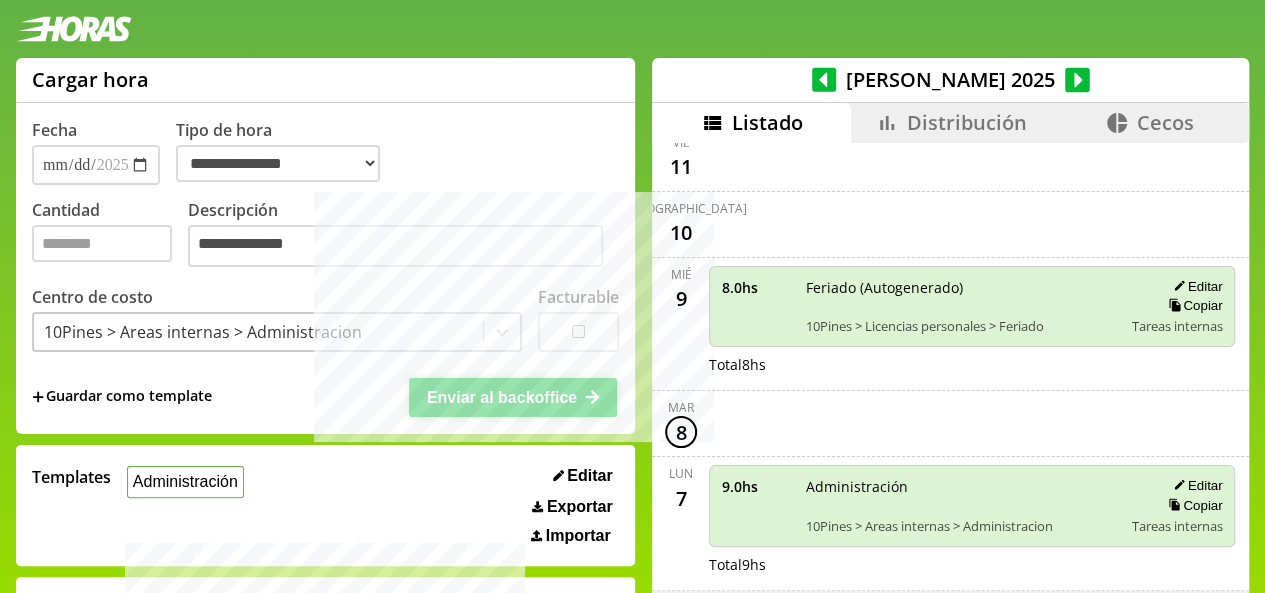 click on "Enviar al backoffice" at bounding box center [502, 397] 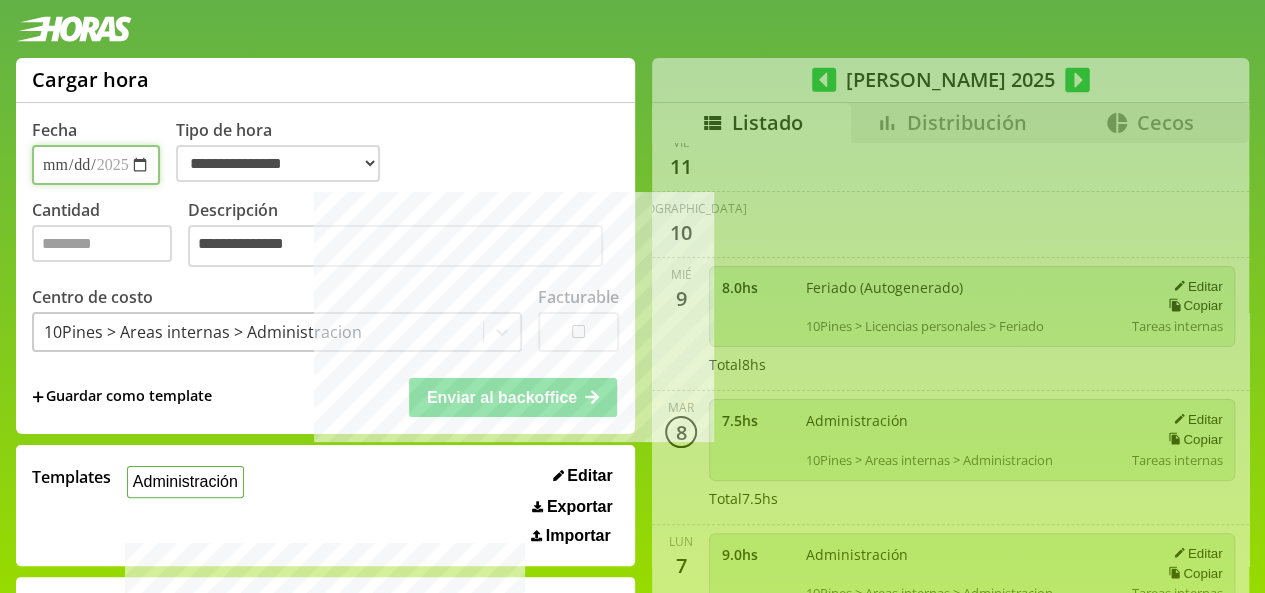 select on "**********" 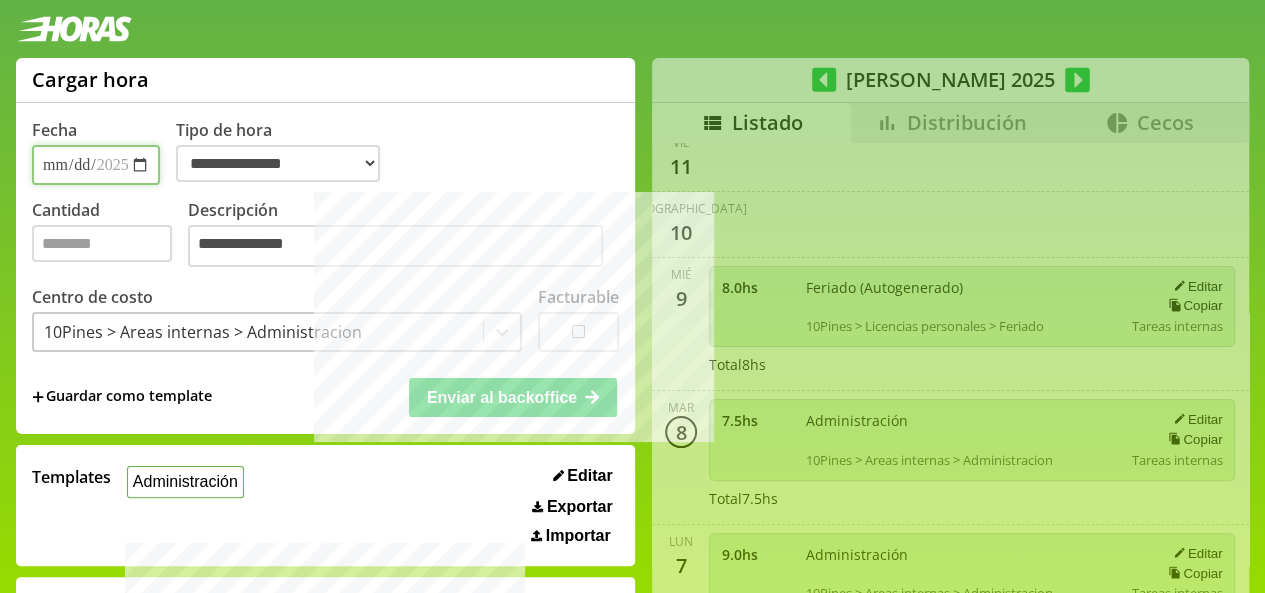 type 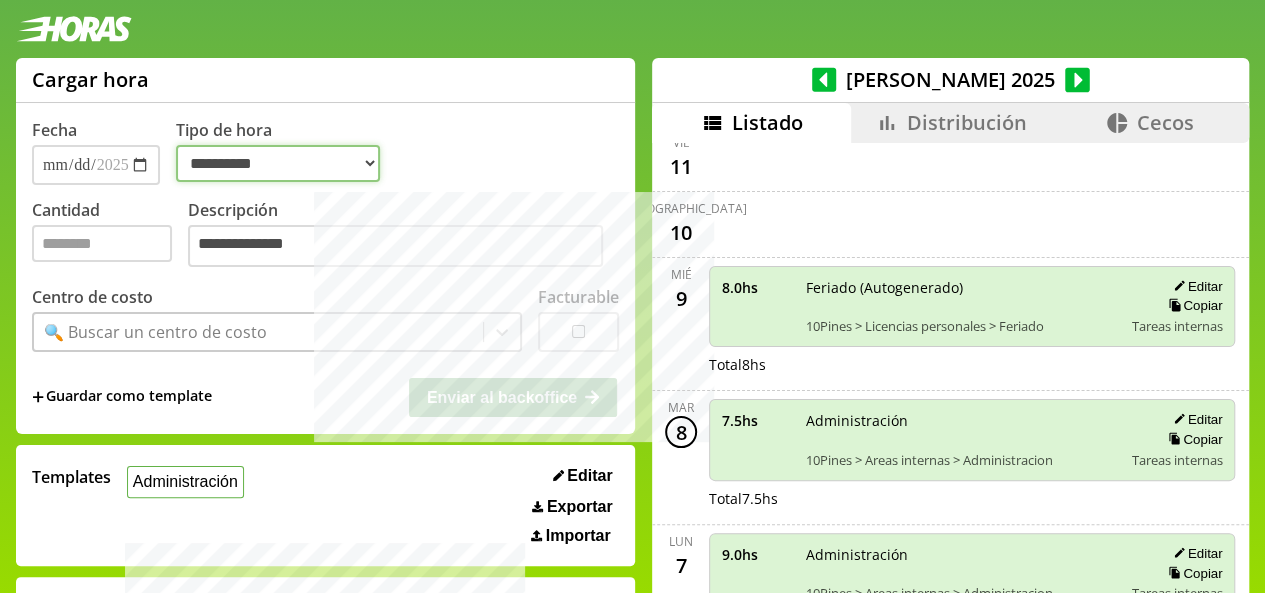 click on "**********" at bounding box center (278, 163) 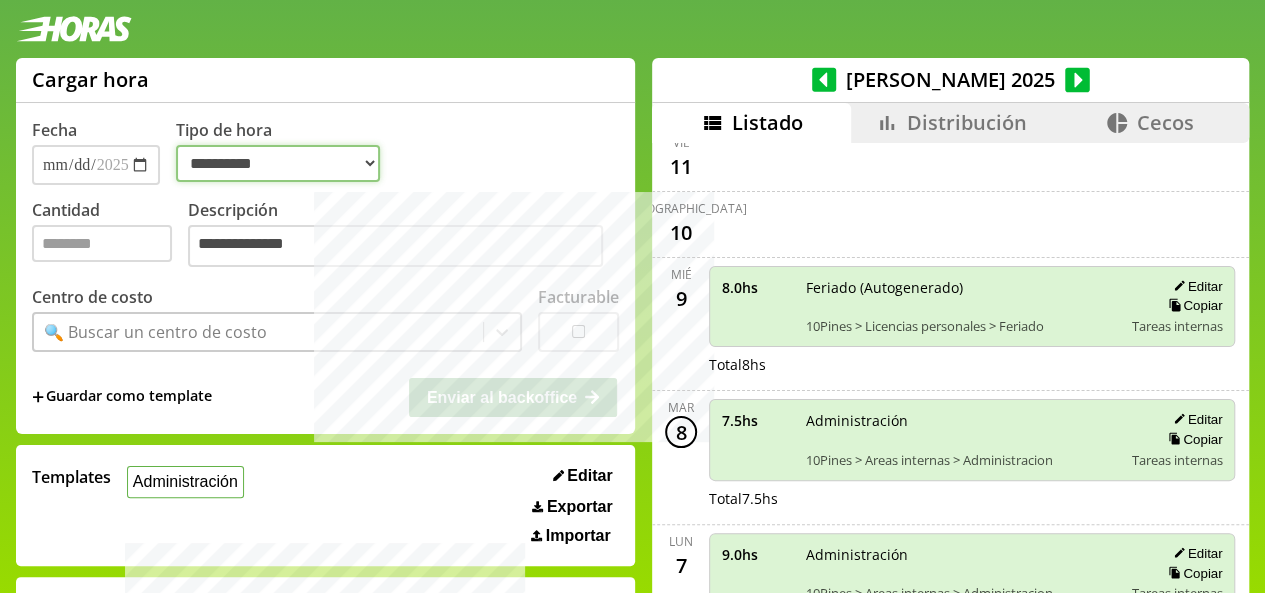 select on "**********" 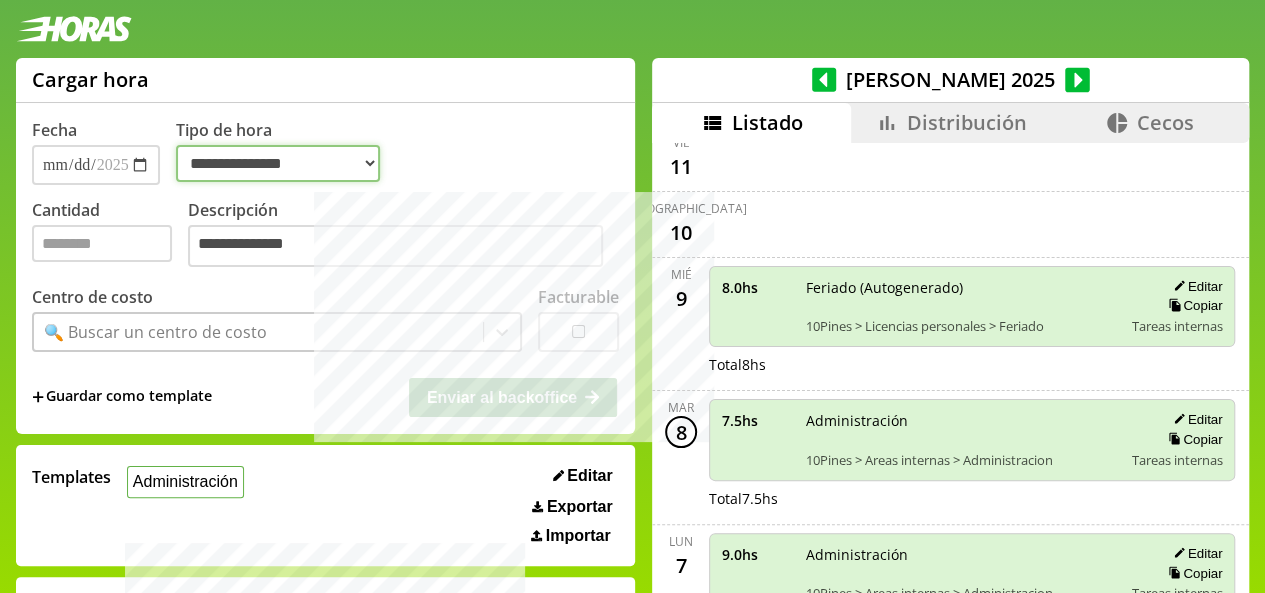 click on "**********" at bounding box center [278, 163] 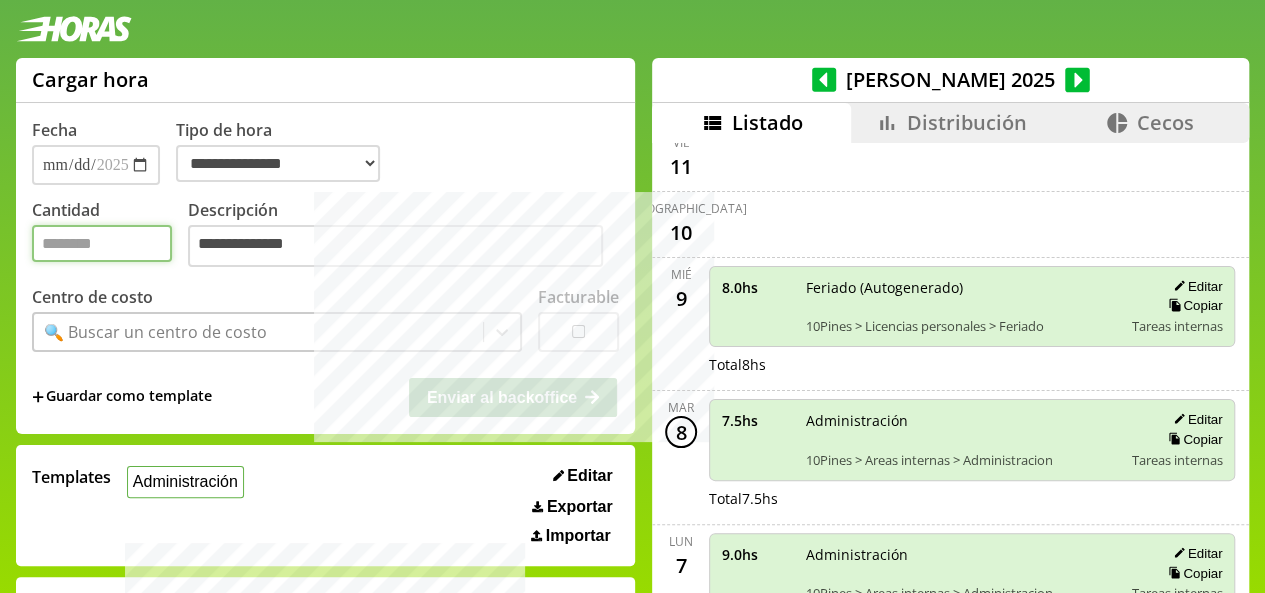 click on "Cantidad" at bounding box center [102, 243] 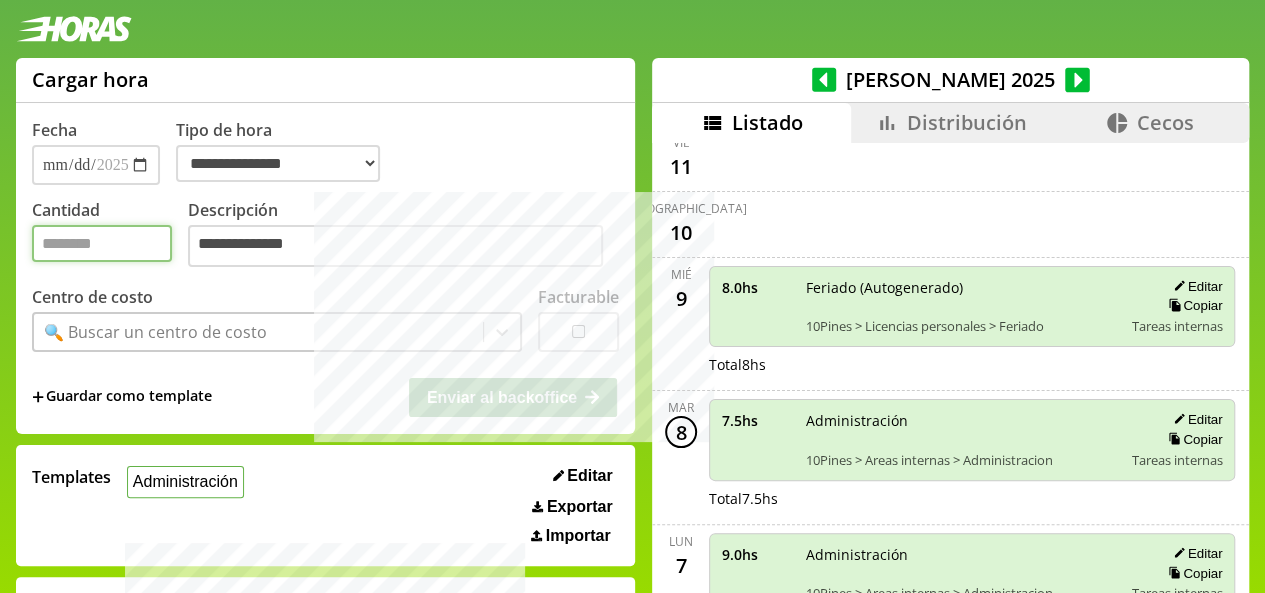 type on "***" 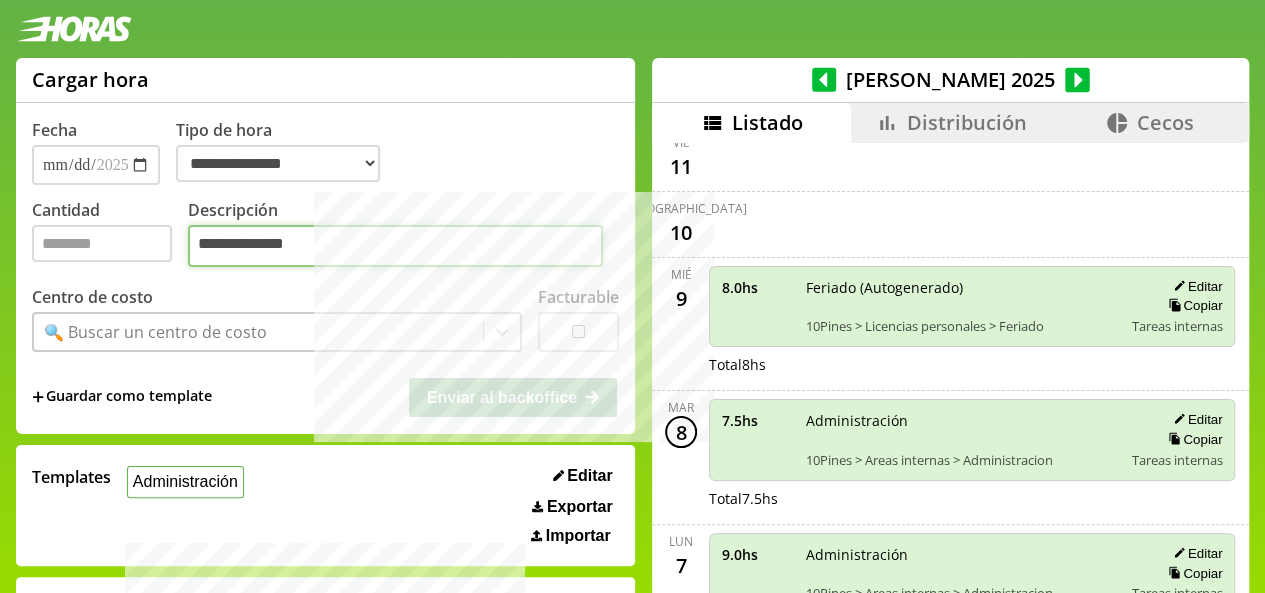click on "**********" at bounding box center (395, 246) 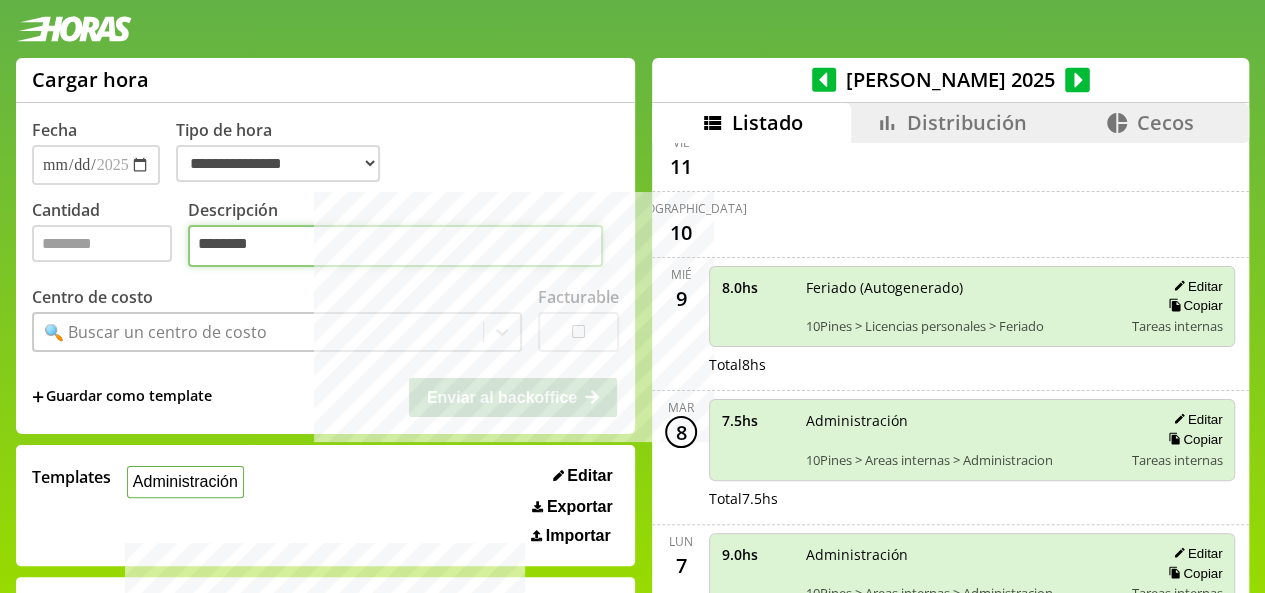 type on "********" 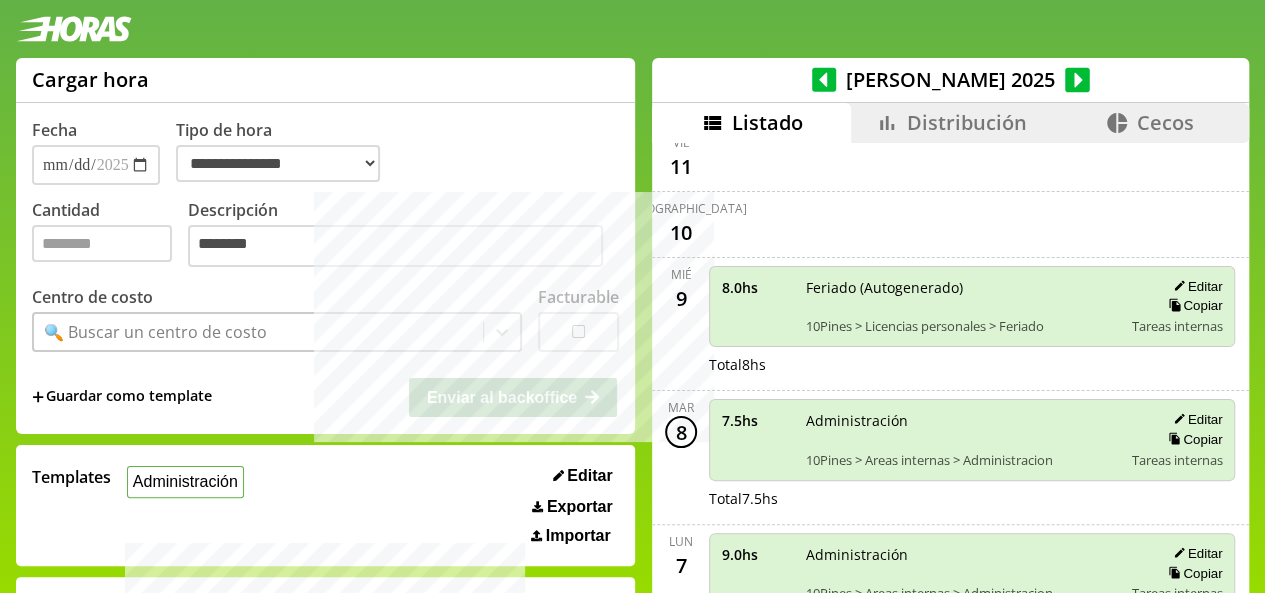 click on "🔍 Buscar un centro de costo" at bounding box center [258, 332] 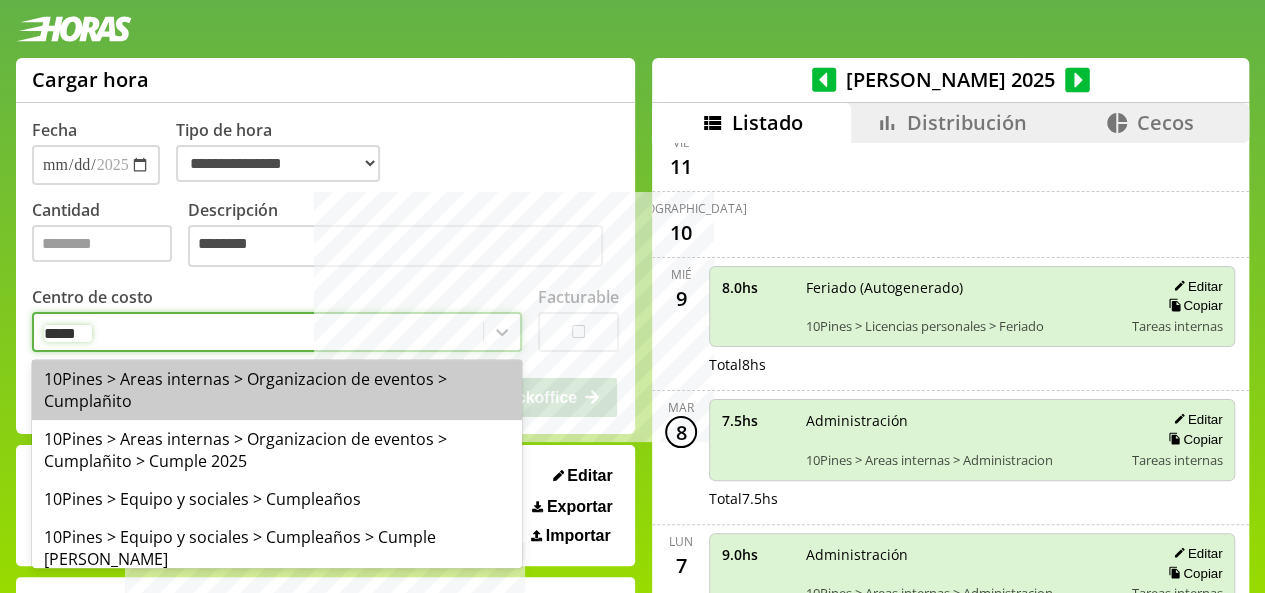 type on "******" 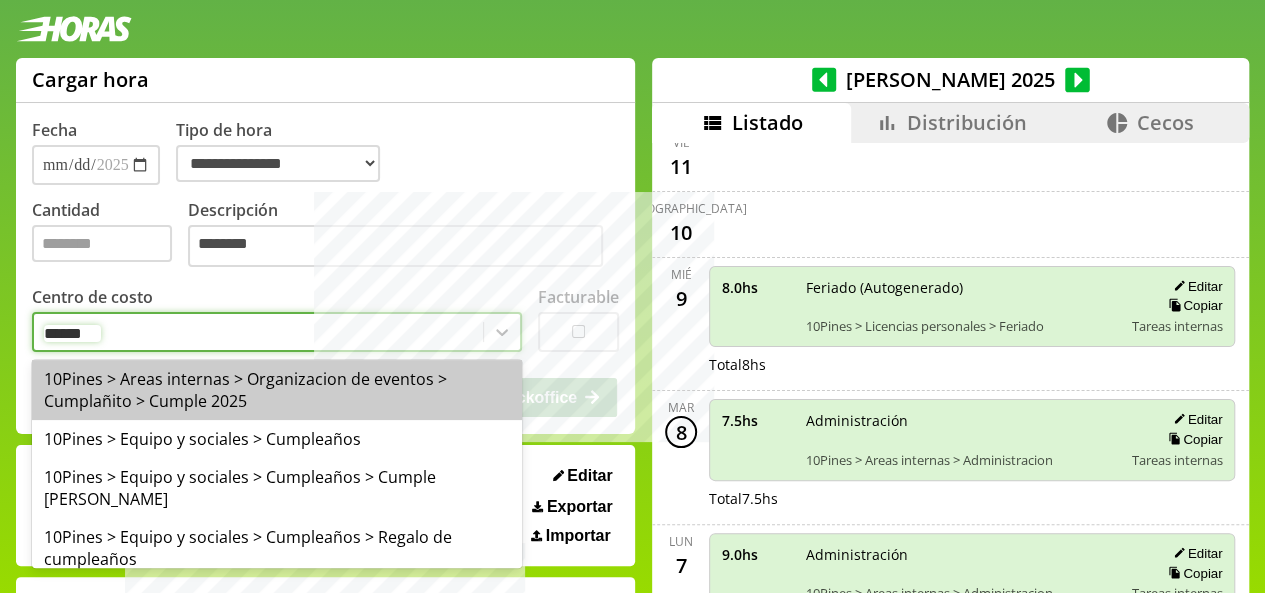 click on "10Pines > Areas internas > Organizacion de eventos > Cumplañito > Cumple 2025" at bounding box center (277, 390) 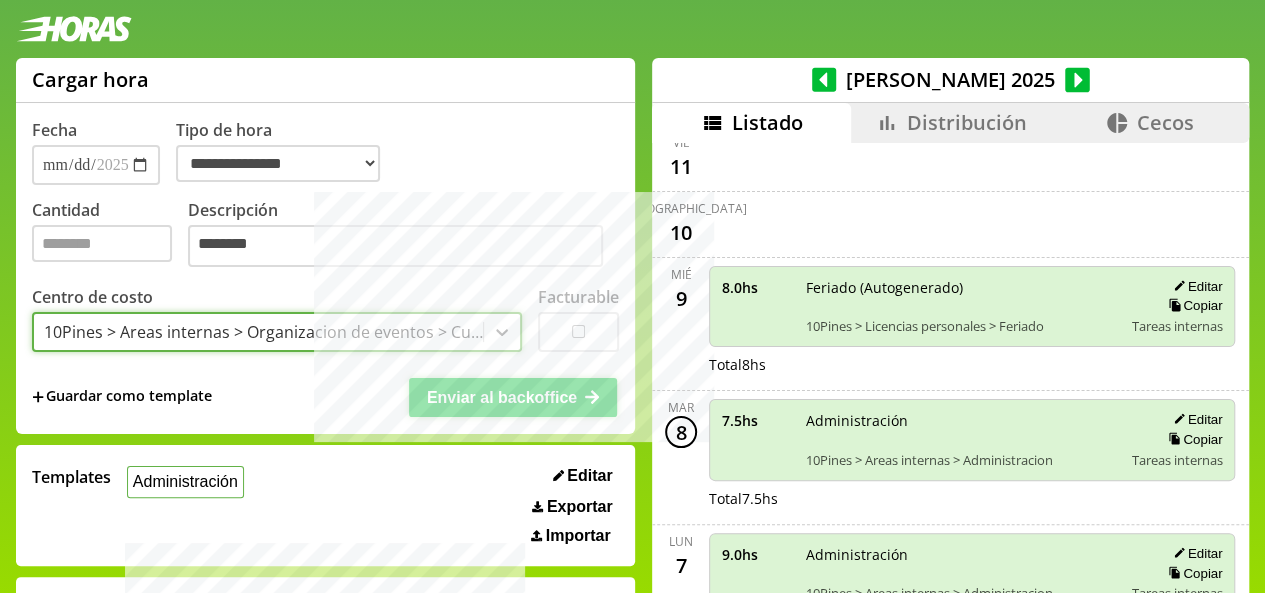 click on "Enviar al backoffice" at bounding box center (502, 397) 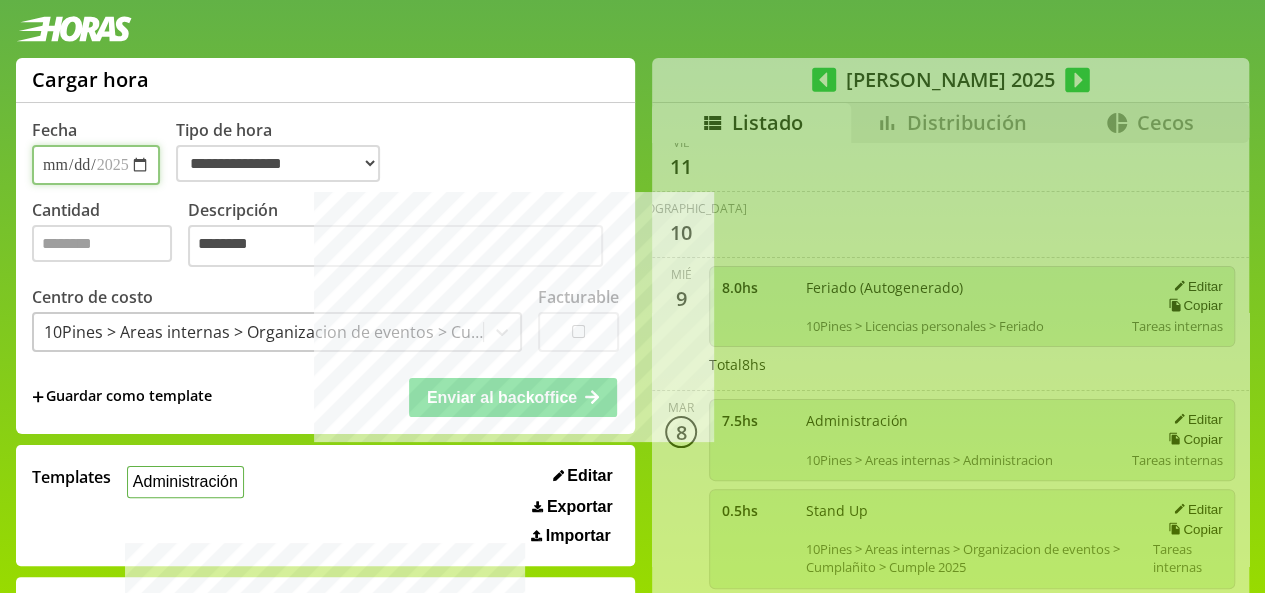 select on "**********" 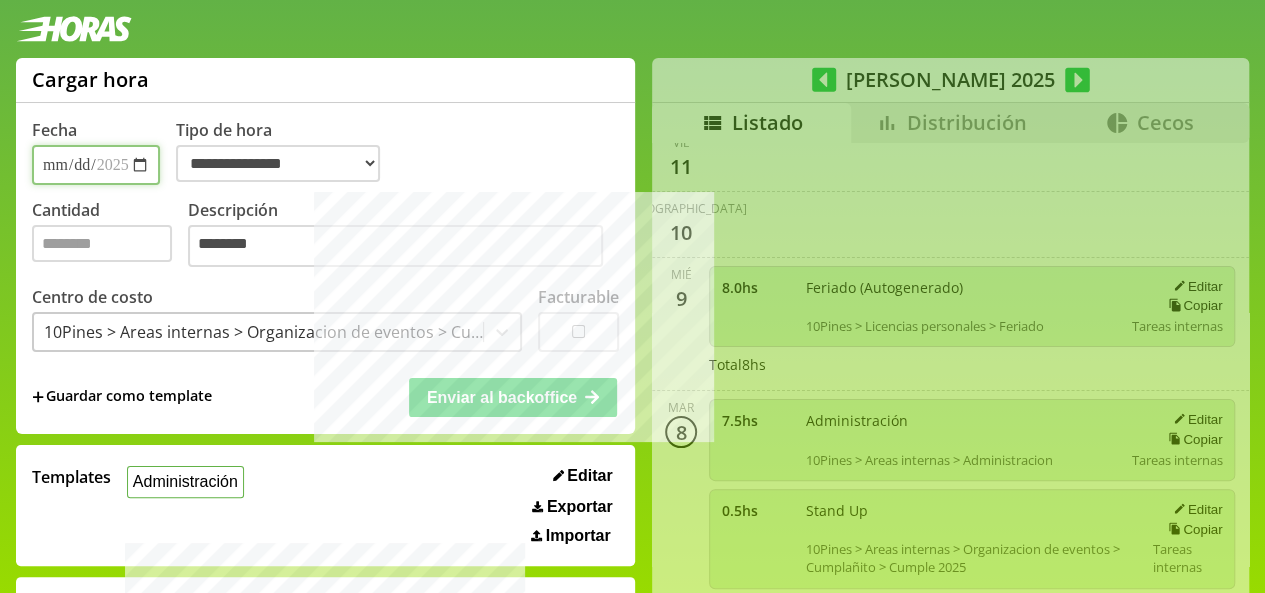 type 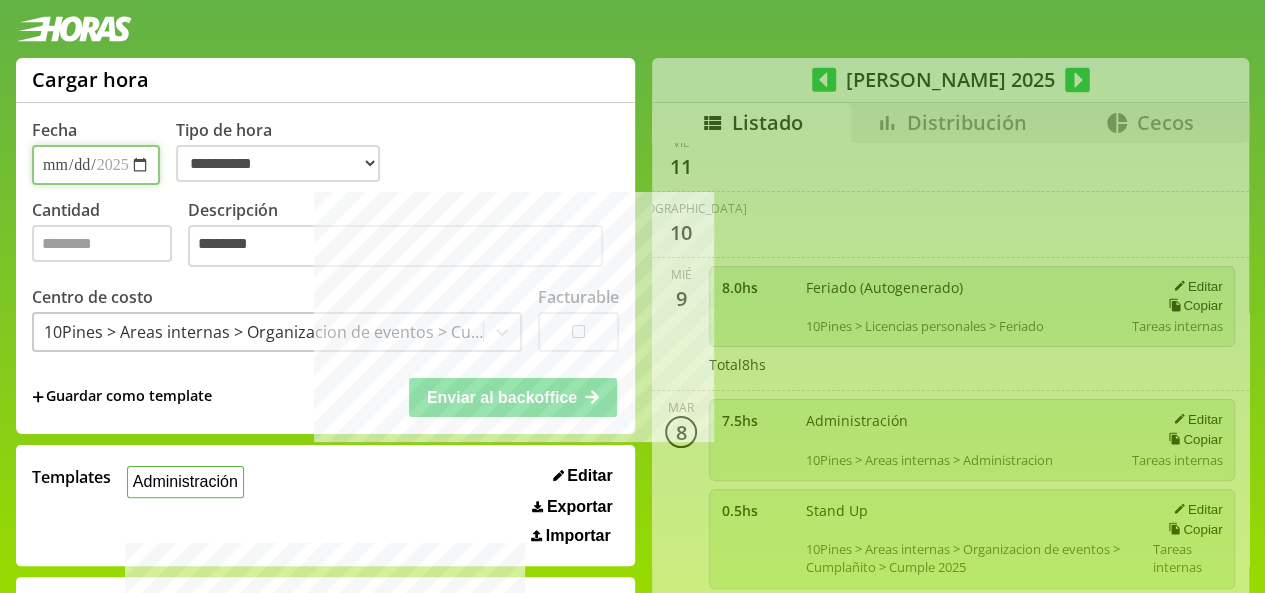 scroll, scrollTop: 8, scrollLeft: 0, axis: vertical 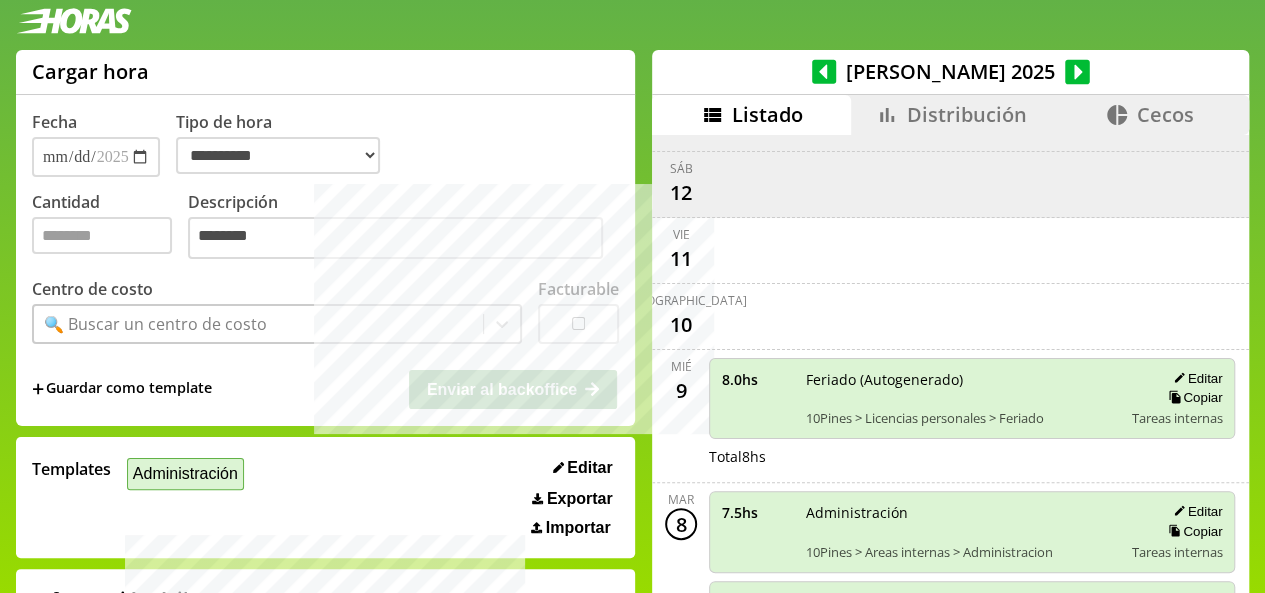 drag, startPoint x: 176, startPoint y: 477, endPoint x: 166, endPoint y: 470, distance: 12.206555 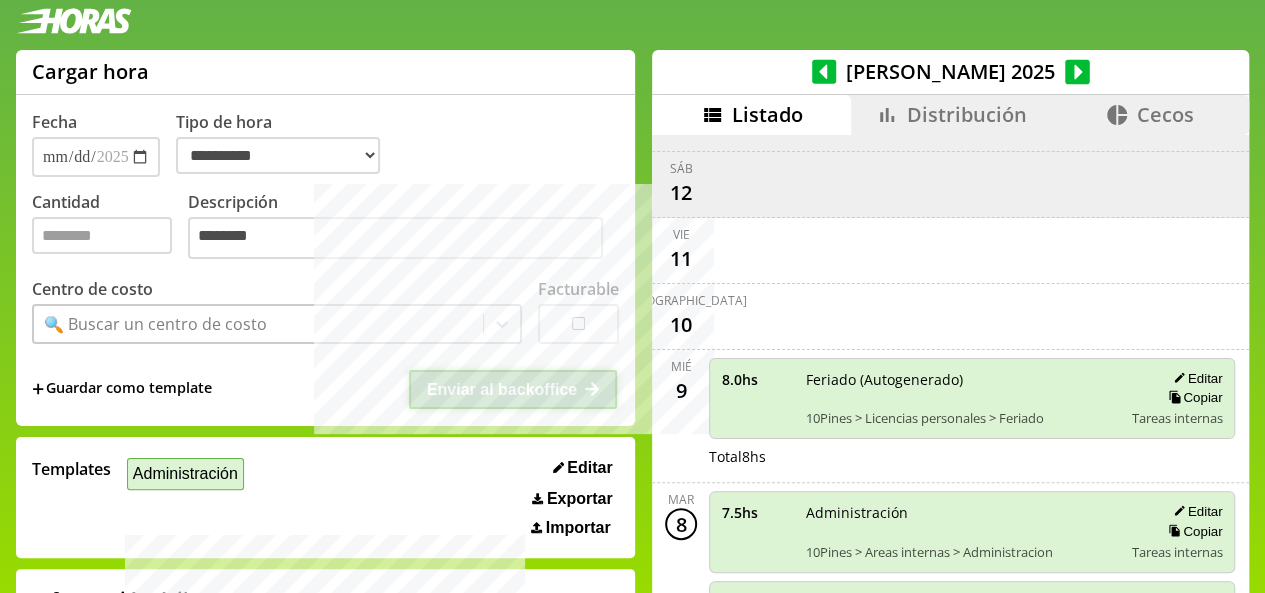 select on "**********" 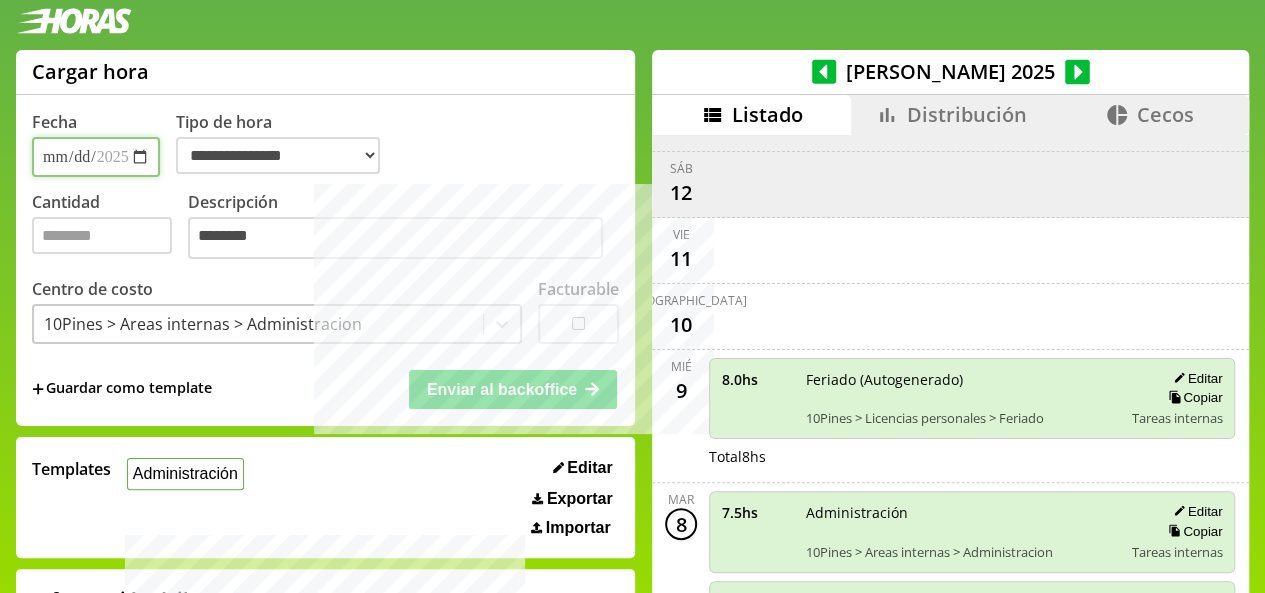 click on "**********" at bounding box center (96, 157) 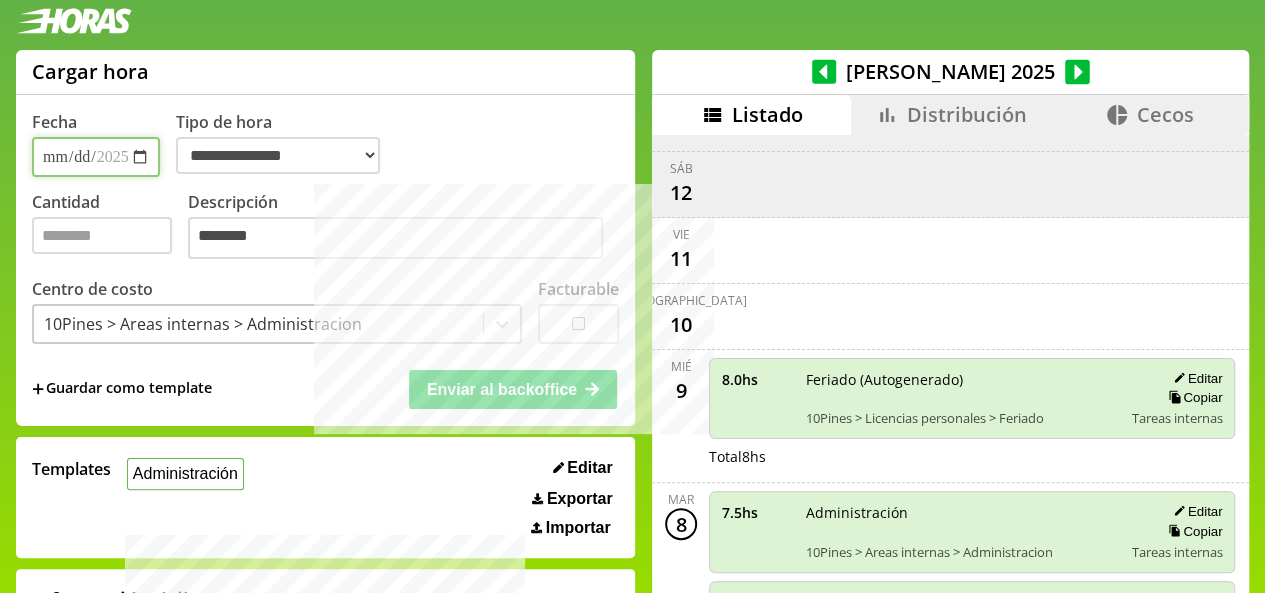 type on "**********" 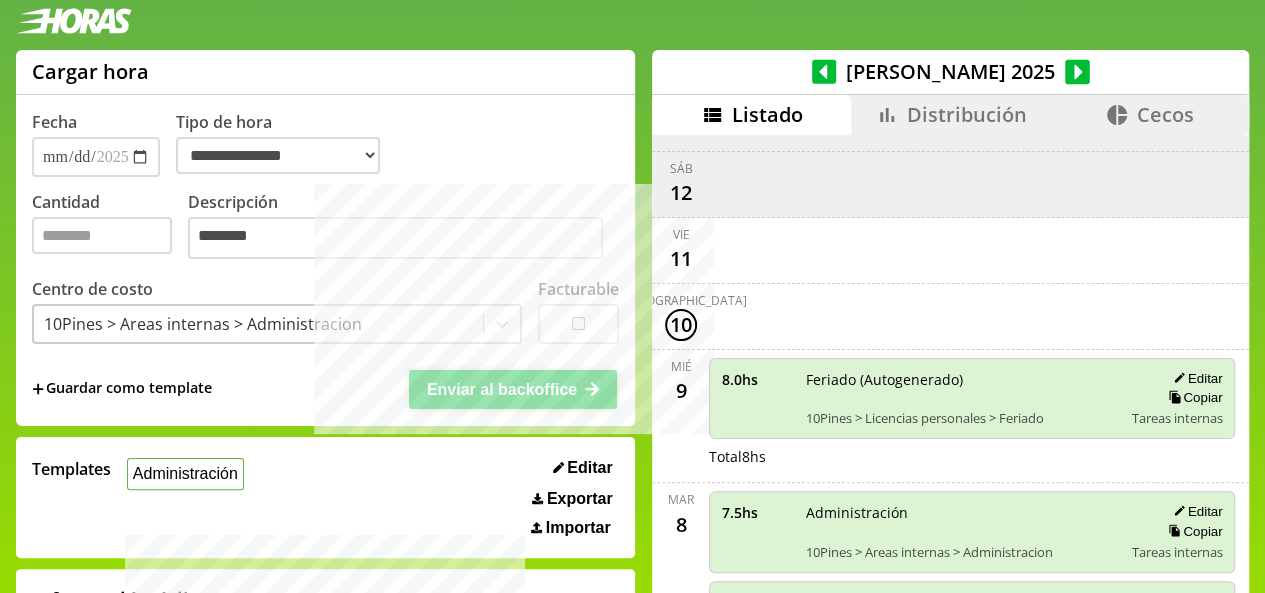 click on "Enviar al backoffice" at bounding box center (502, 389) 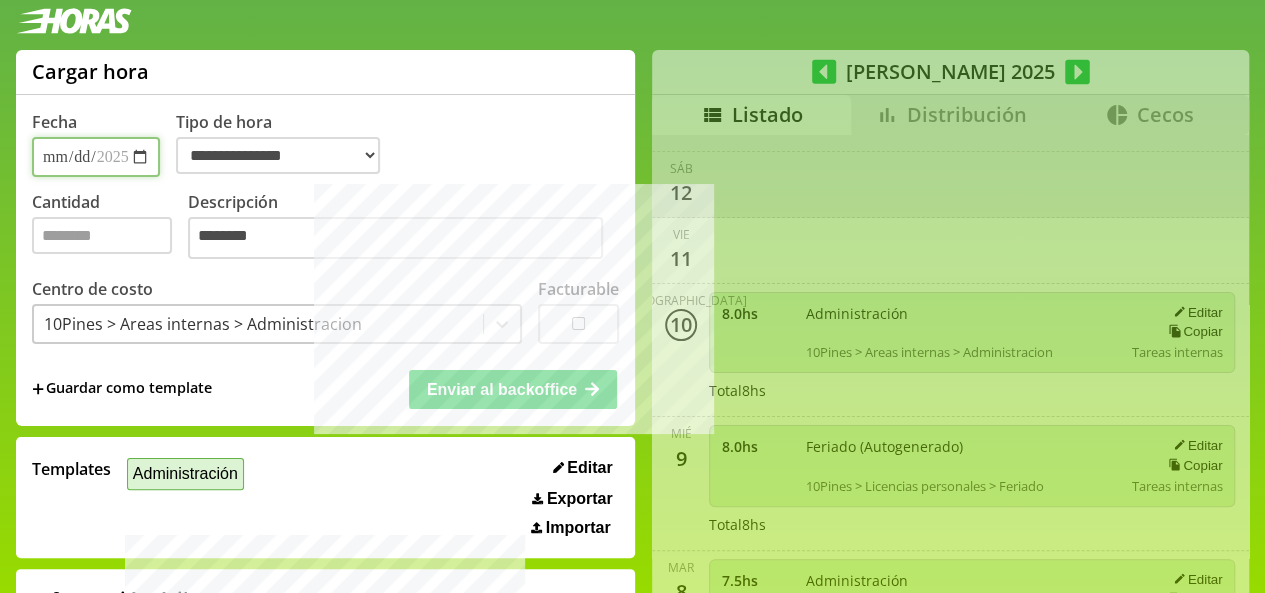 select on "**********" 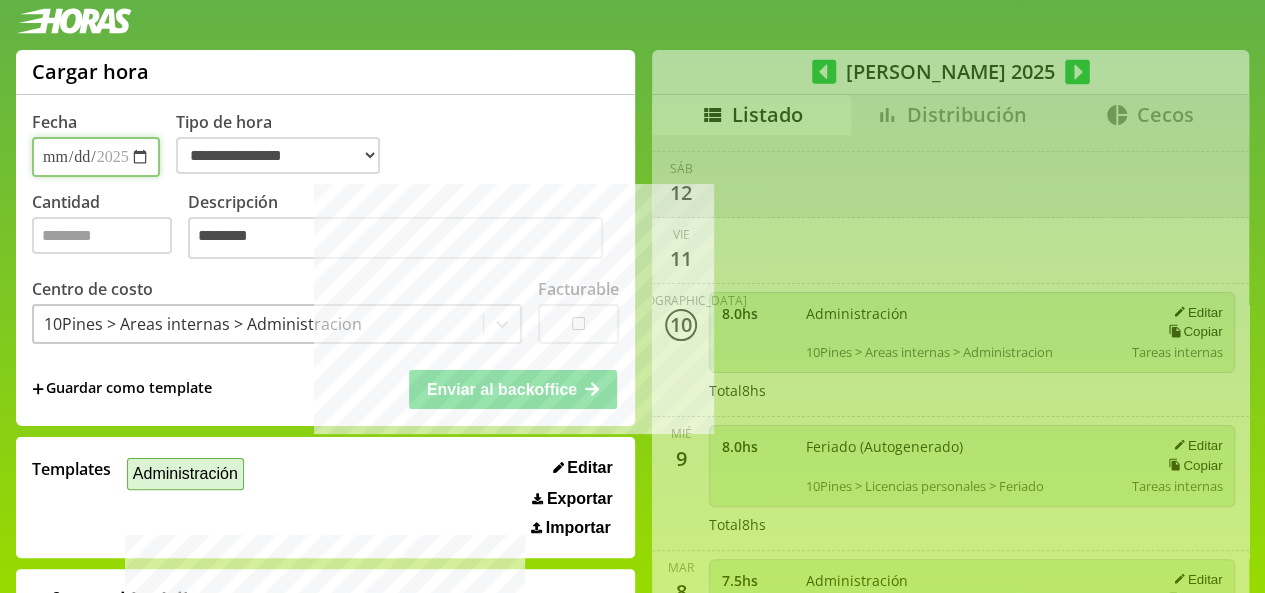 type 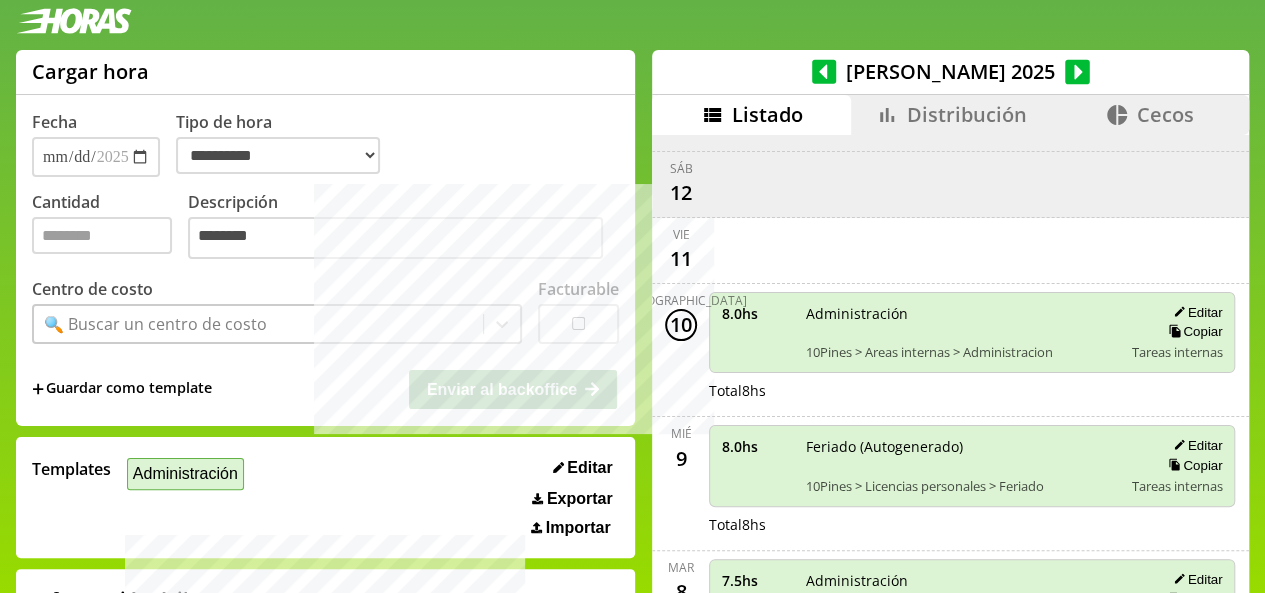 click on "Administración" at bounding box center (185, 473) 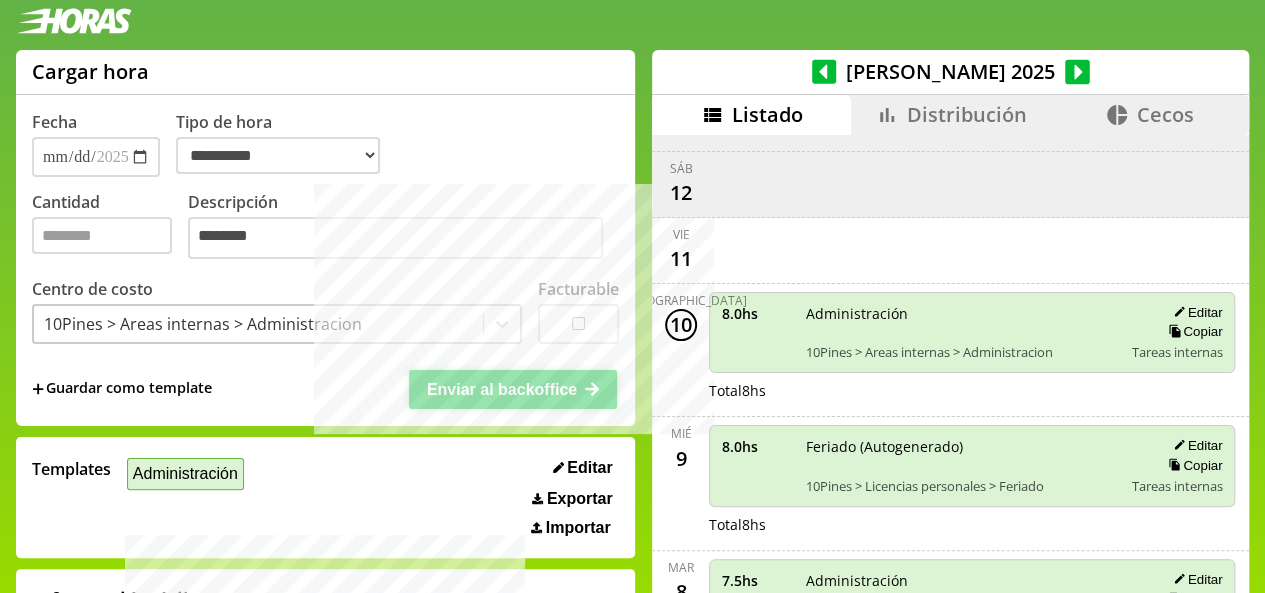select on "**********" 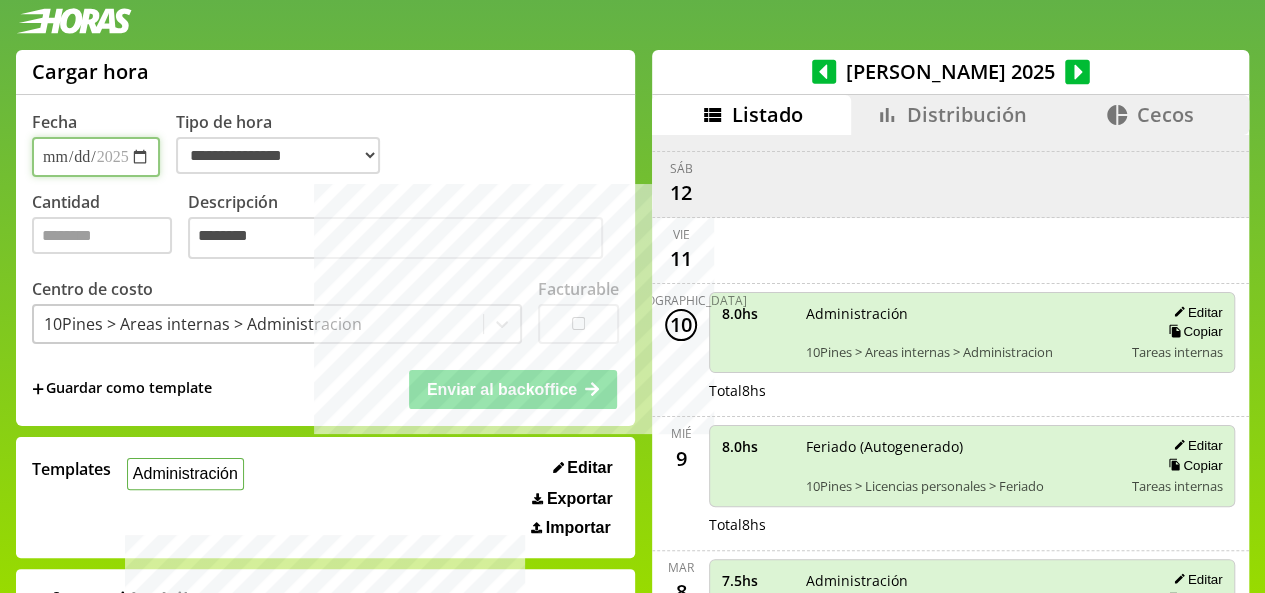click on "**********" at bounding box center (96, 157) 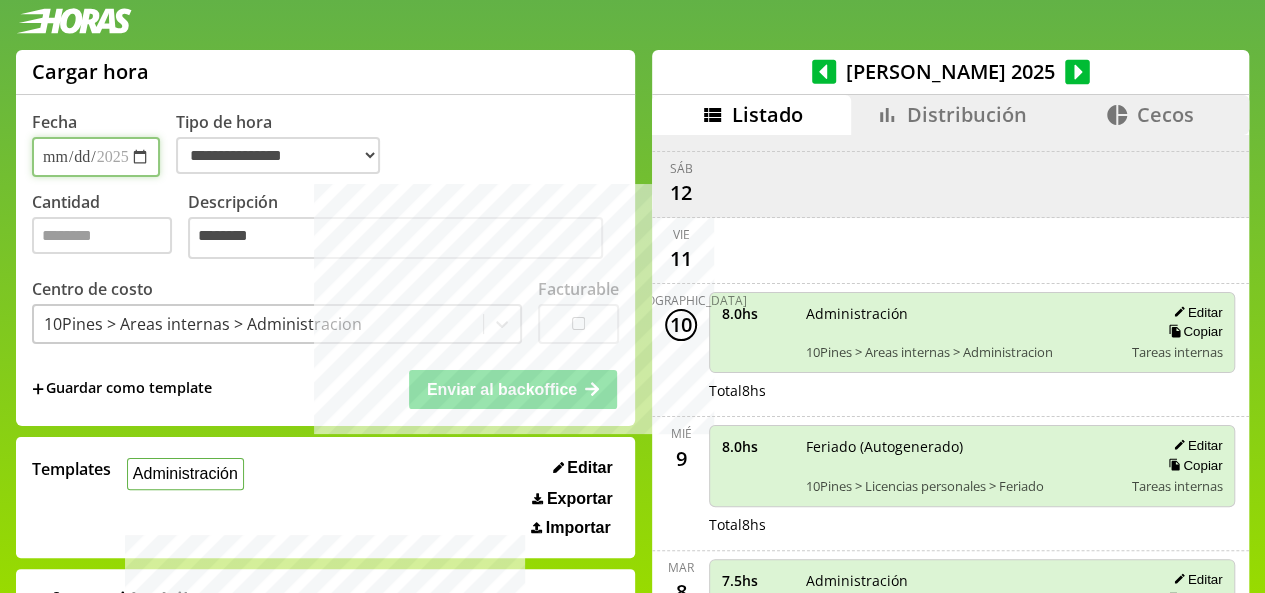 type on "**********" 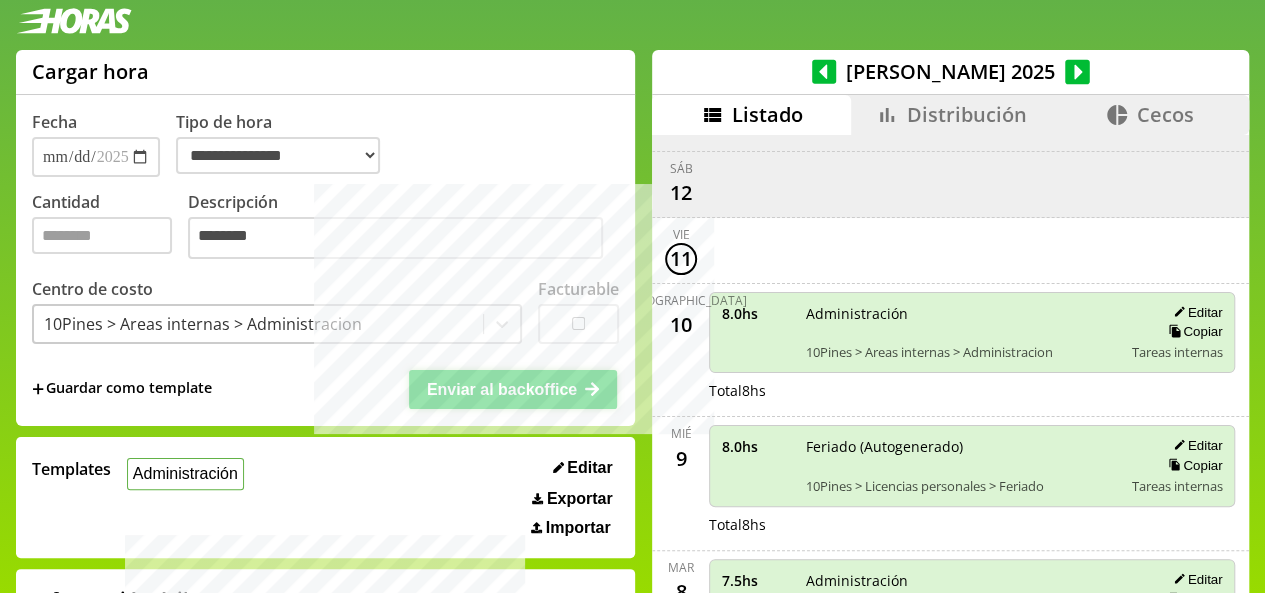 click on "Enviar al backoffice" at bounding box center [502, 389] 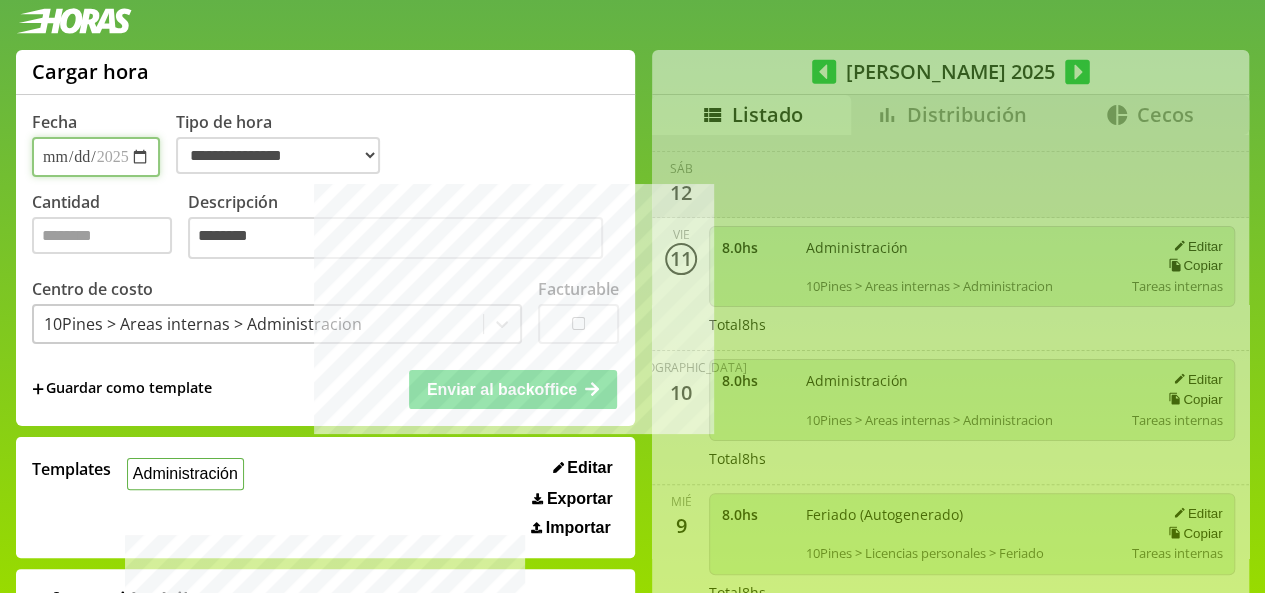 select on "**********" 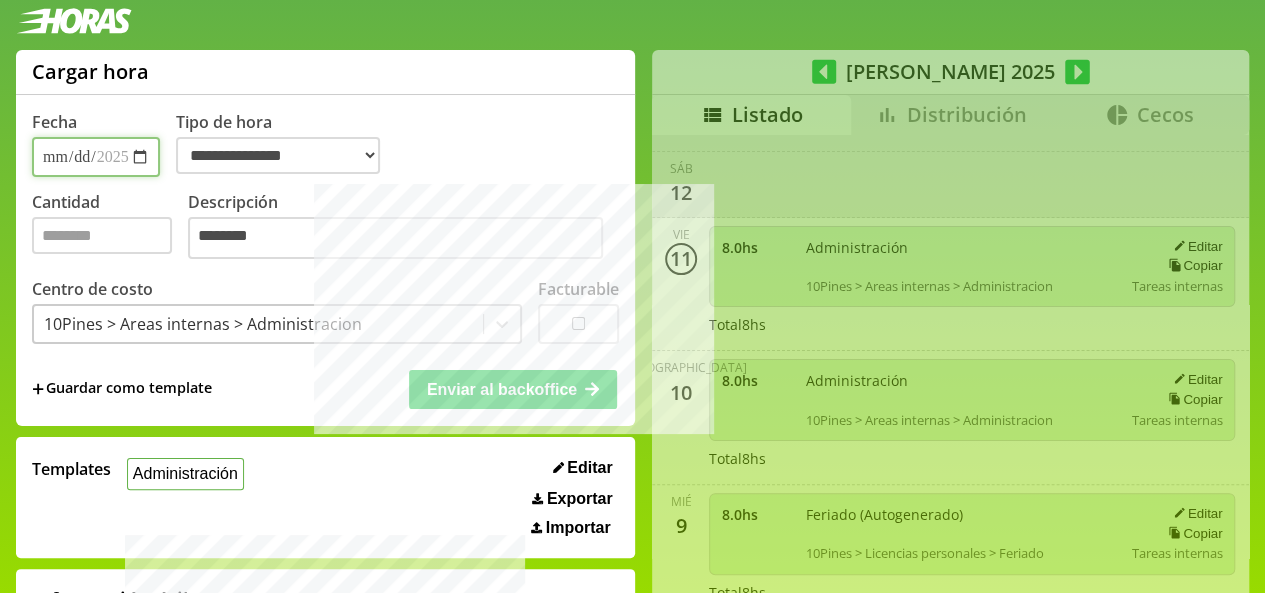 type 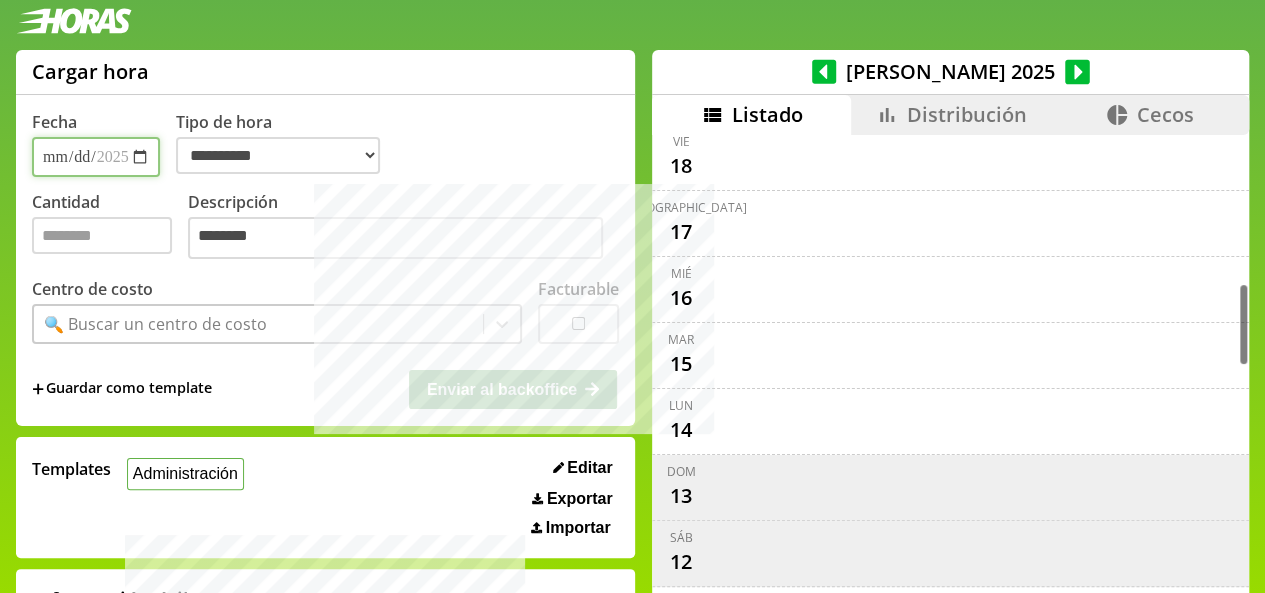 scroll, scrollTop: 837, scrollLeft: 0, axis: vertical 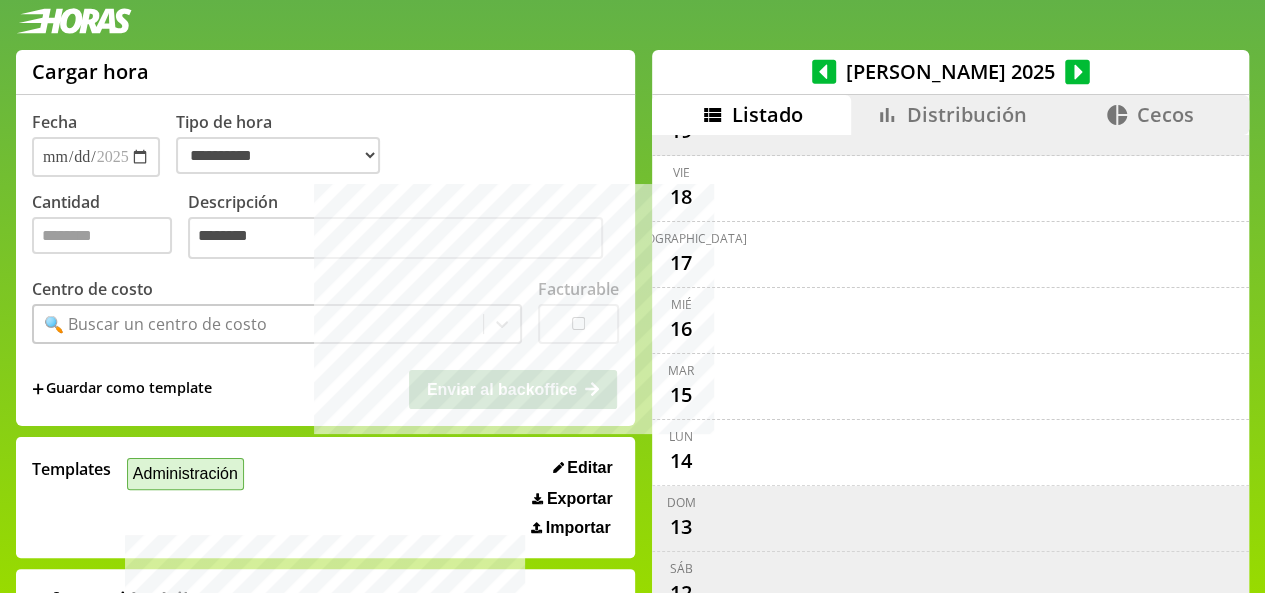 click on "Administración" at bounding box center [185, 473] 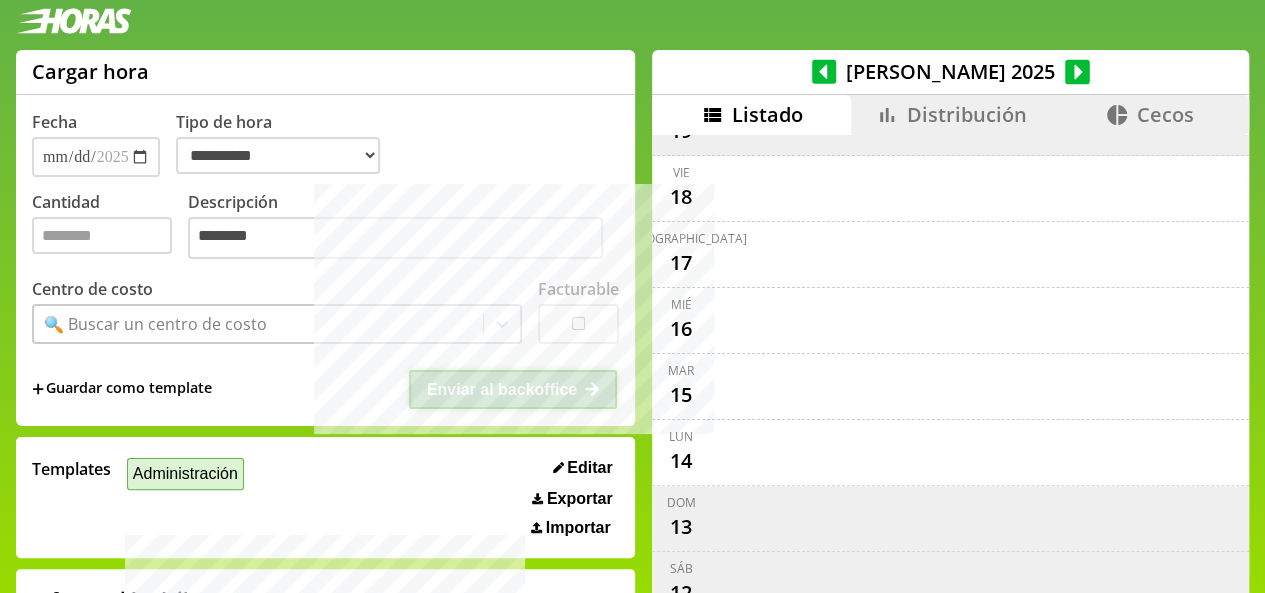 select on "**********" 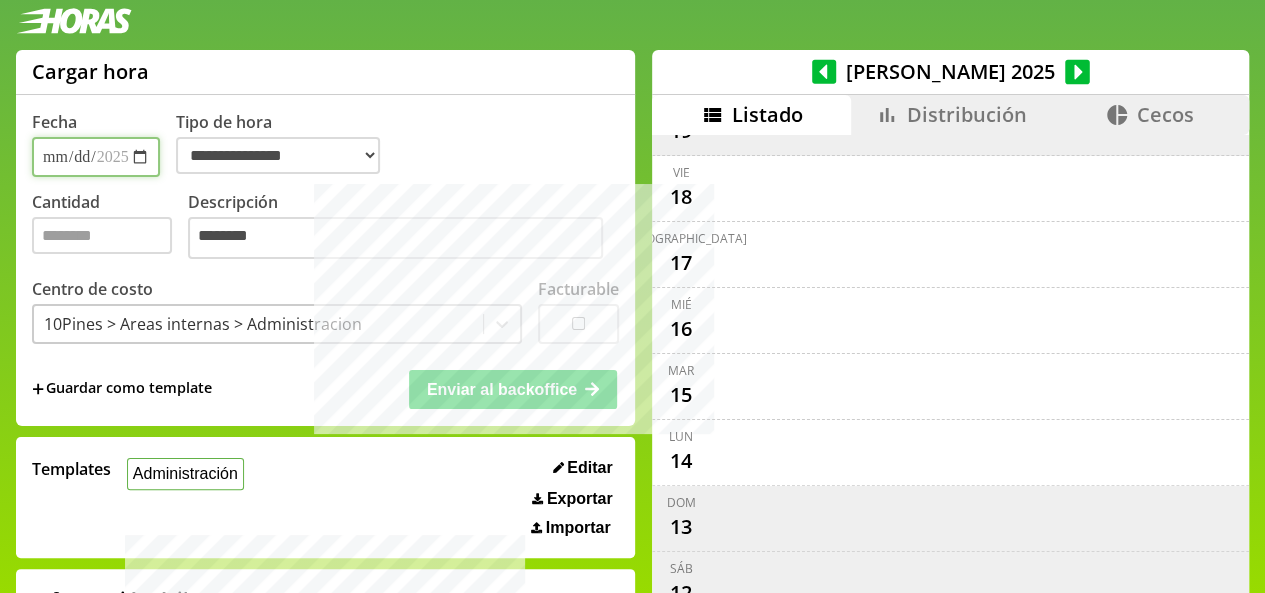 click on "**********" at bounding box center [96, 157] 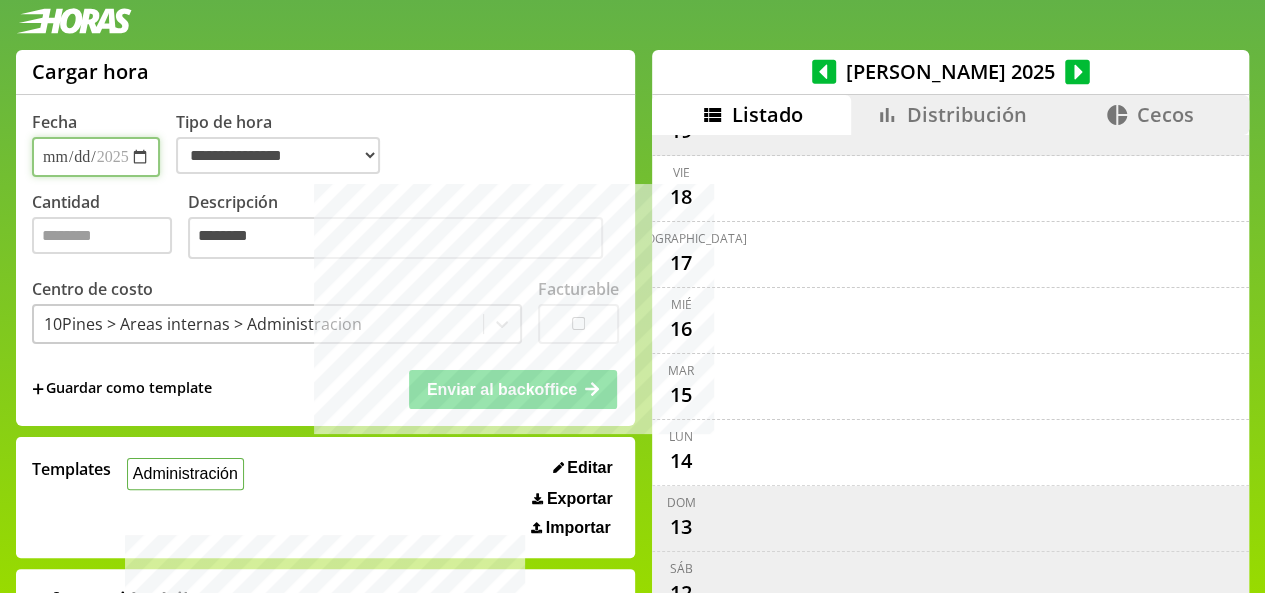 type on "**********" 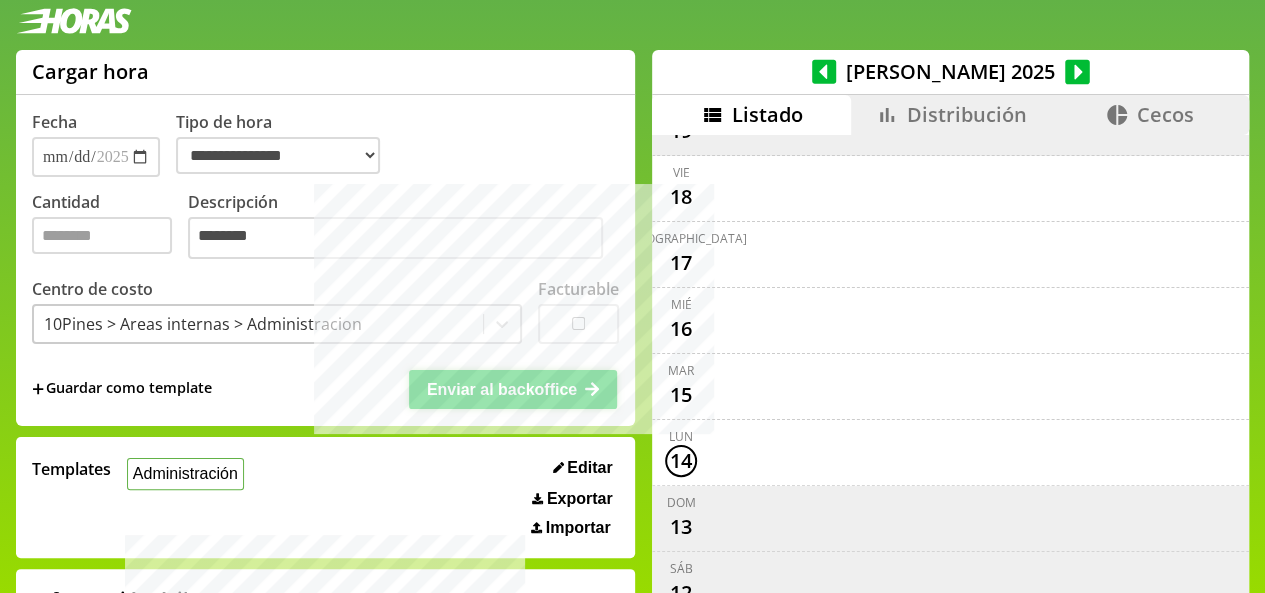 click on "Enviar al backoffice" at bounding box center (502, 389) 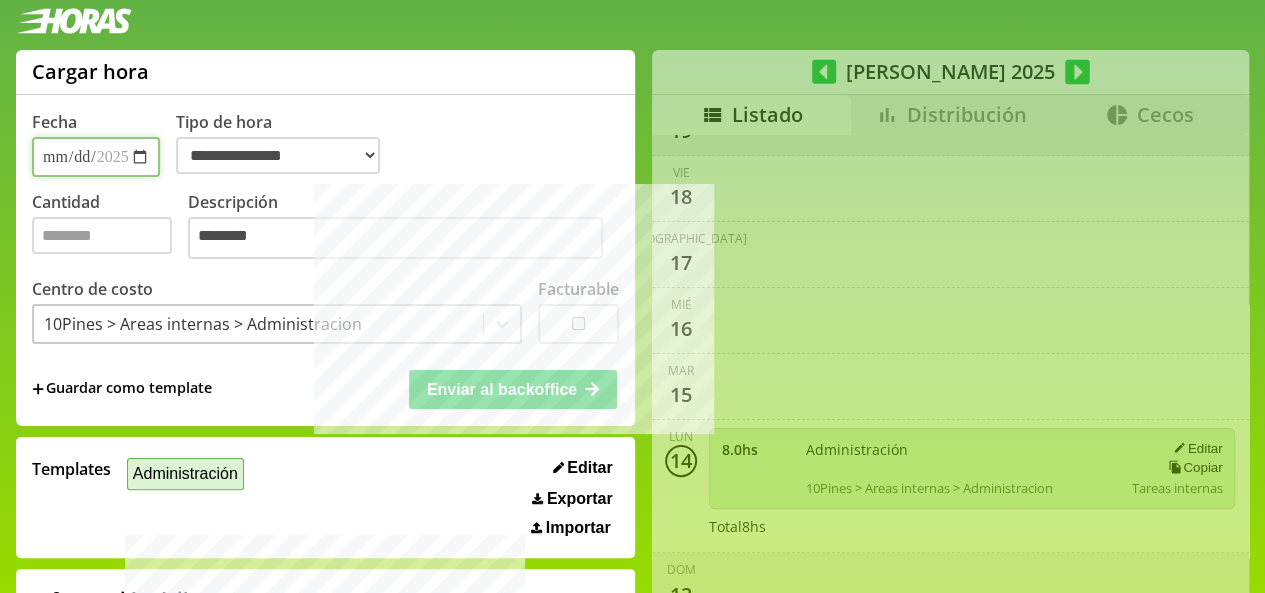 select on "**********" 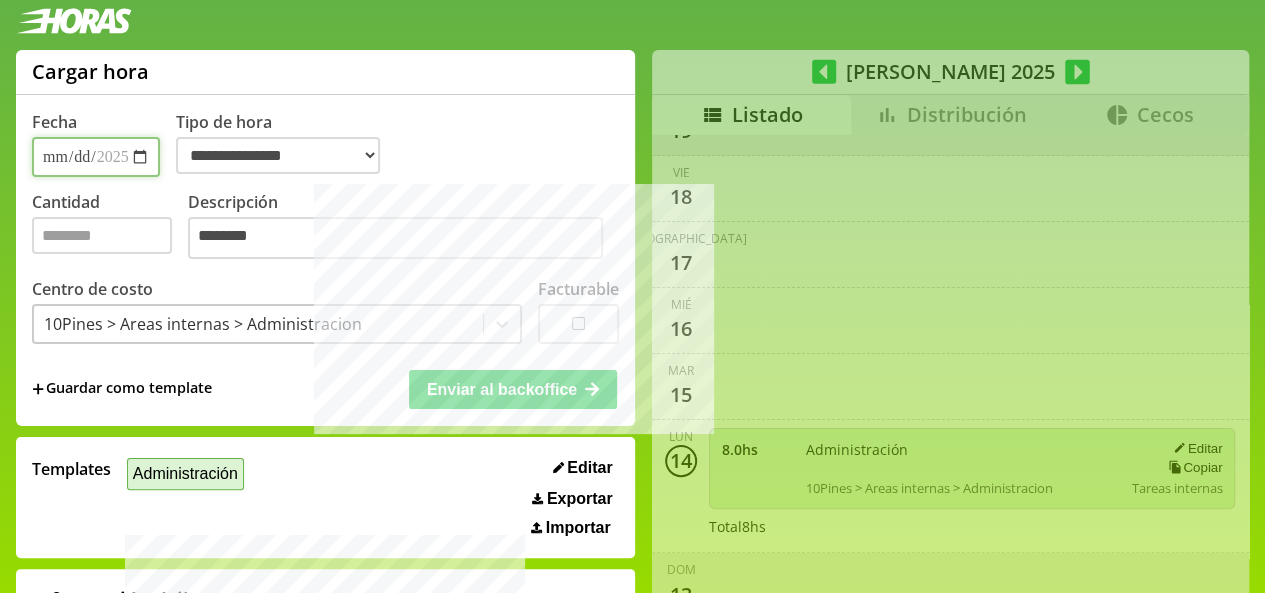 type 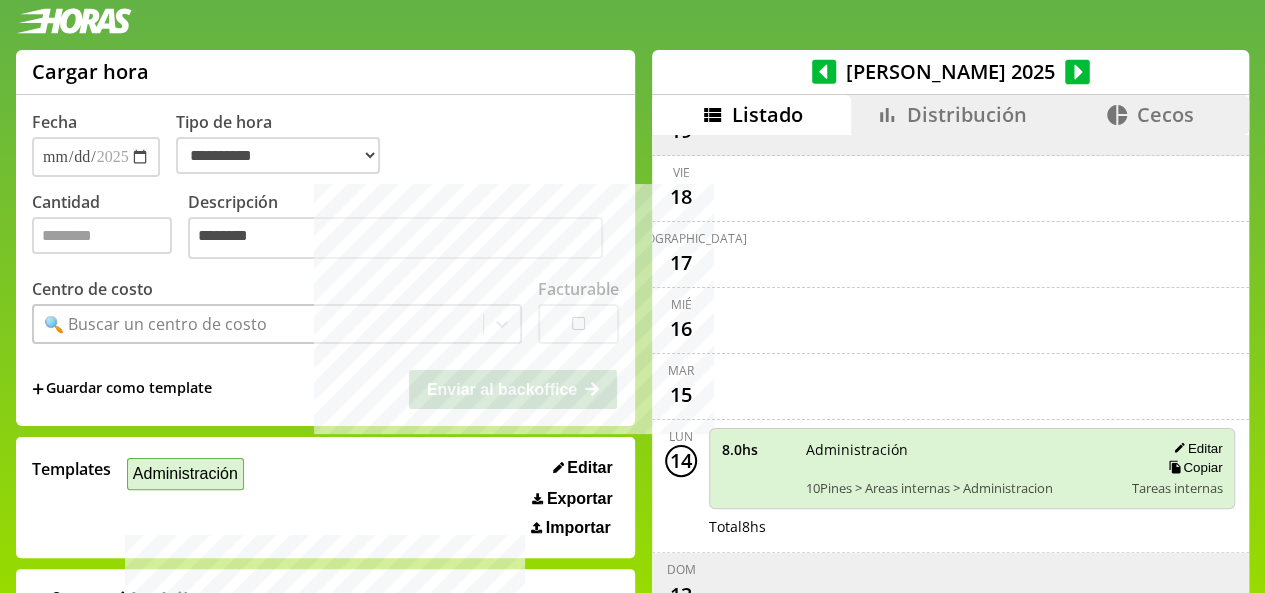 click on "Administración" at bounding box center [185, 473] 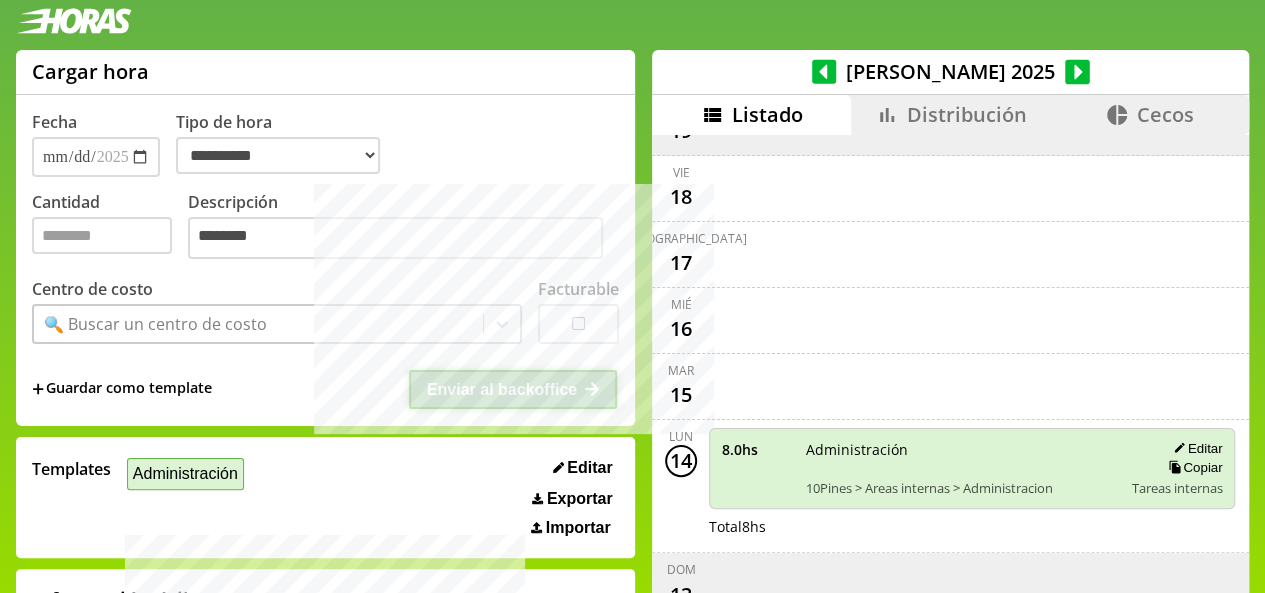 select on "**********" 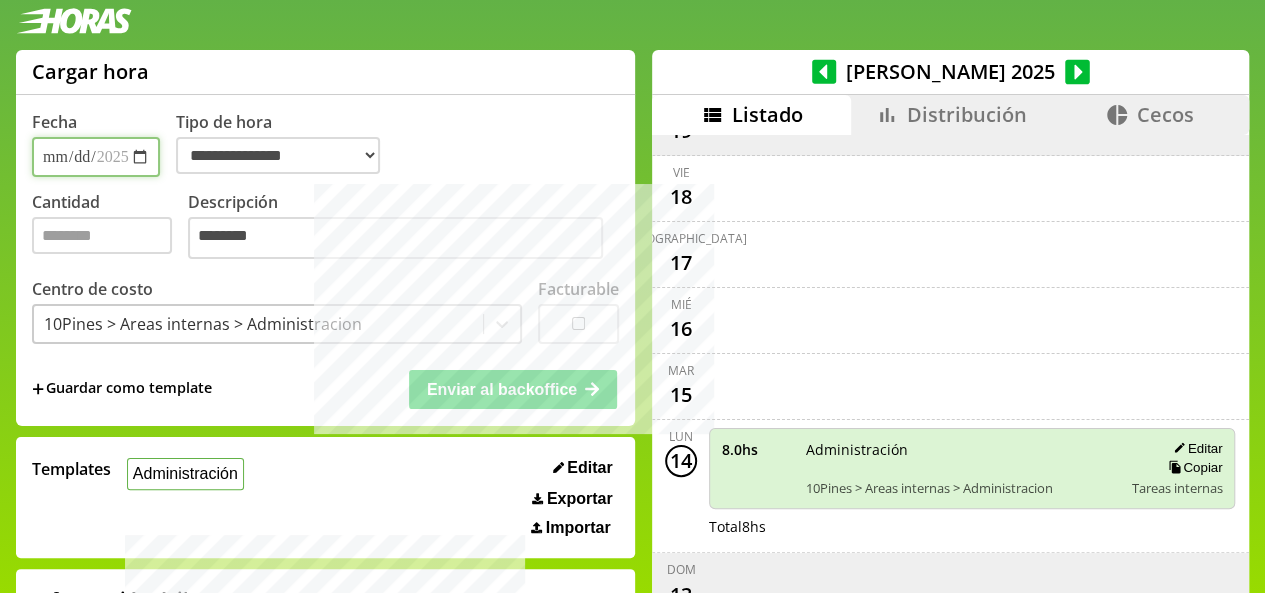 click on "**********" at bounding box center [96, 157] 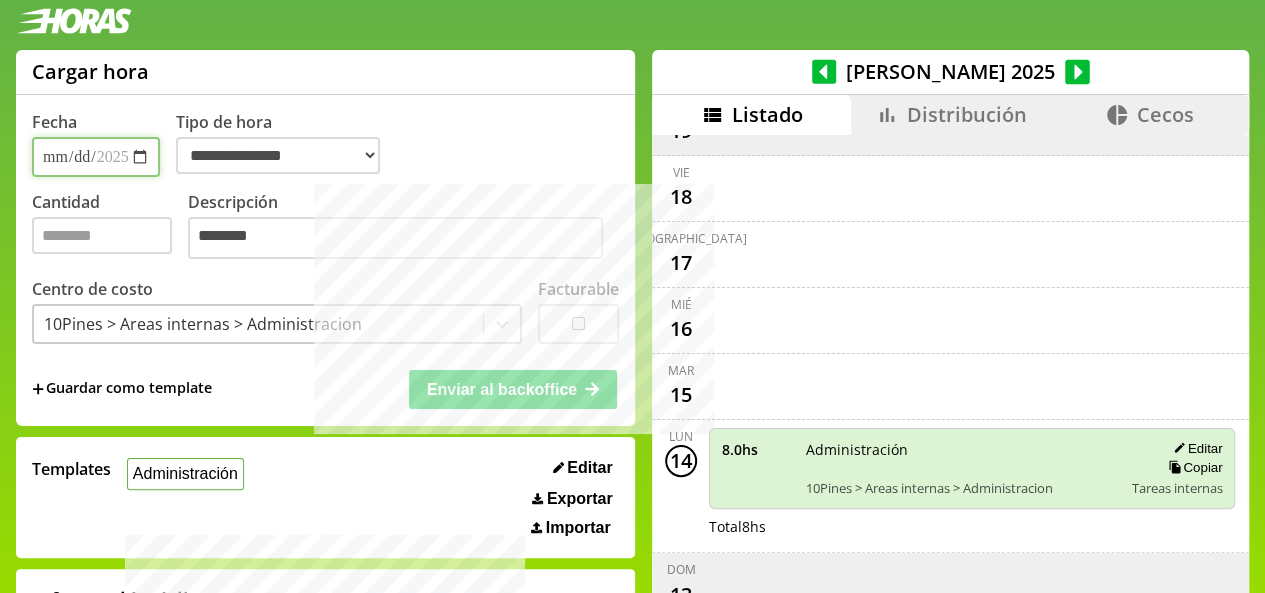 type on "**********" 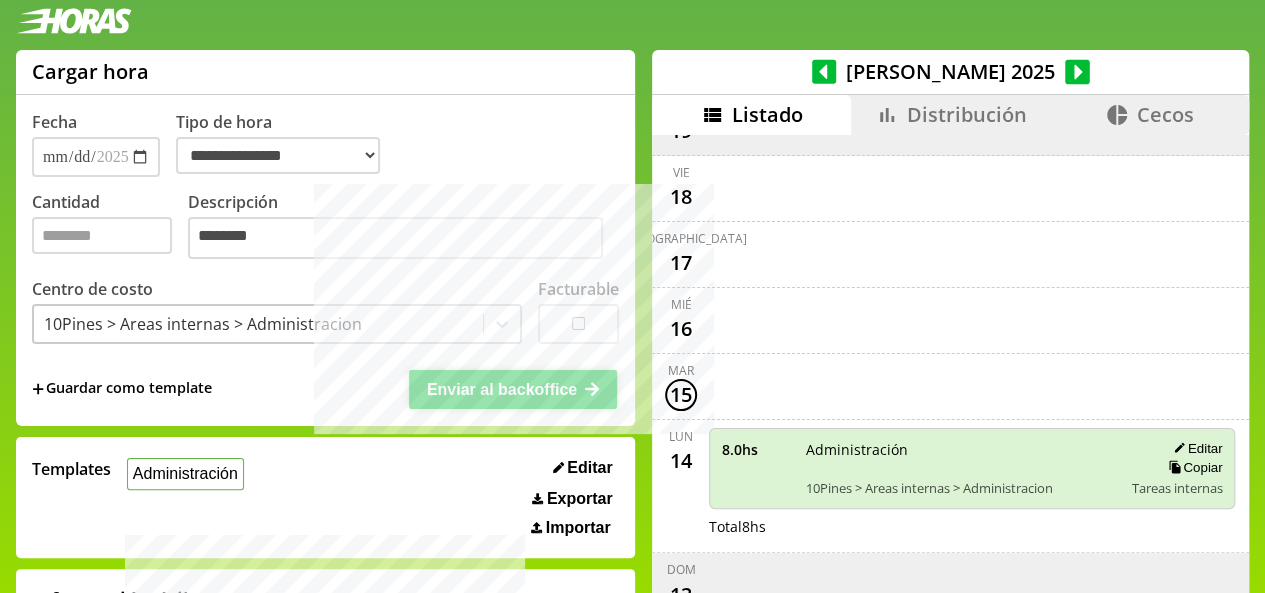 click on "Enviar al backoffice" at bounding box center (502, 389) 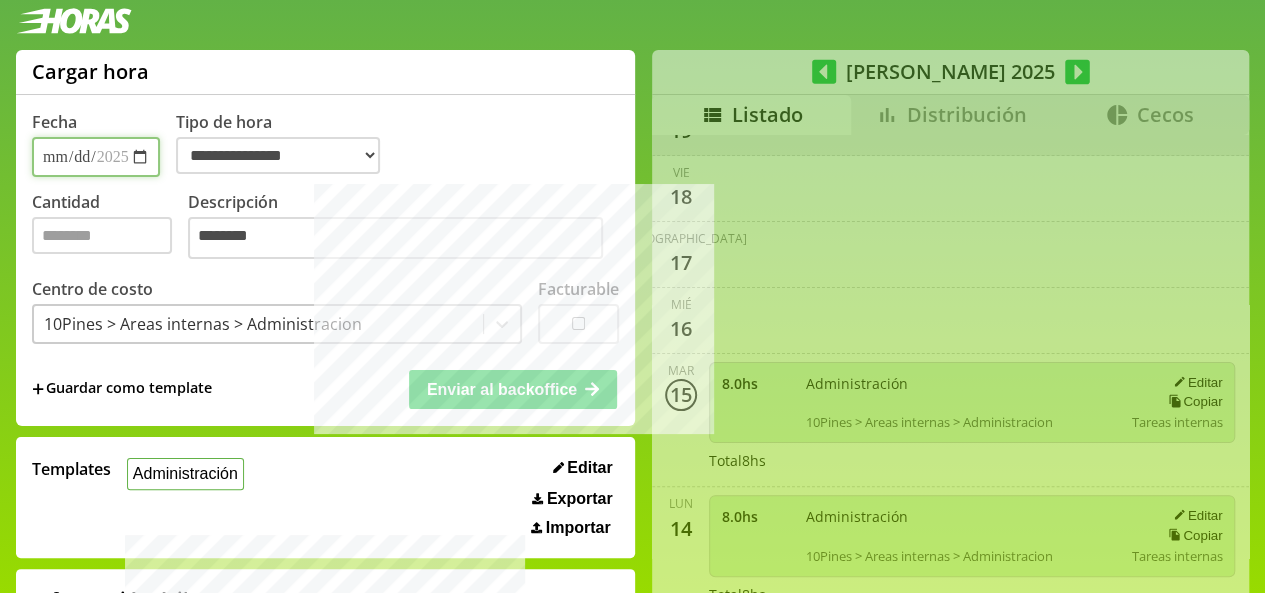 select on "**********" 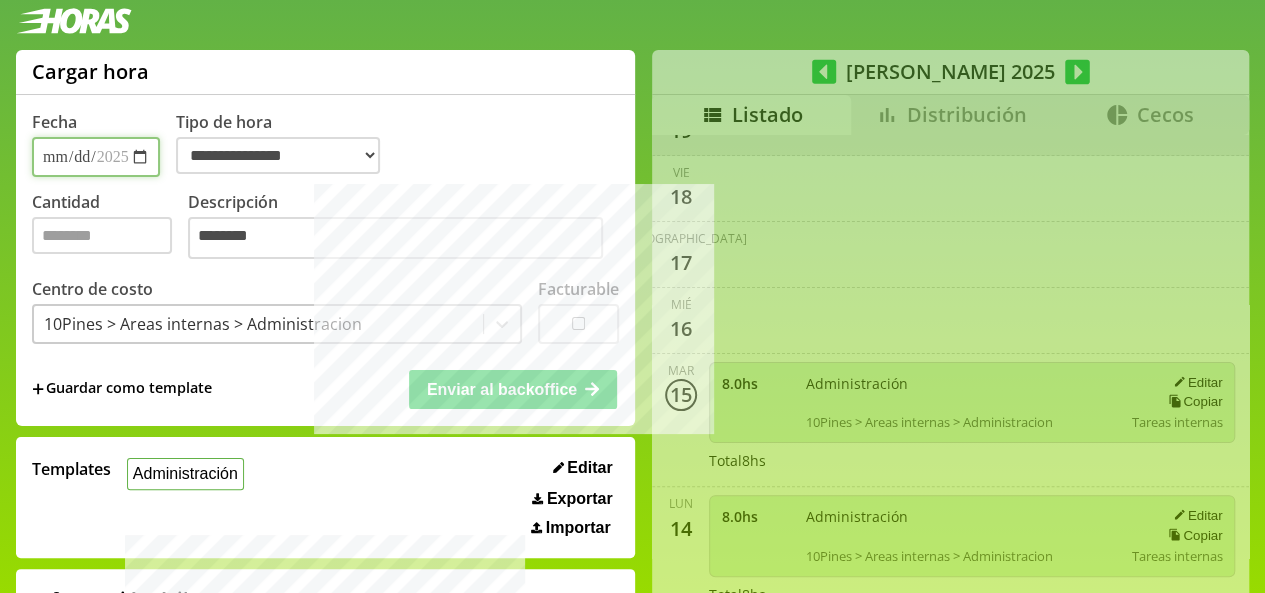 type 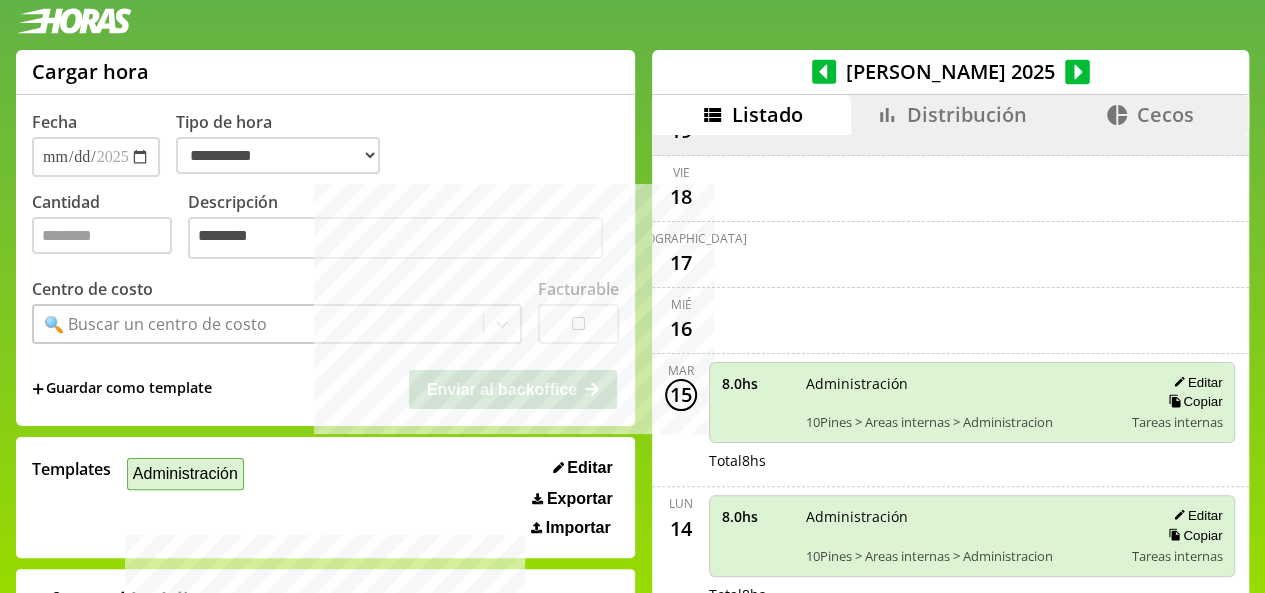 click on "Administración" at bounding box center (185, 473) 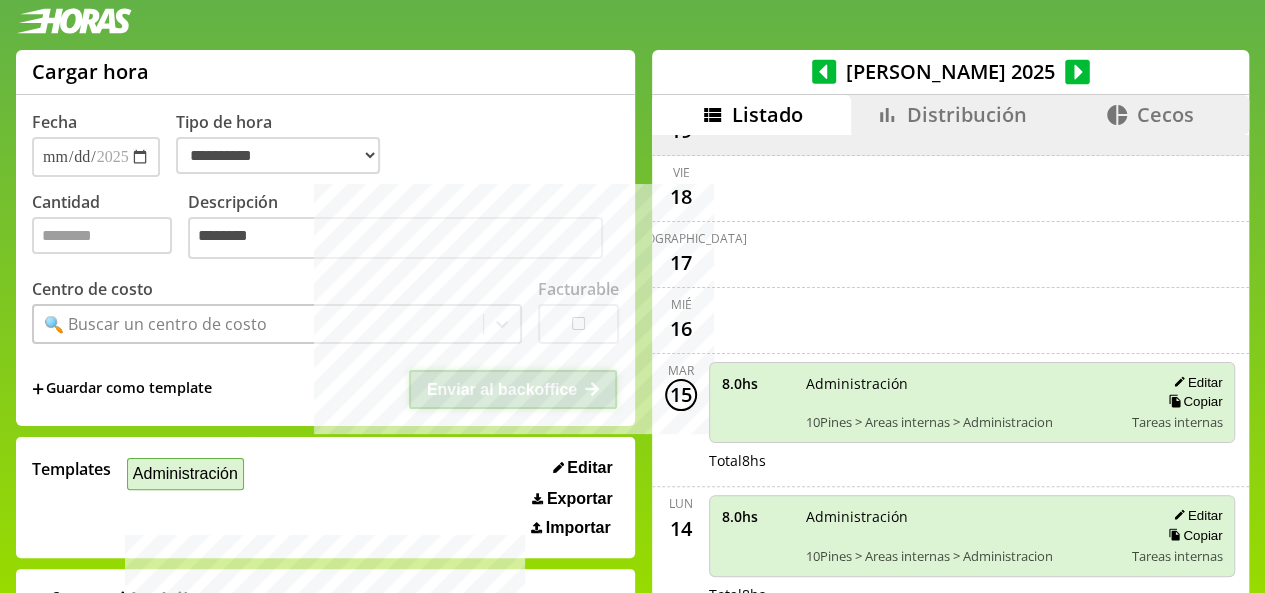 select on "**********" 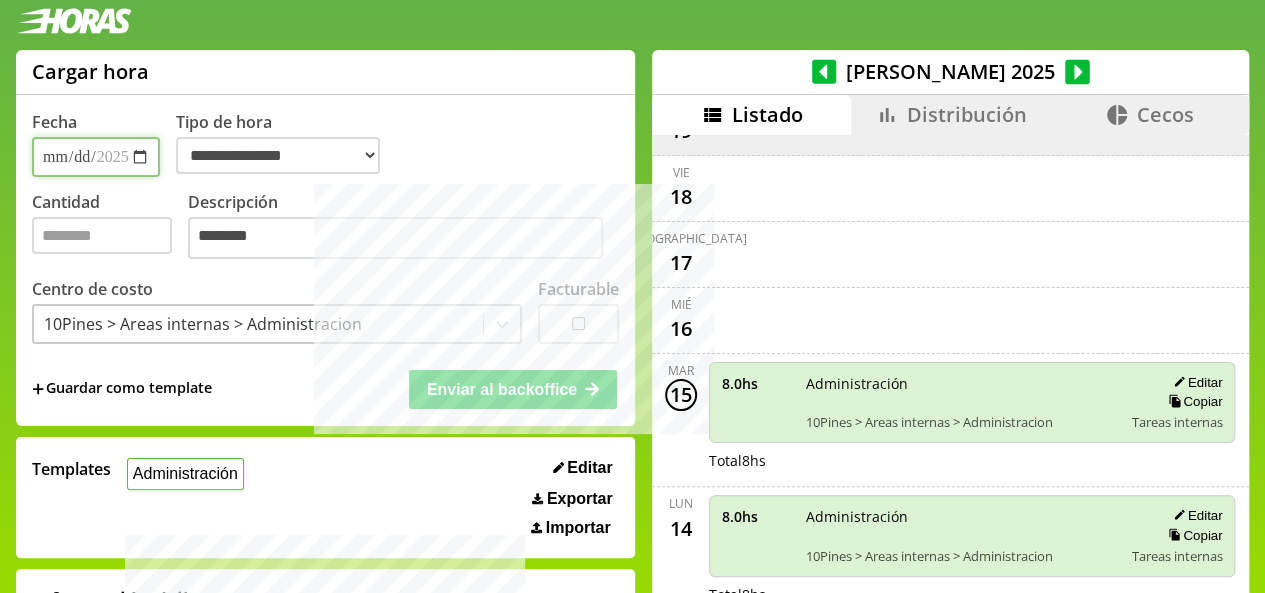 click on "**********" at bounding box center (96, 157) 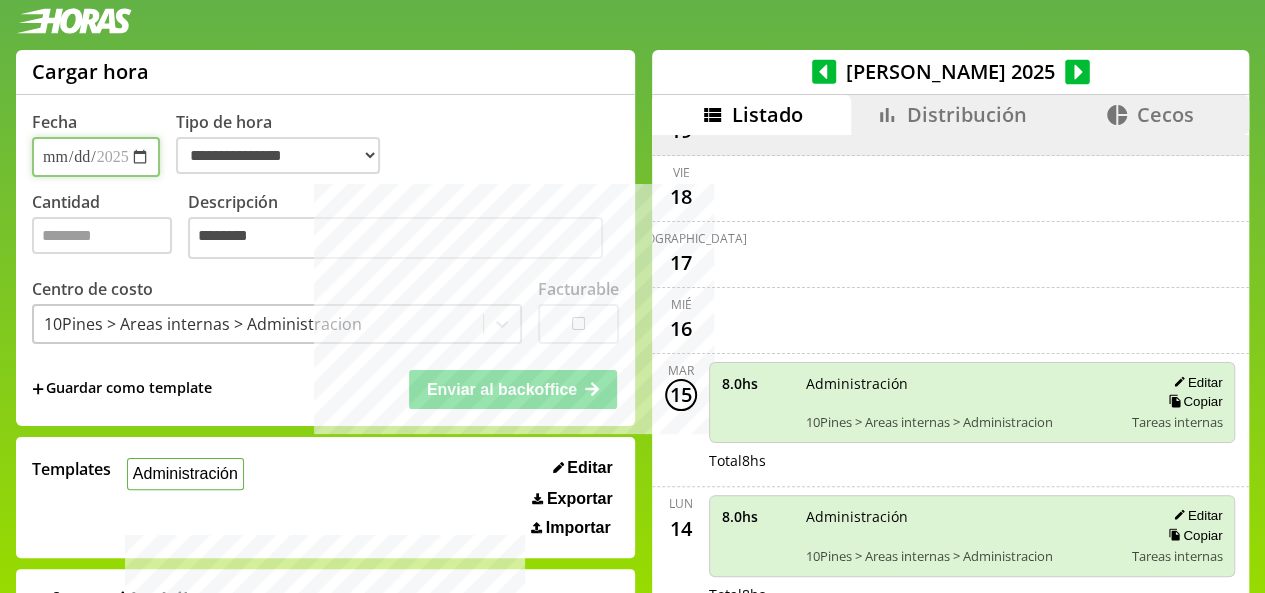 type on "**********" 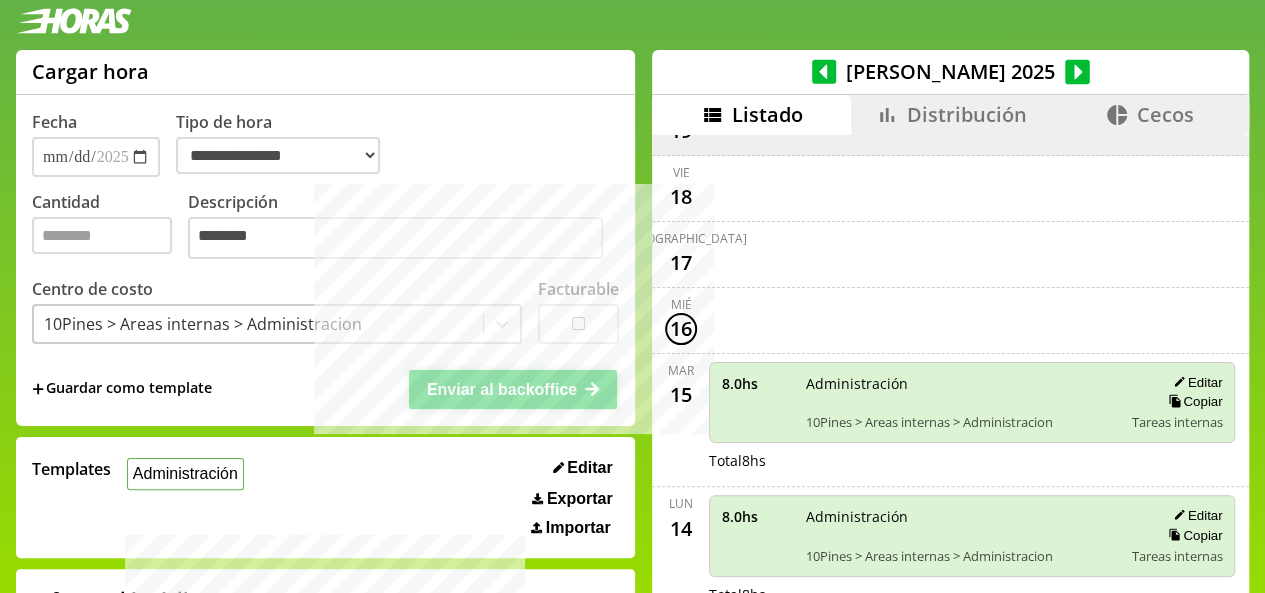 click on "Enviar al backoffice" at bounding box center [502, 389] 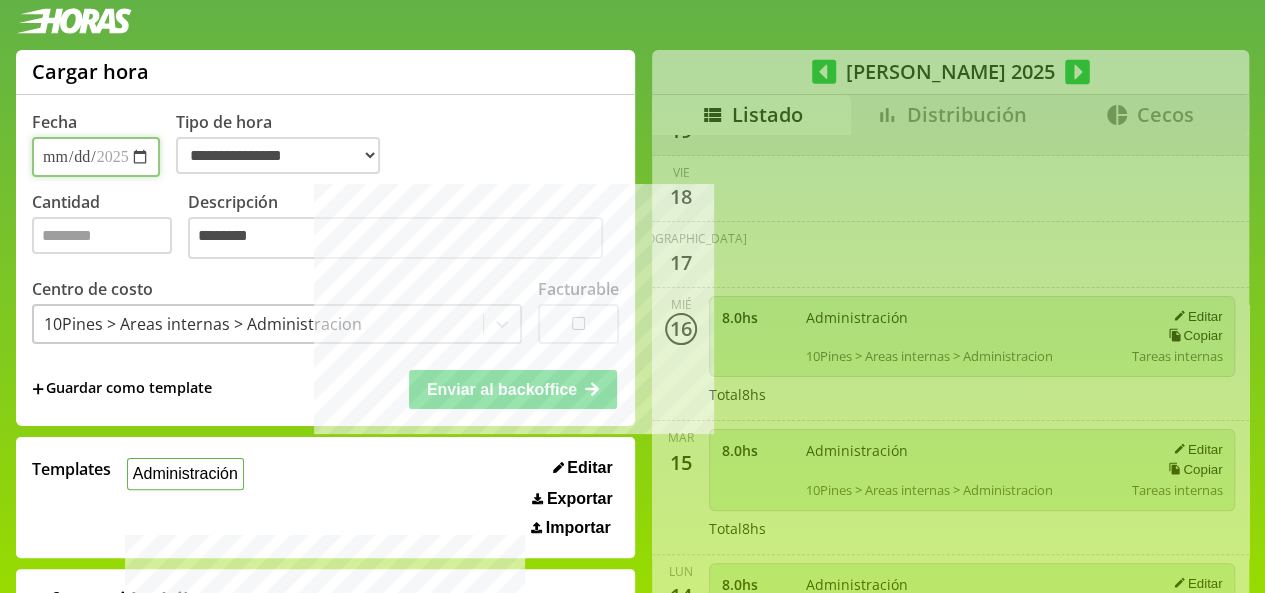select on "**********" 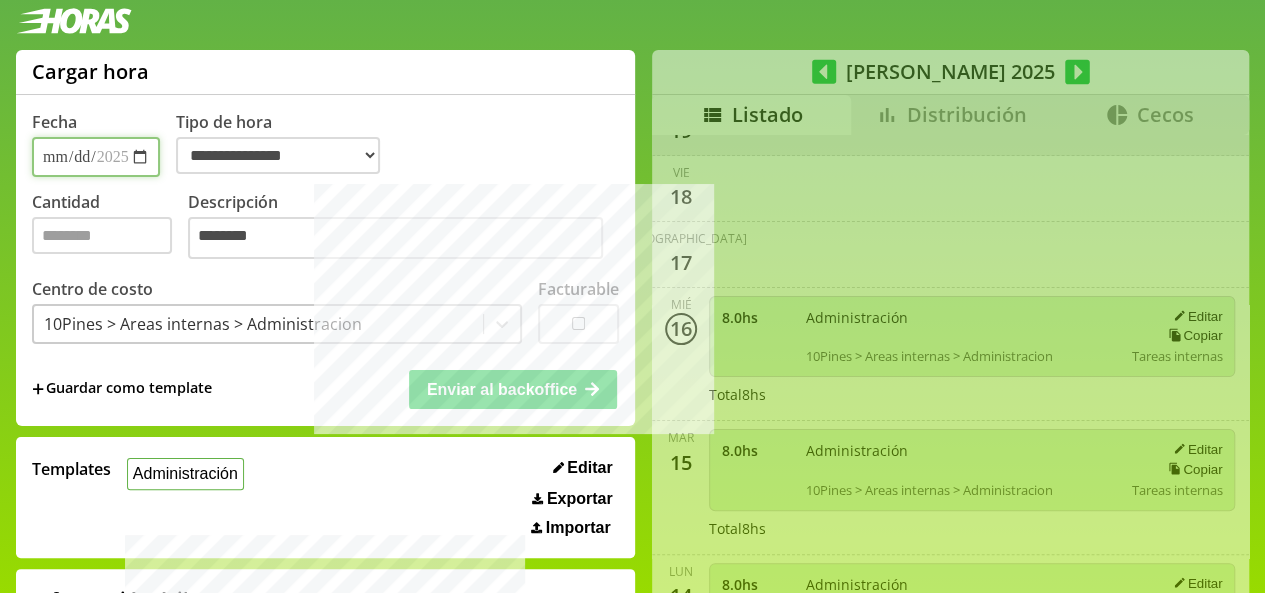 type 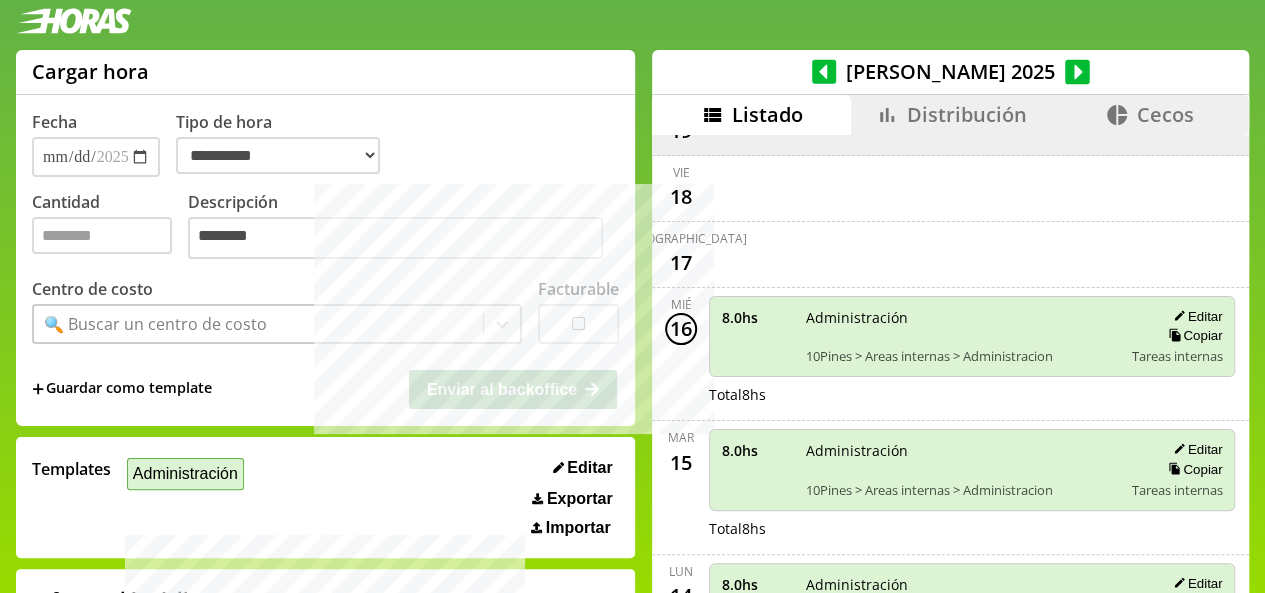 click on "Administración" at bounding box center (185, 473) 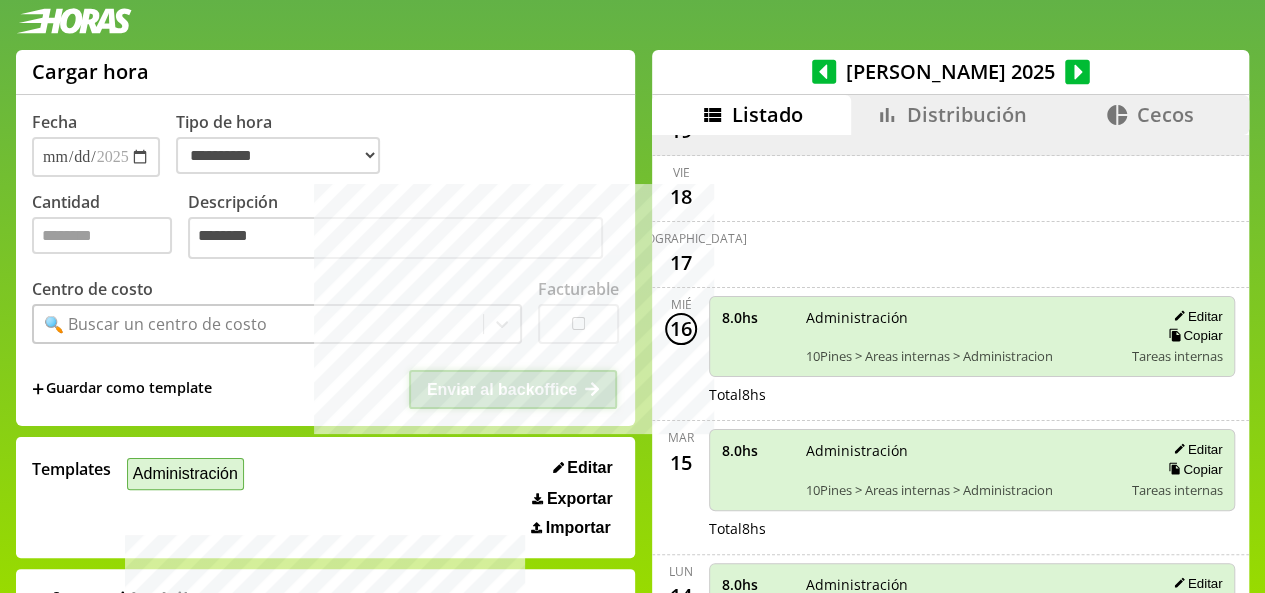 select on "**********" 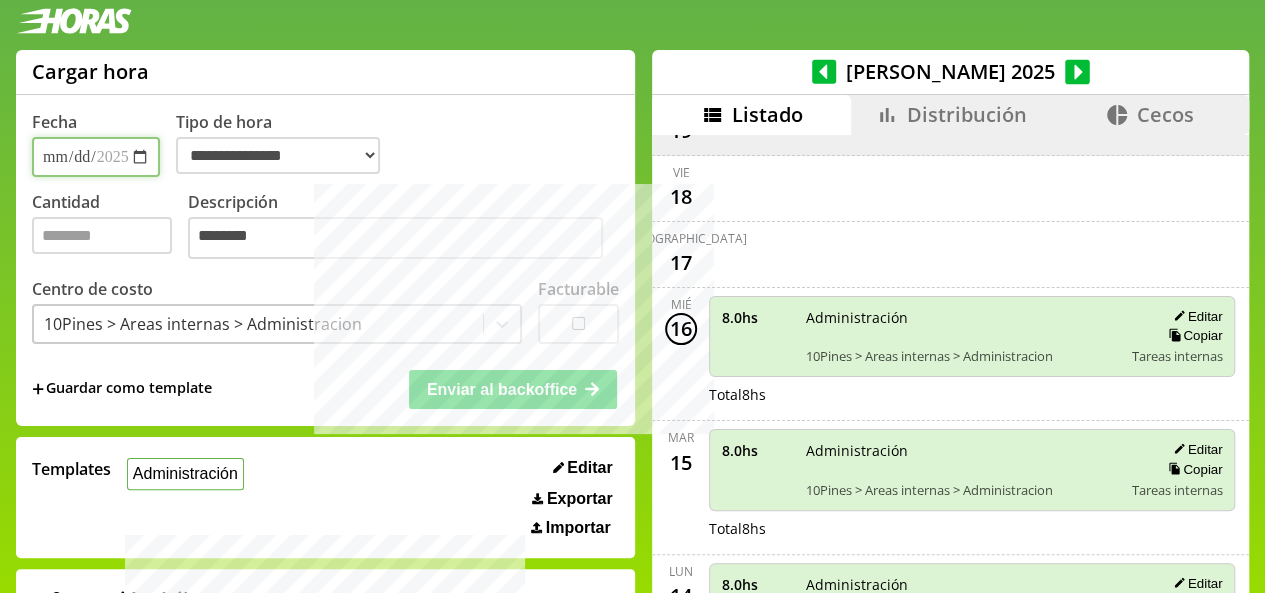 click on "**********" at bounding box center (96, 157) 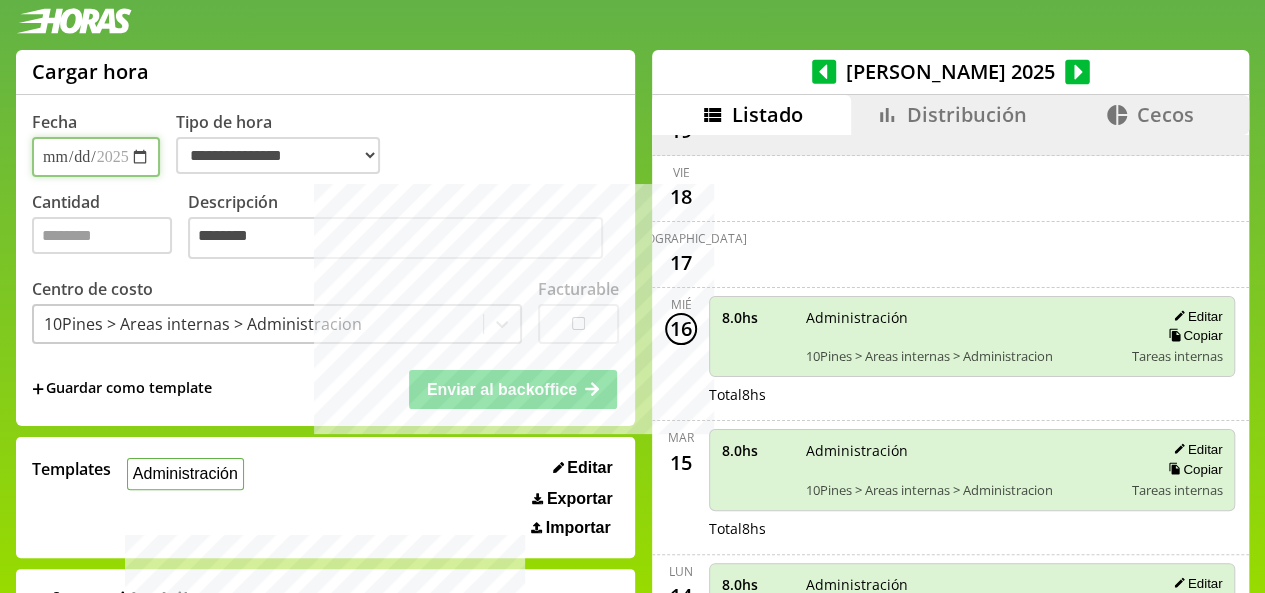 type on "**********" 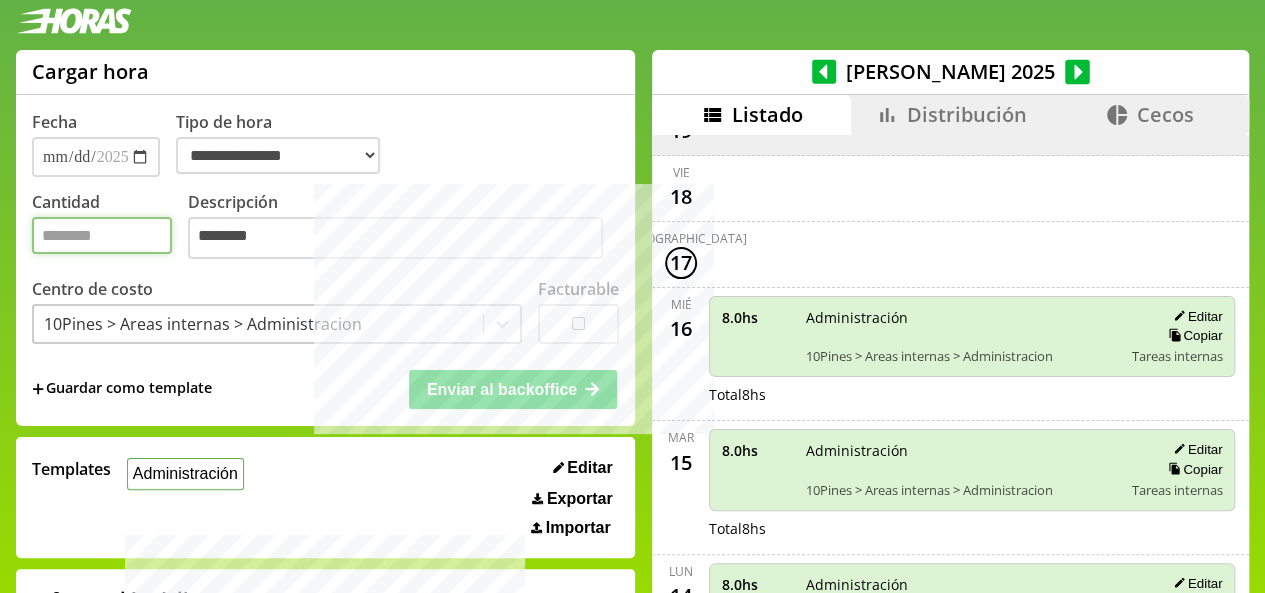 click on "*" at bounding box center [102, 235] 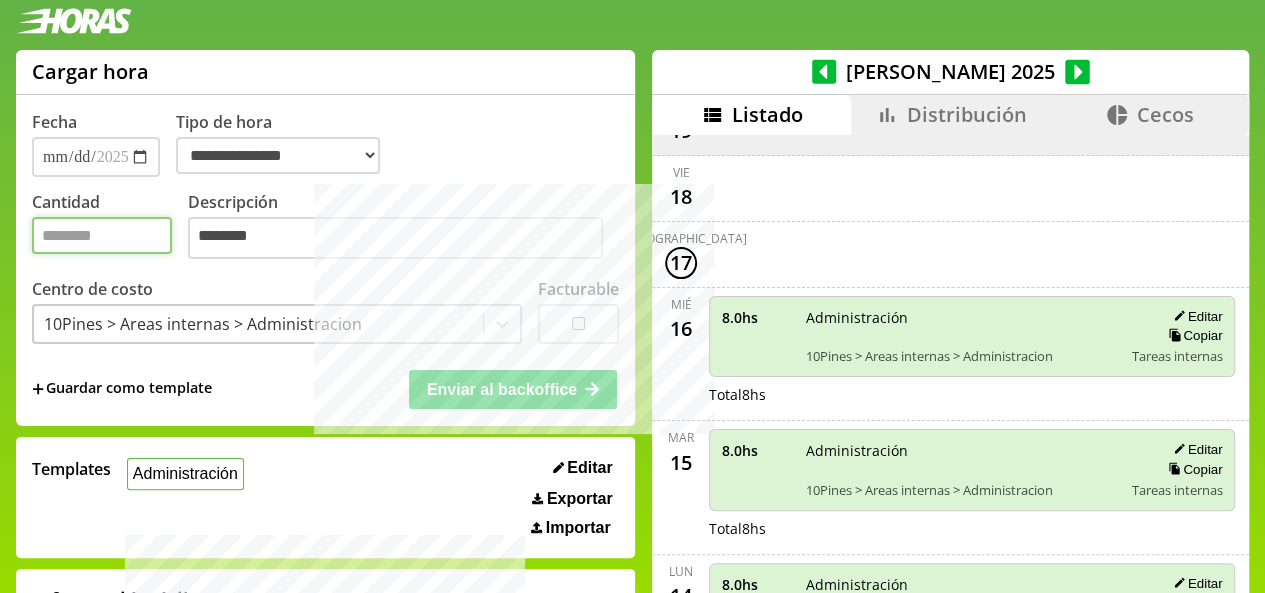 type on "***" 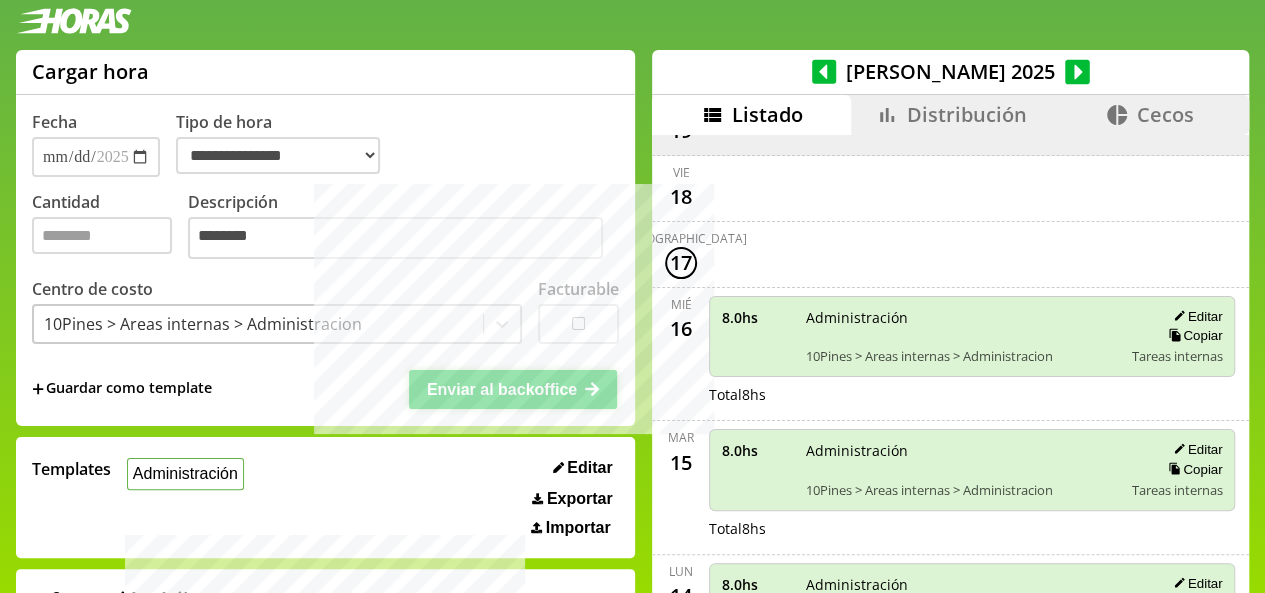 click on "Enviar al backoffice" at bounding box center (502, 389) 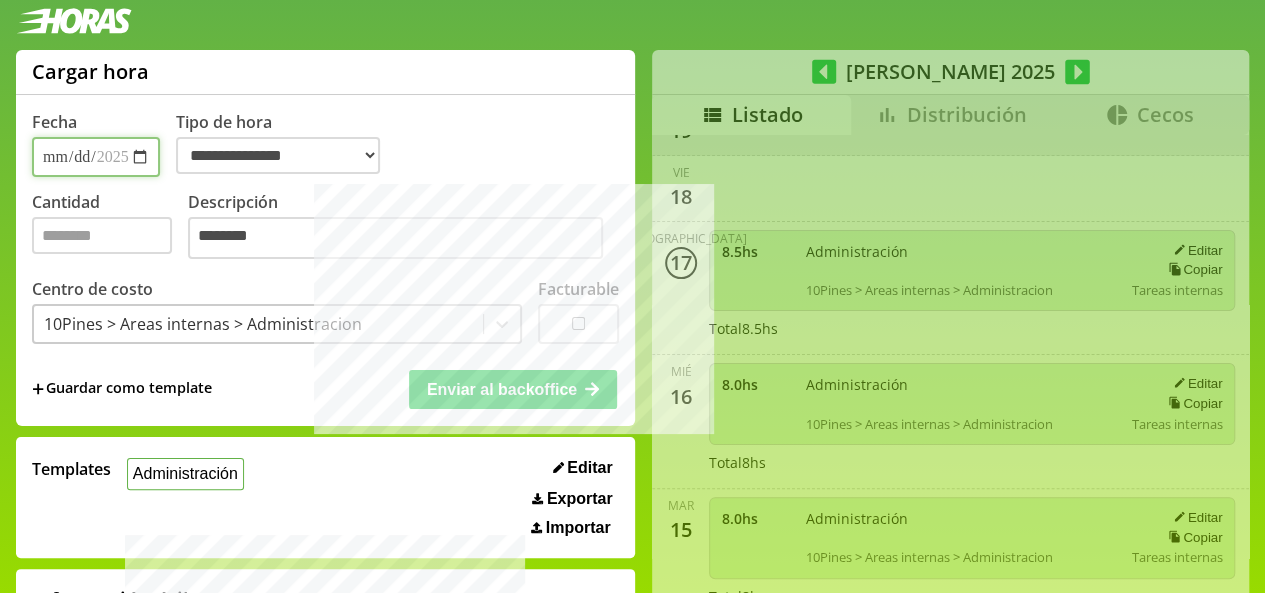 select on "**********" 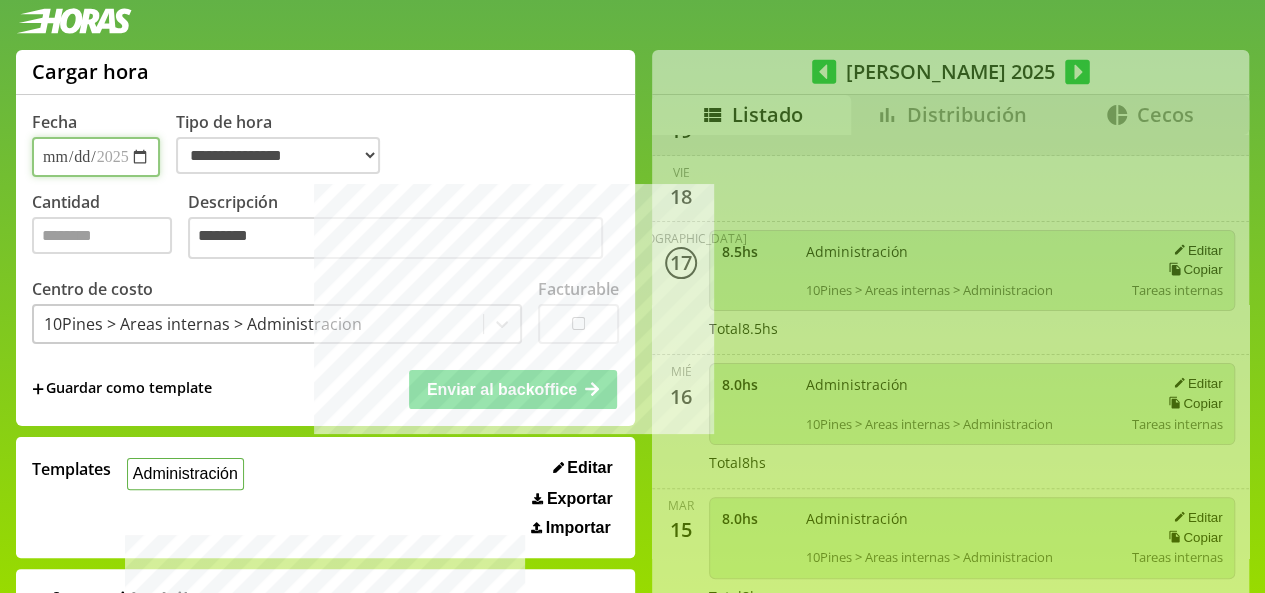 type 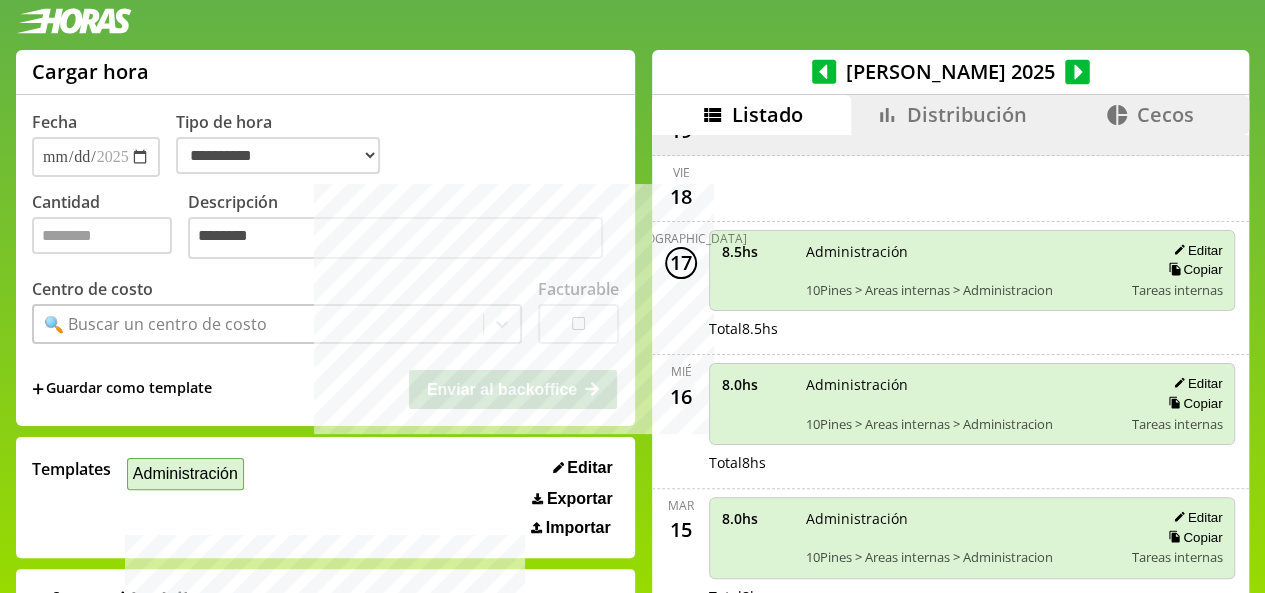 click on "Administración" at bounding box center (185, 473) 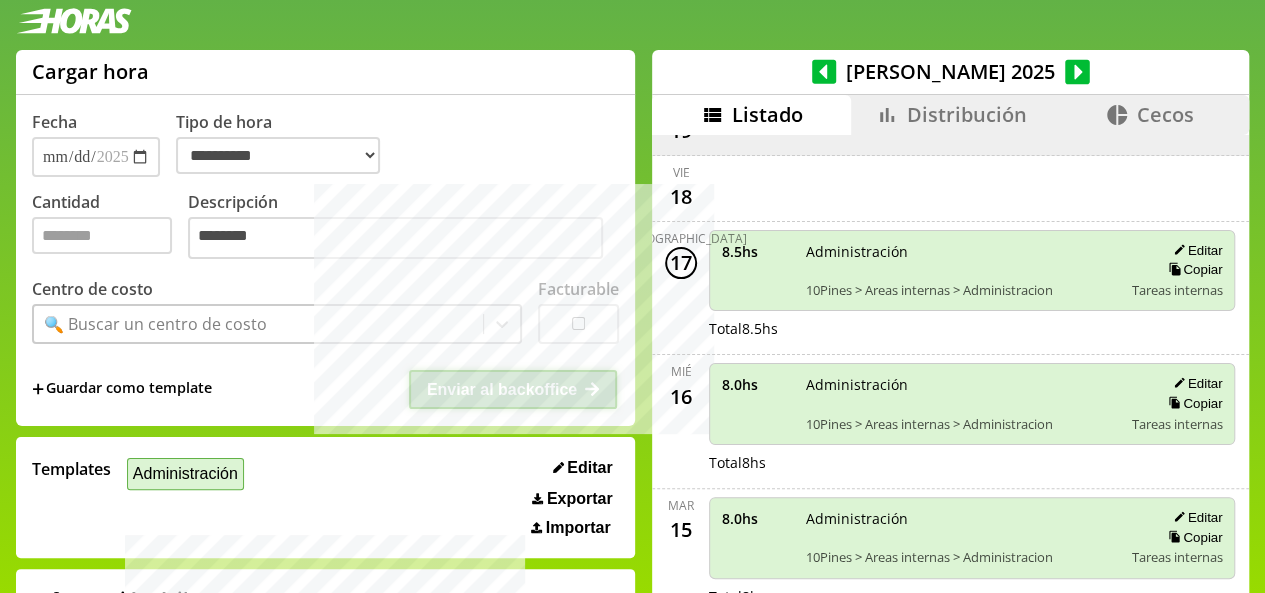 select on "**********" 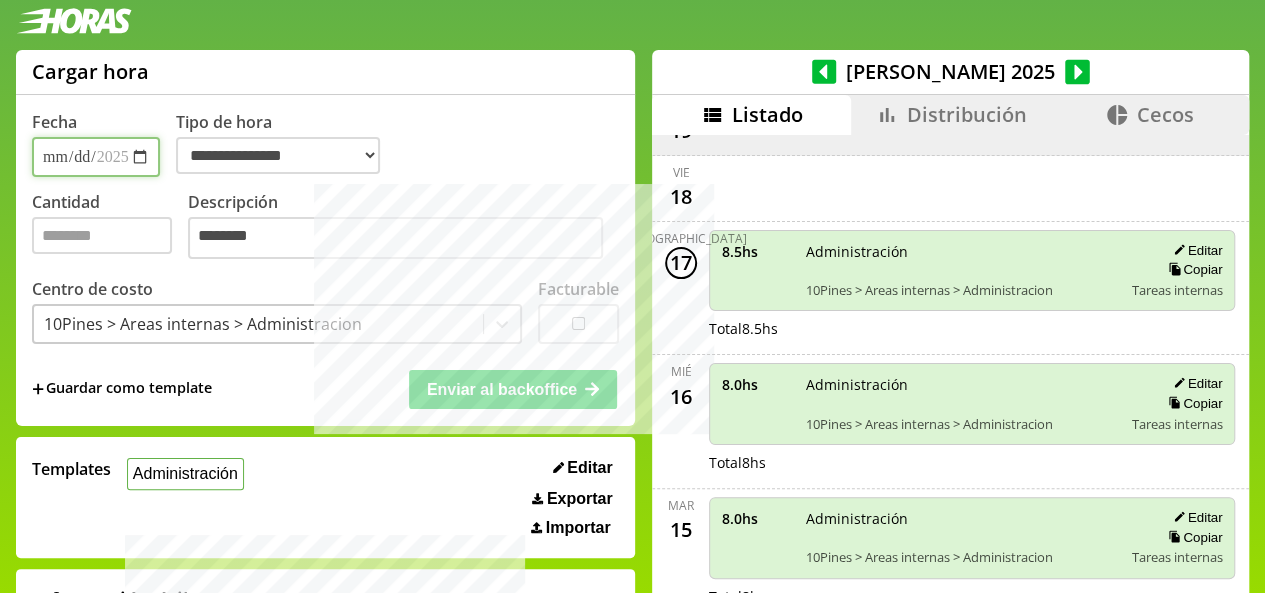 click on "**********" at bounding box center (96, 157) 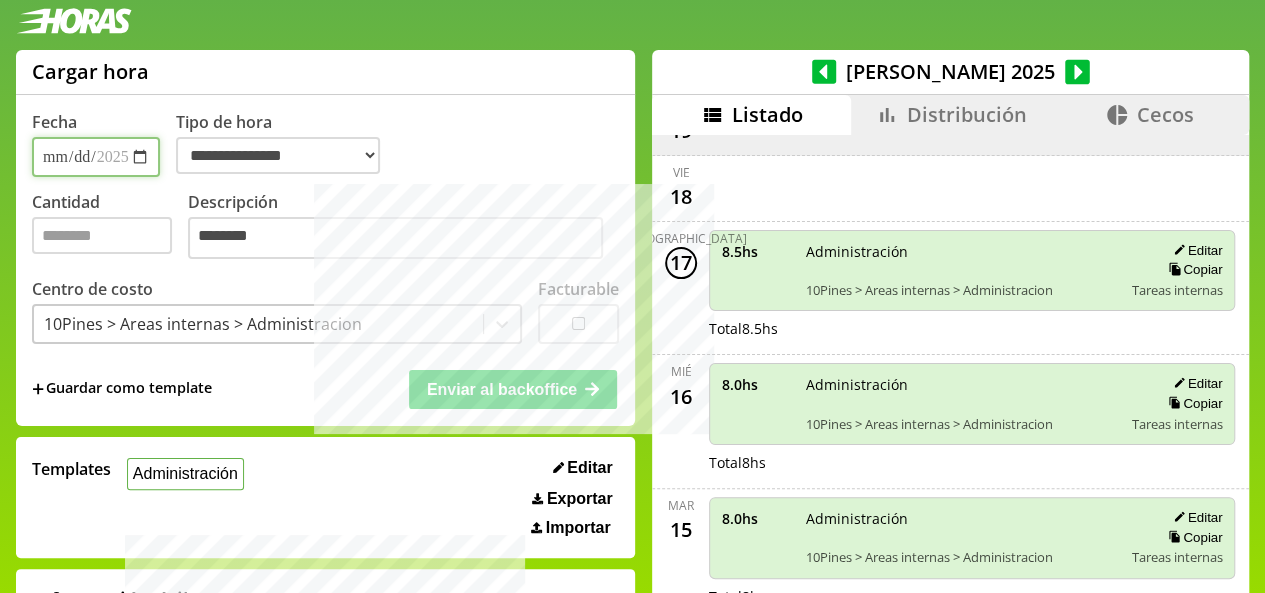 type on "**********" 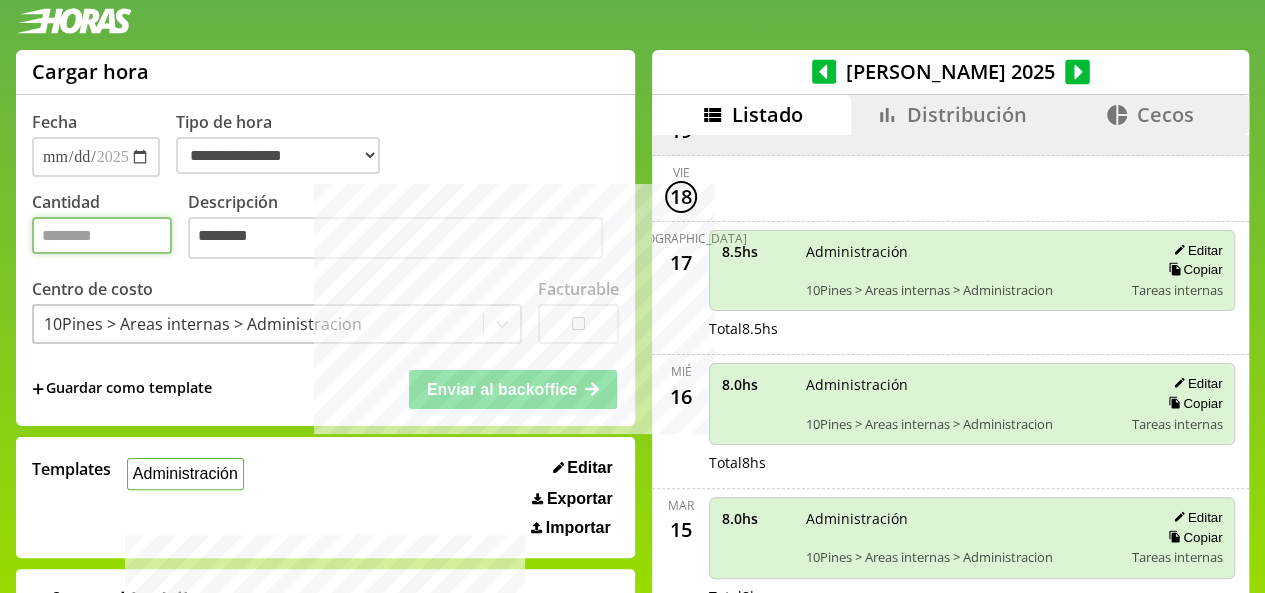click on "*" at bounding box center [102, 235] 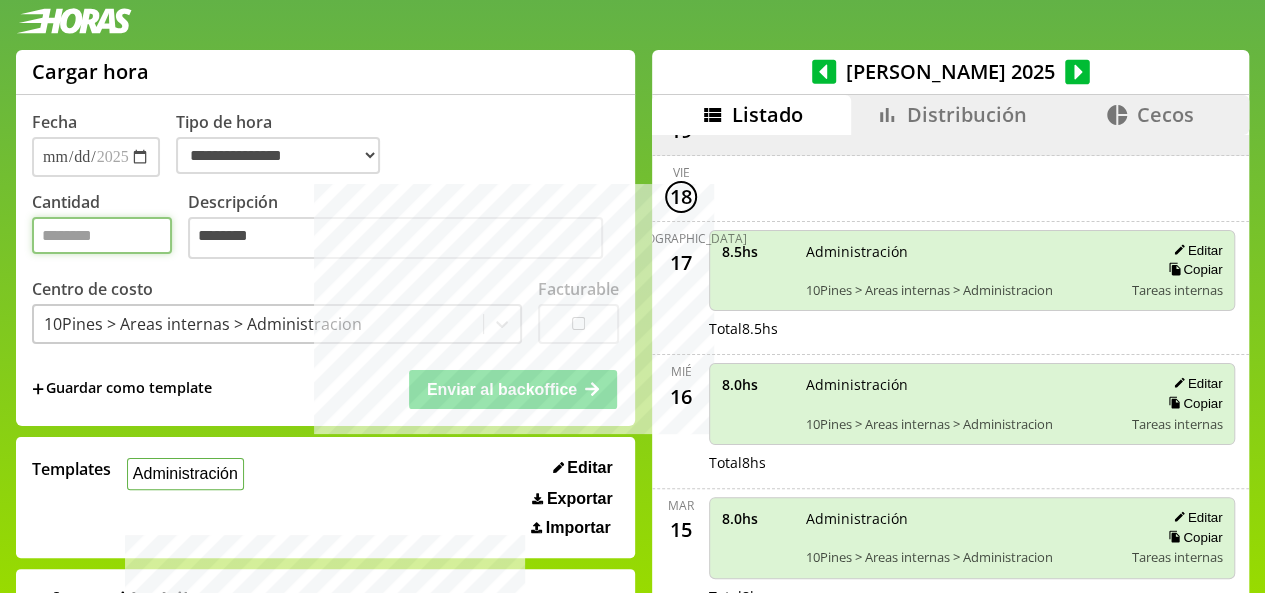 type on "*" 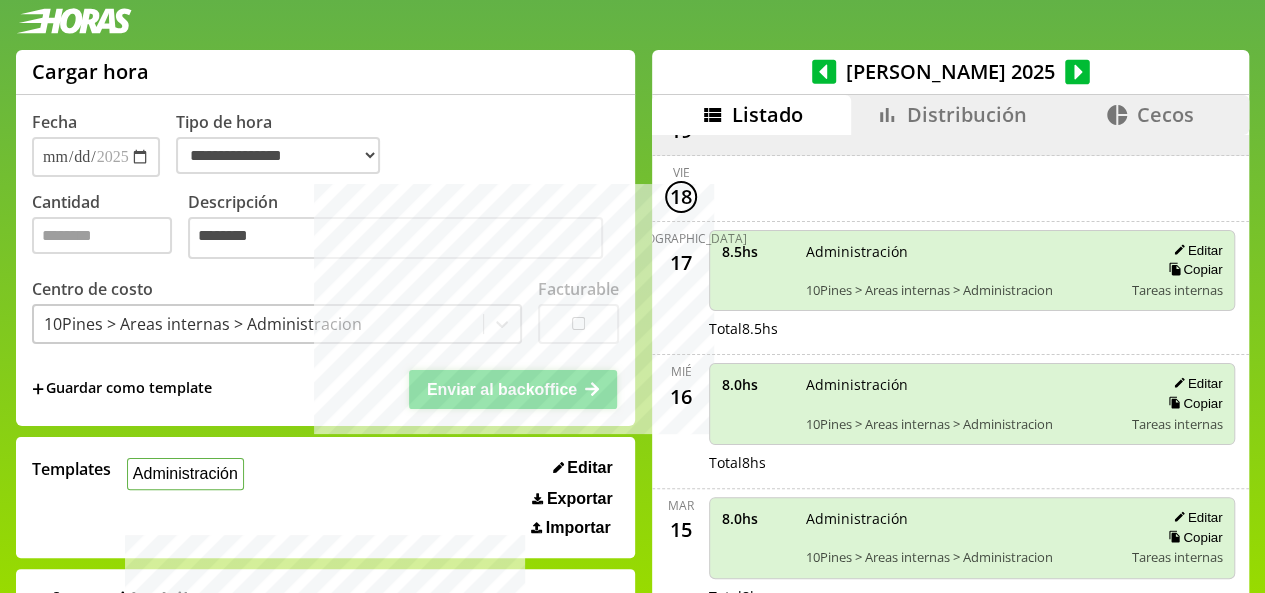 click on "Enviar al backoffice" at bounding box center (502, 389) 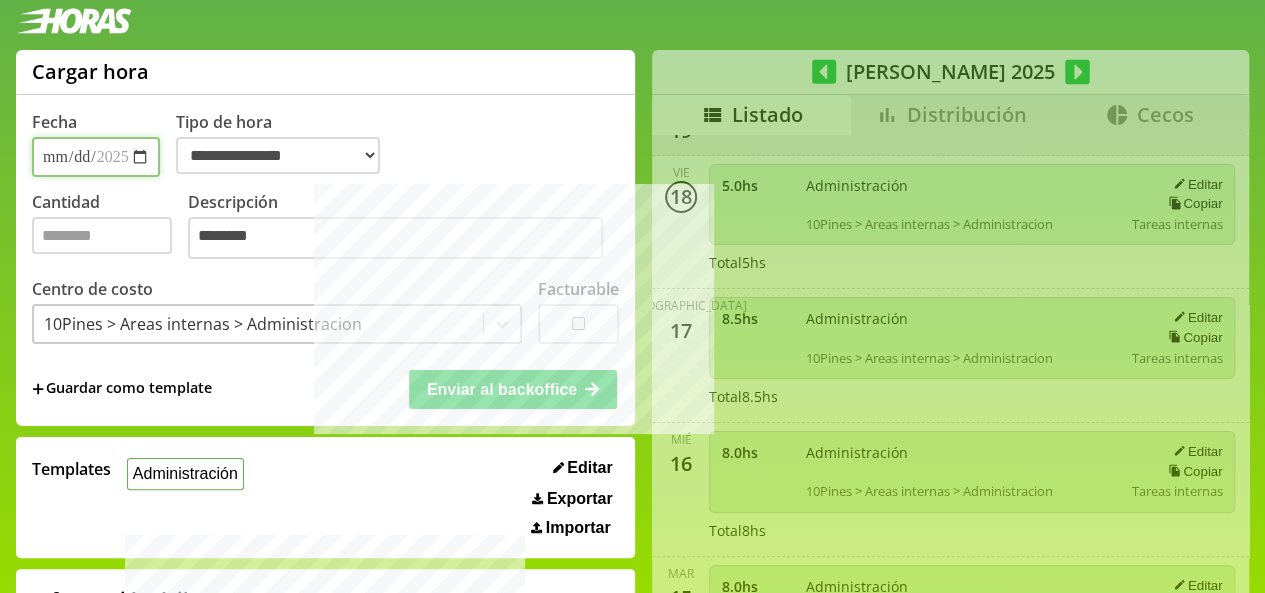 select on "**********" 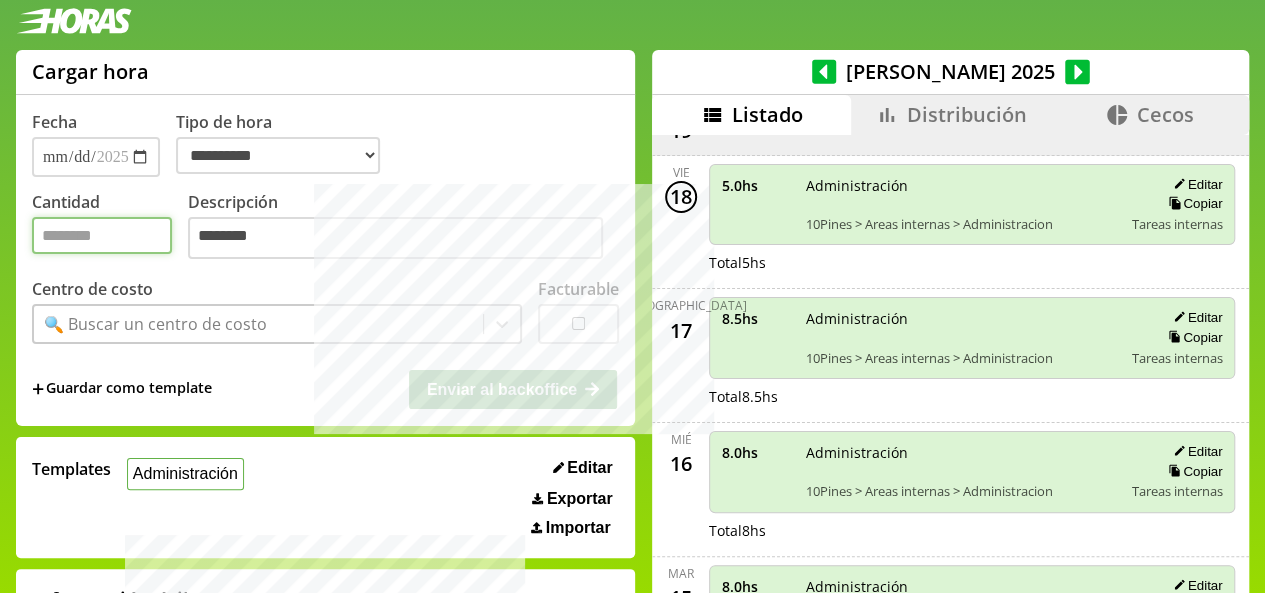 click on "Cantidad" at bounding box center (102, 235) 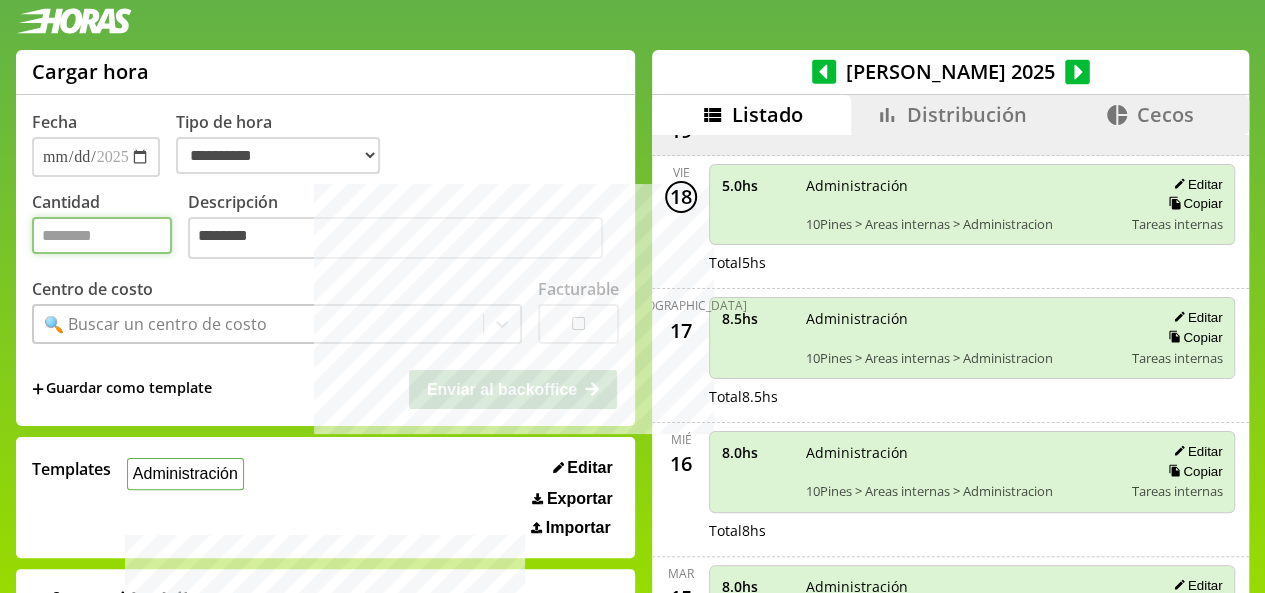 type on "*" 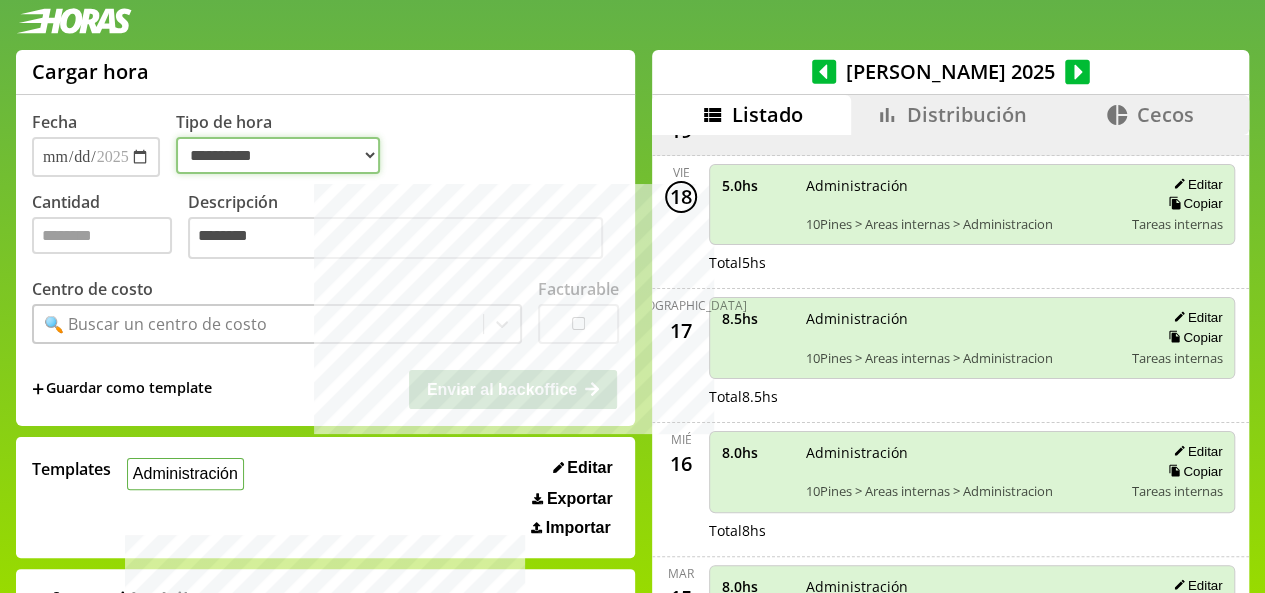 click on "**********" at bounding box center [278, 155] 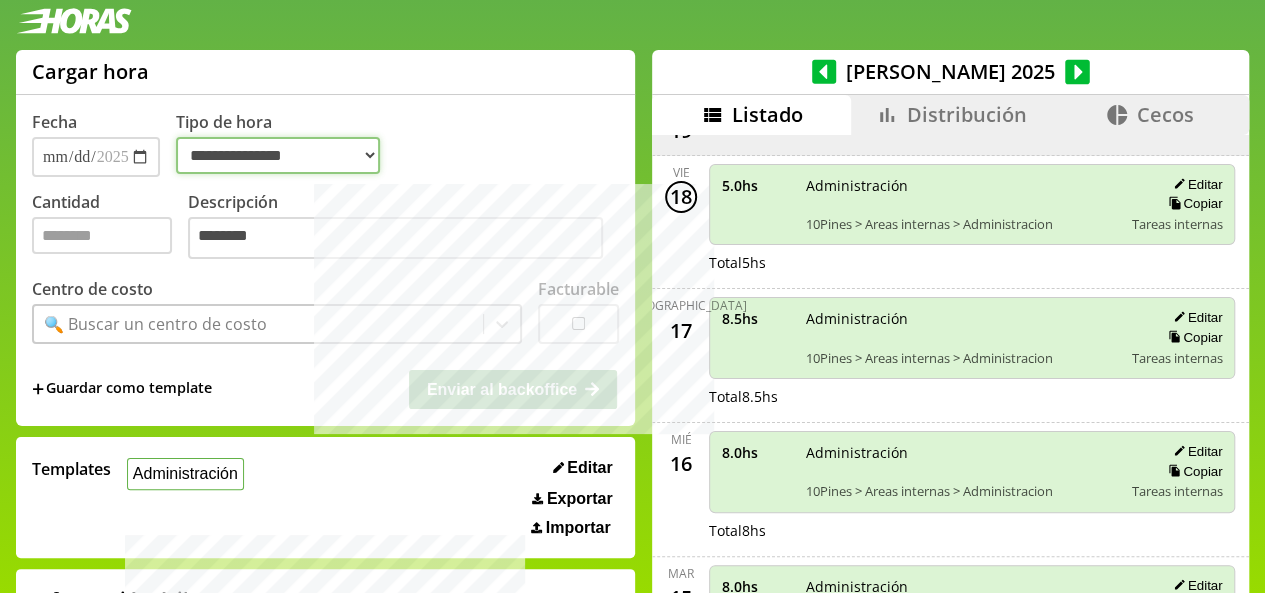 click on "**********" at bounding box center [278, 155] 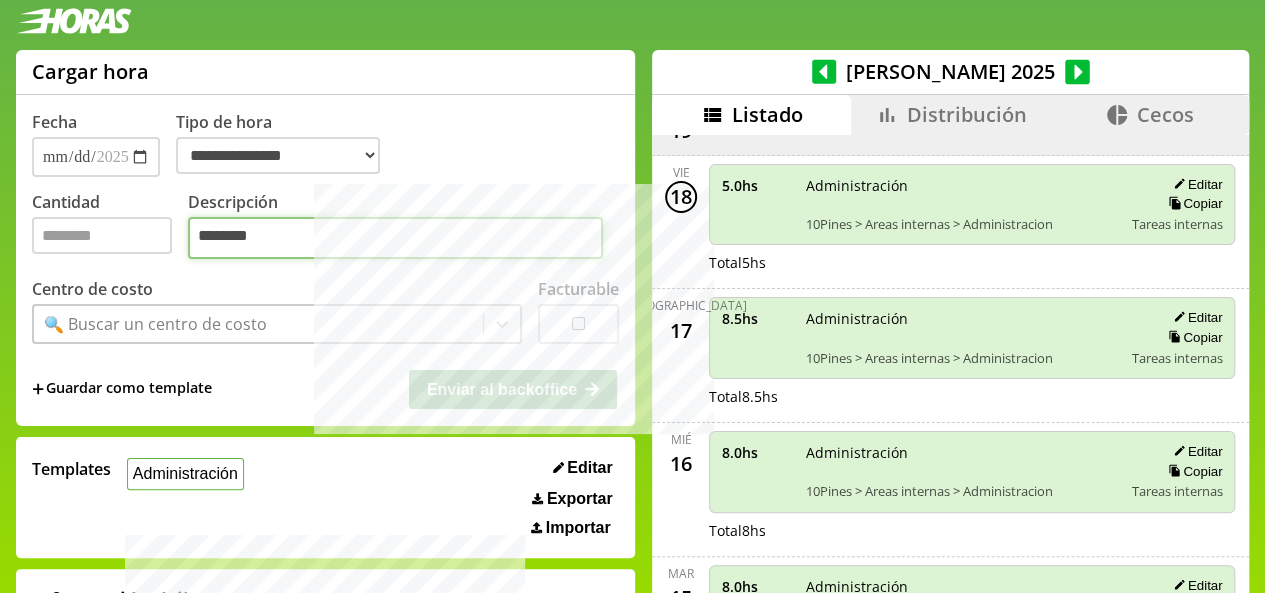 click on "********" at bounding box center [395, 238] 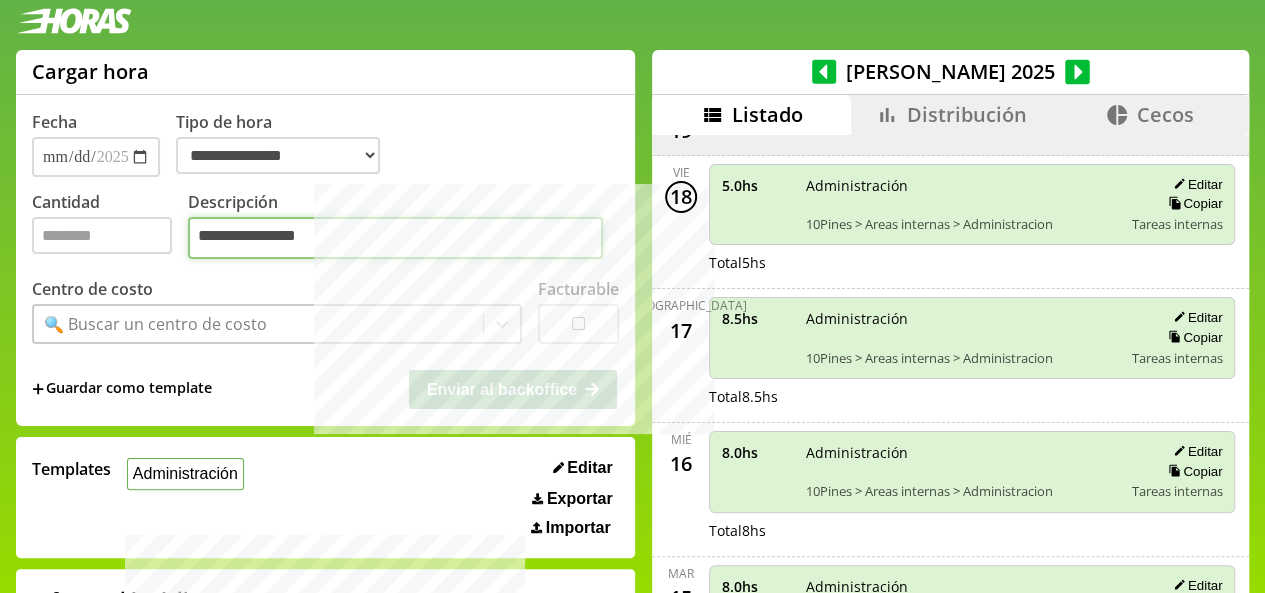 type on "**********" 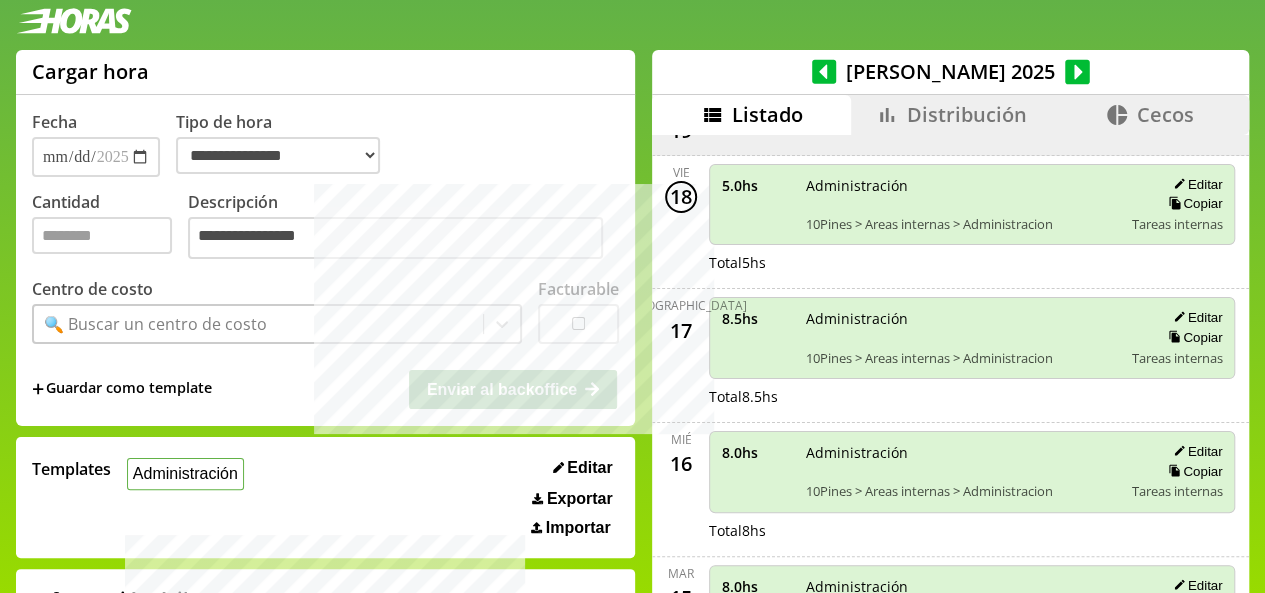 click on "🔍 Buscar un centro de costo" at bounding box center (155, 324) 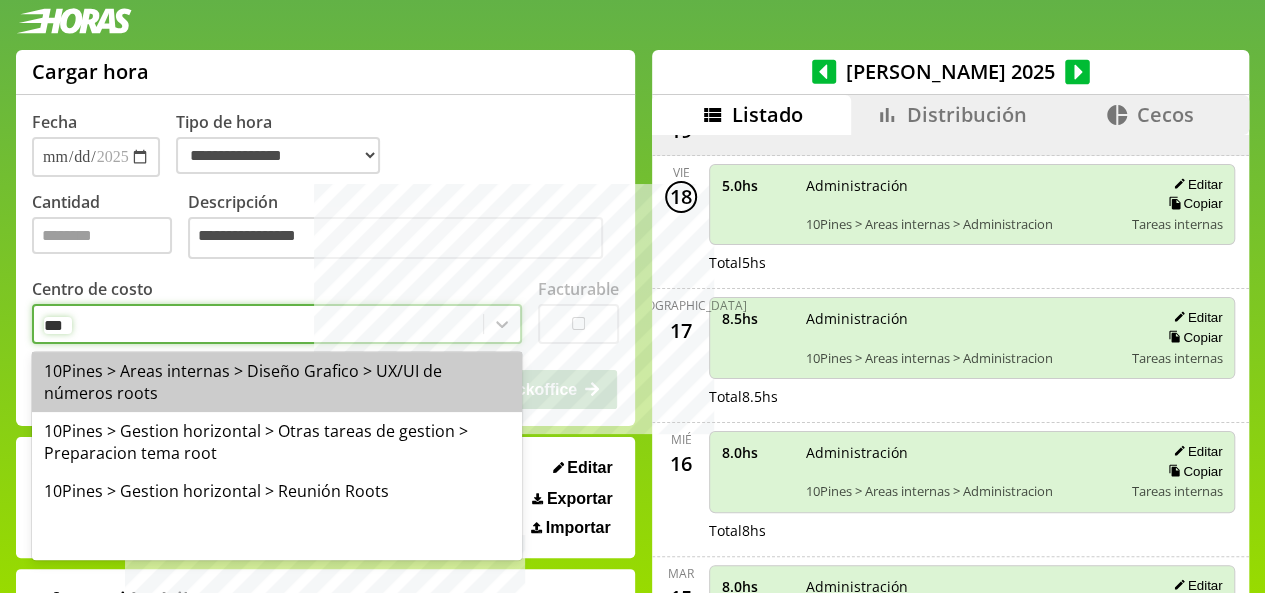 type on "****" 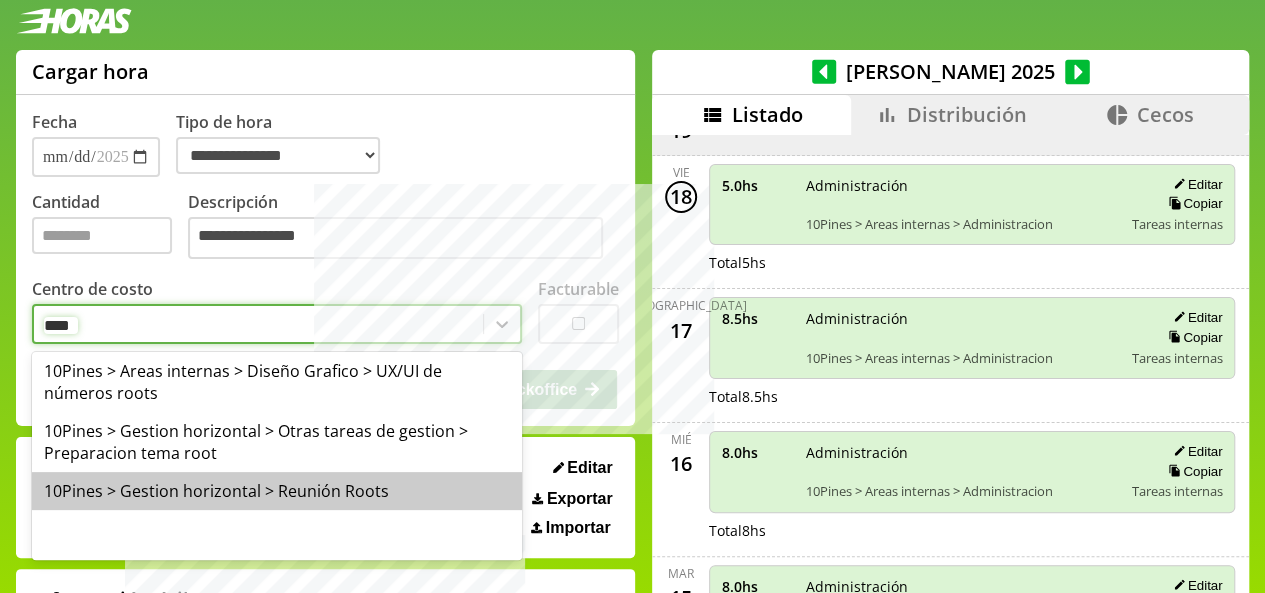 click on "10Pines > Gestion horizontal > Reunión Roots" at bounding box center [277, 491] 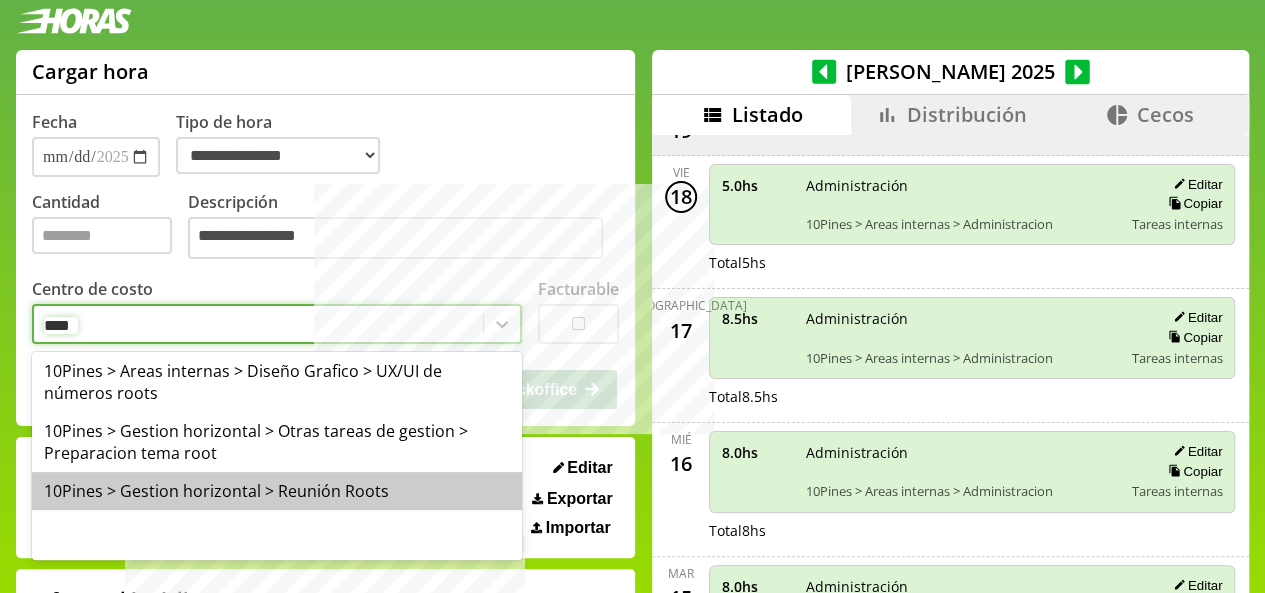 type 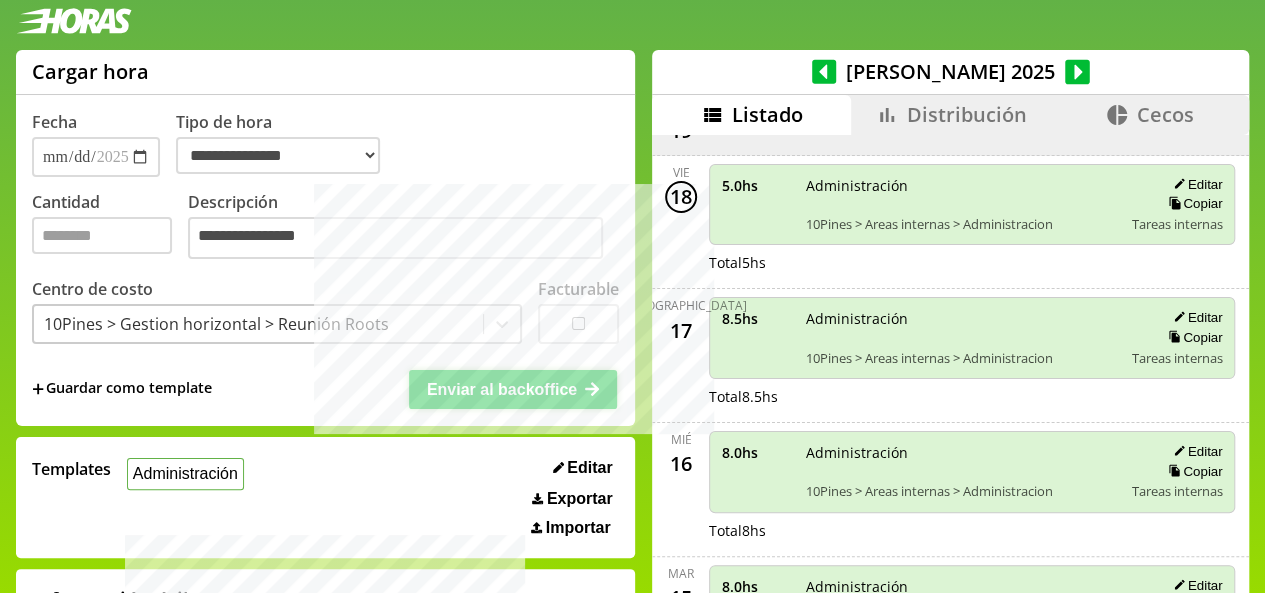 click on "Enviar al backoffice" at bounding box center [502, 389] 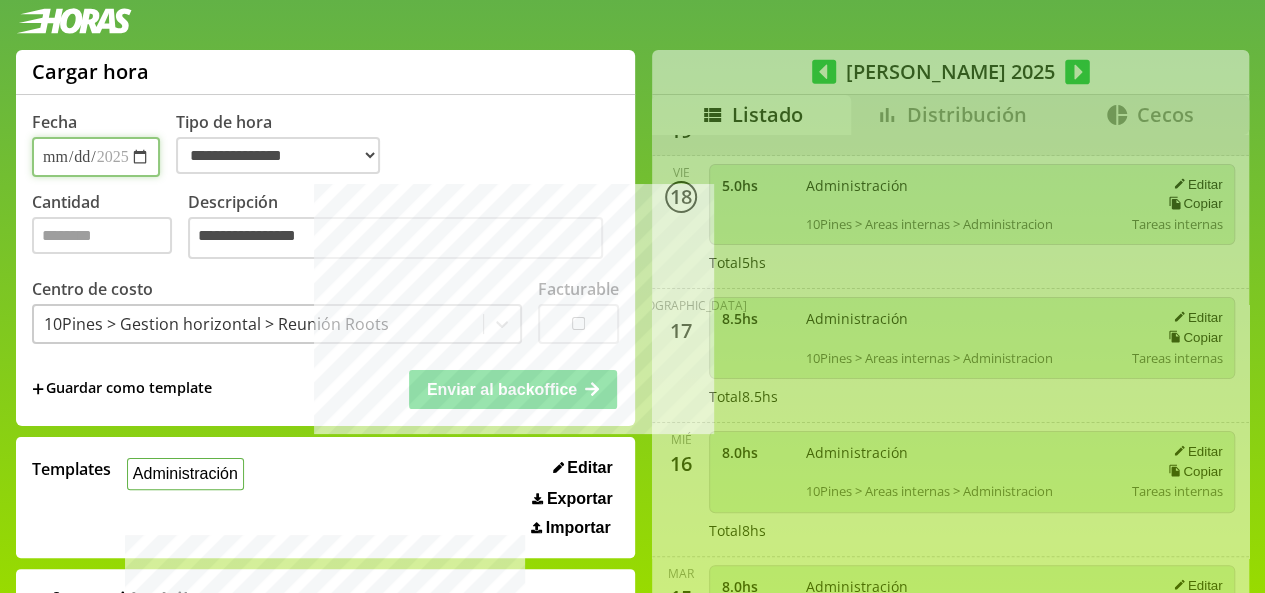 select on "**********" 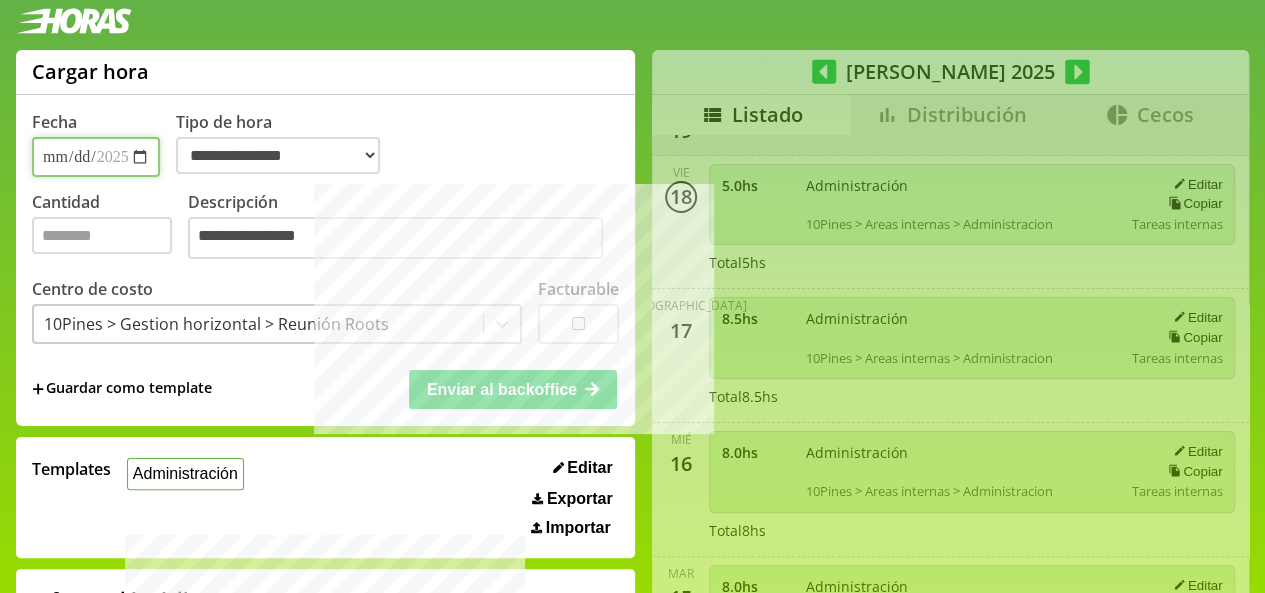 type 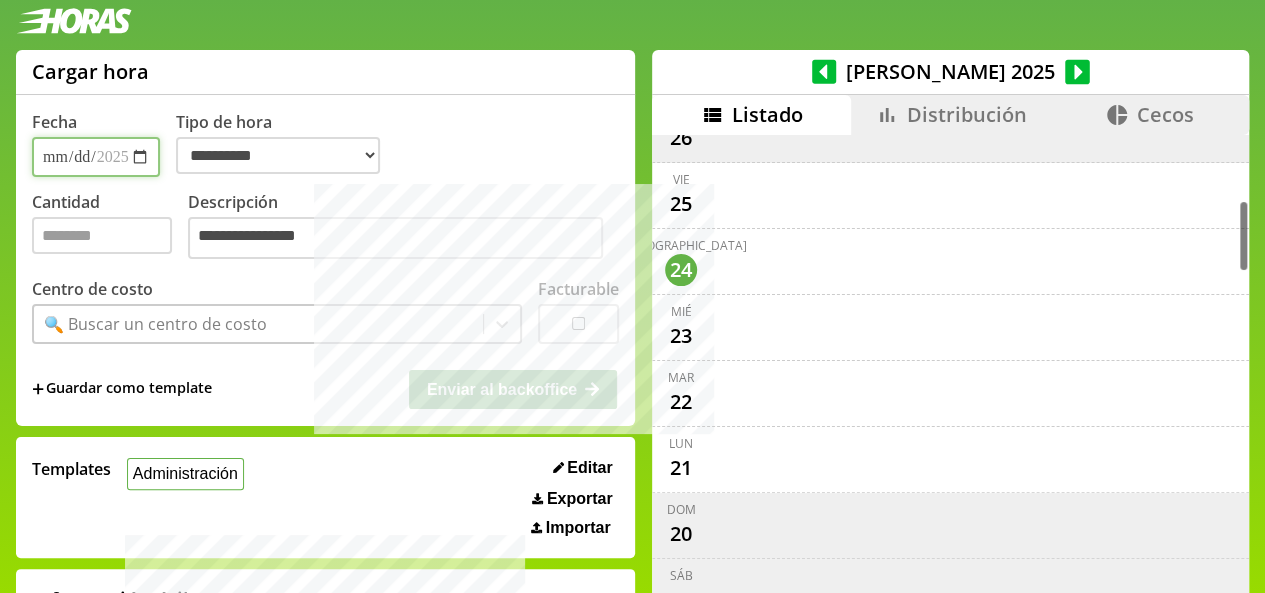 scroll, scrollTop: 337, scrollLeft: 0, axis: vertical 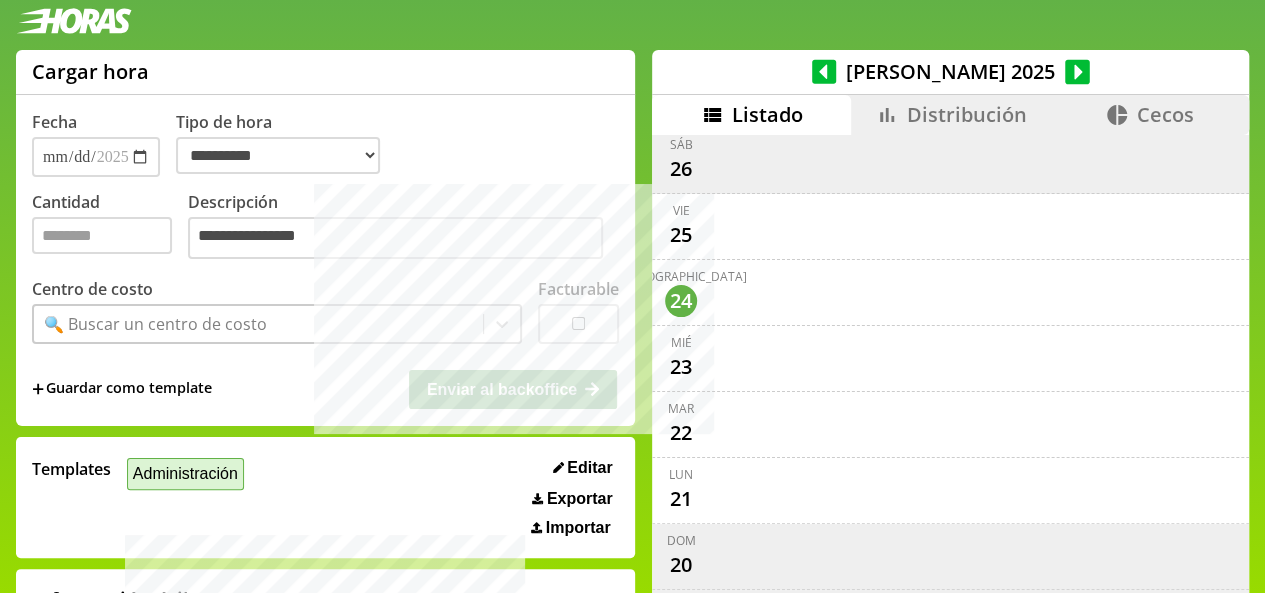 click on "Administración" at bounding box center [185, 473] 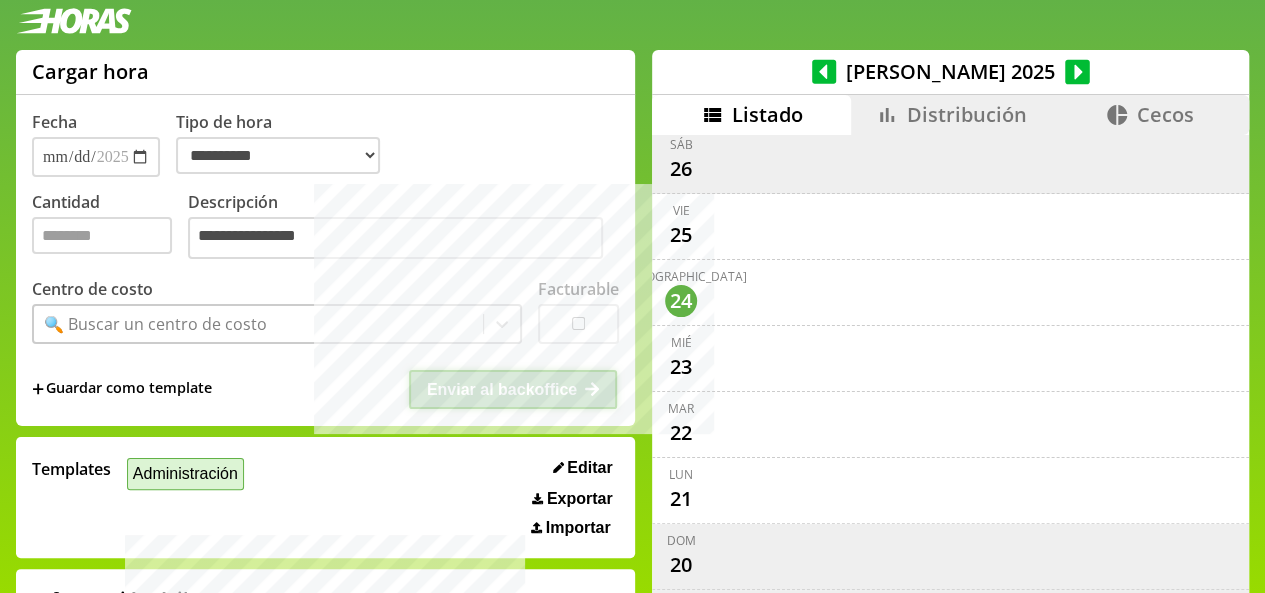 select on "**********" 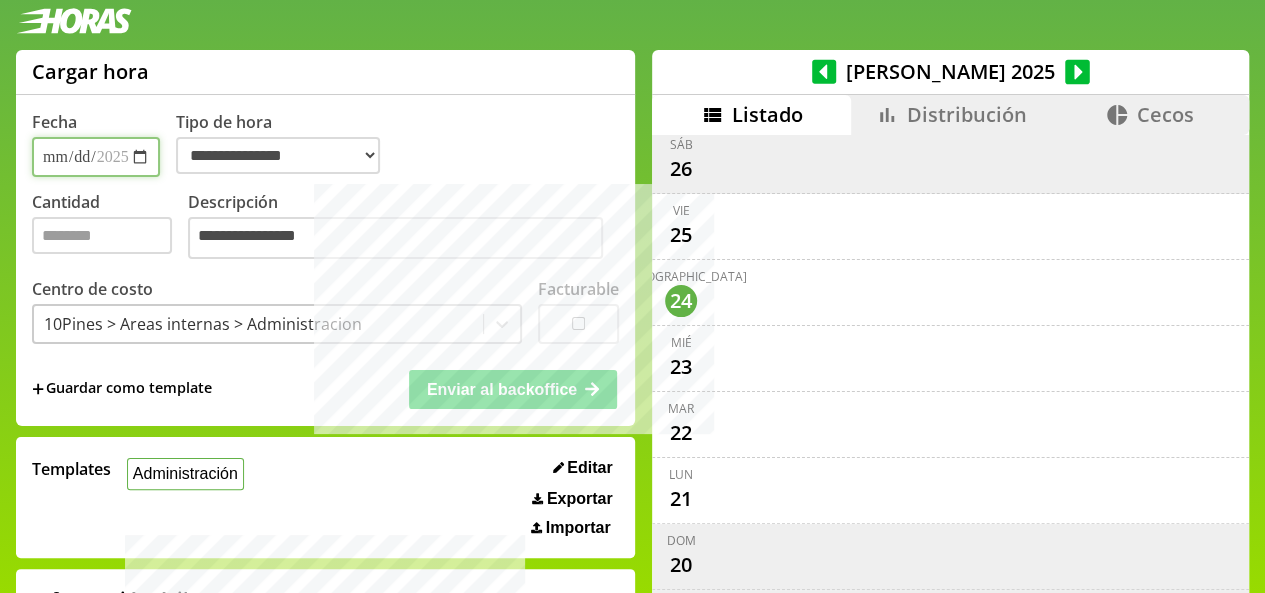 click on "**********" at bounding box center [96, 157] 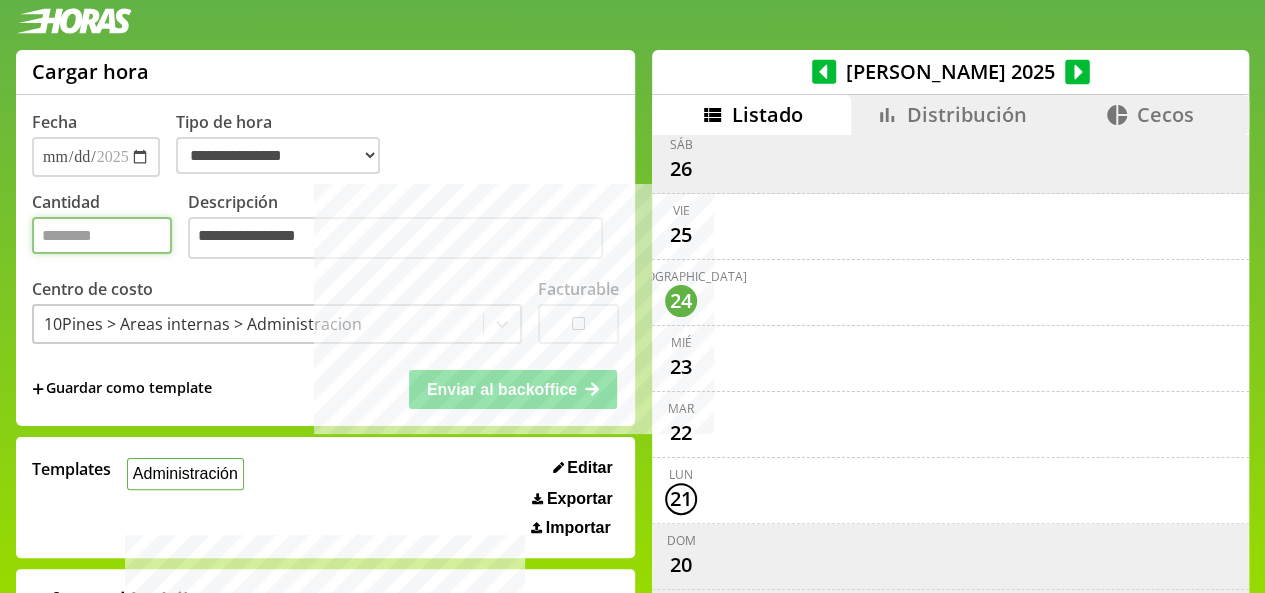 click on "*" at bounding box center (102, 235) 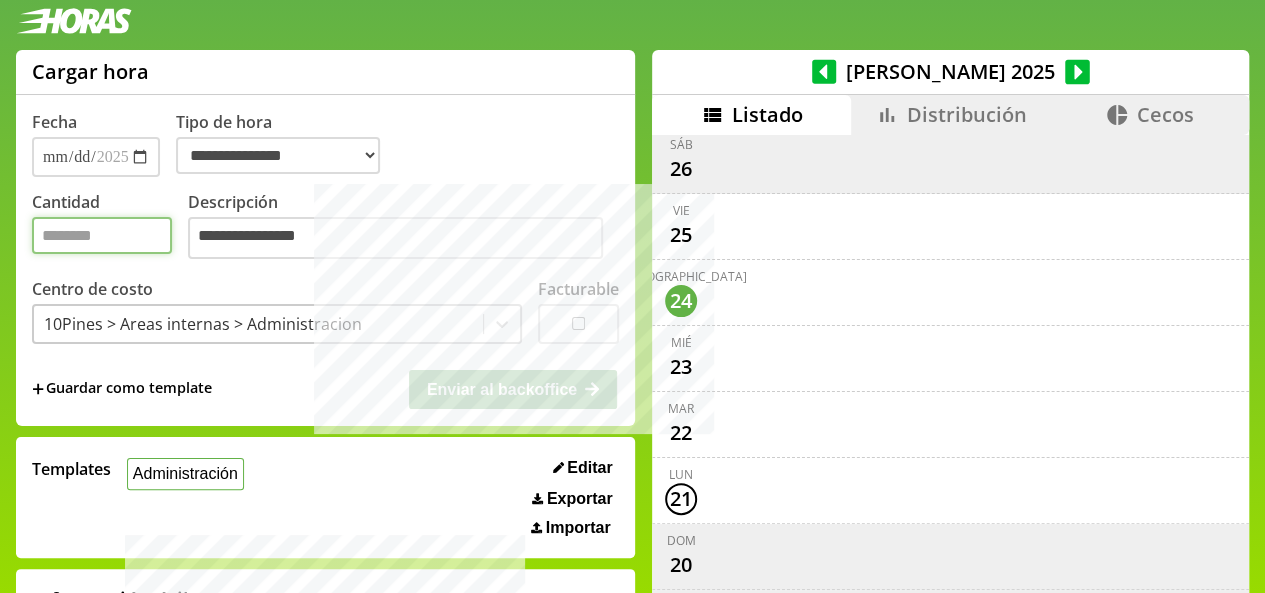 type on "*" 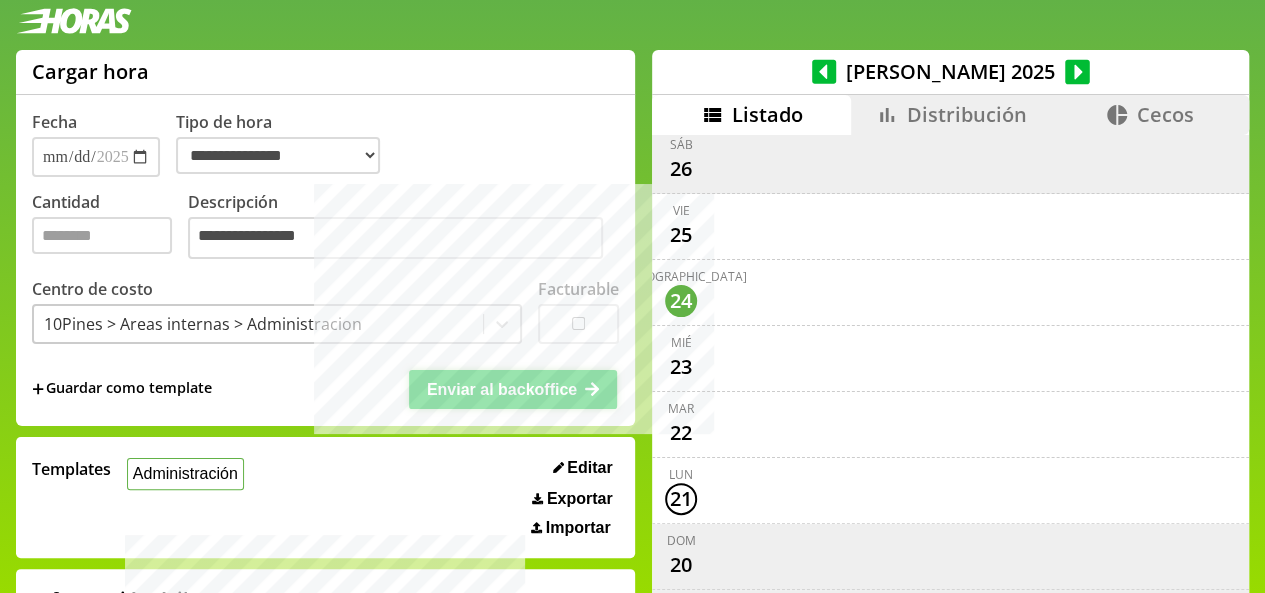 click on "Enviar al backoffice" at bounding box center [502, 389] 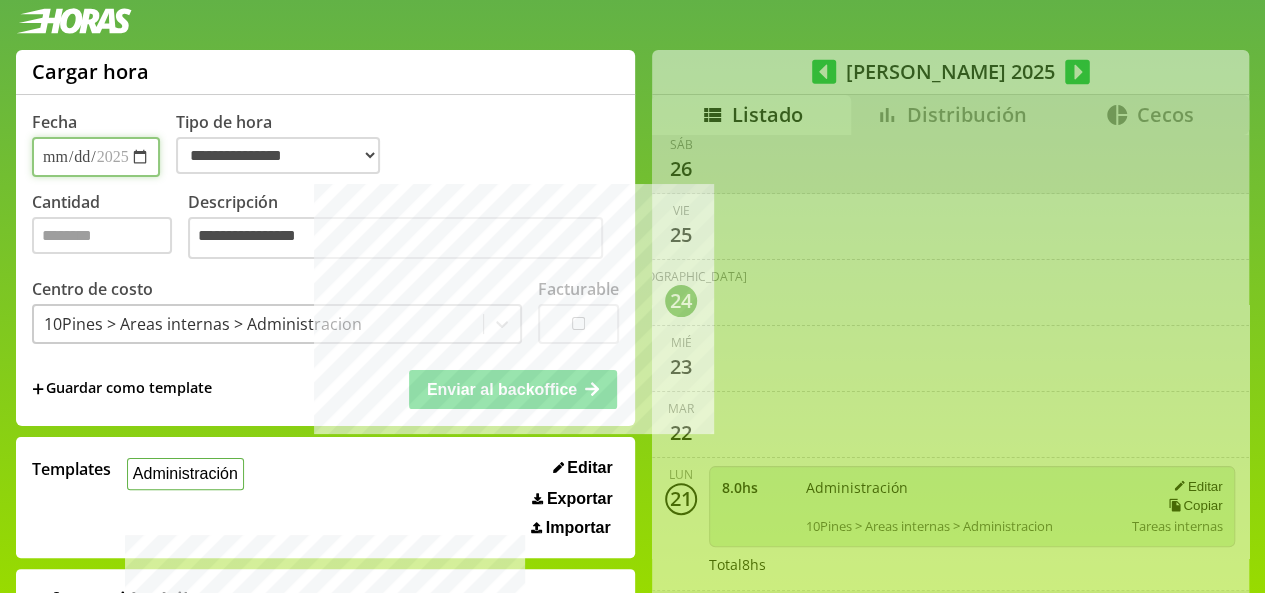 select on "**********" 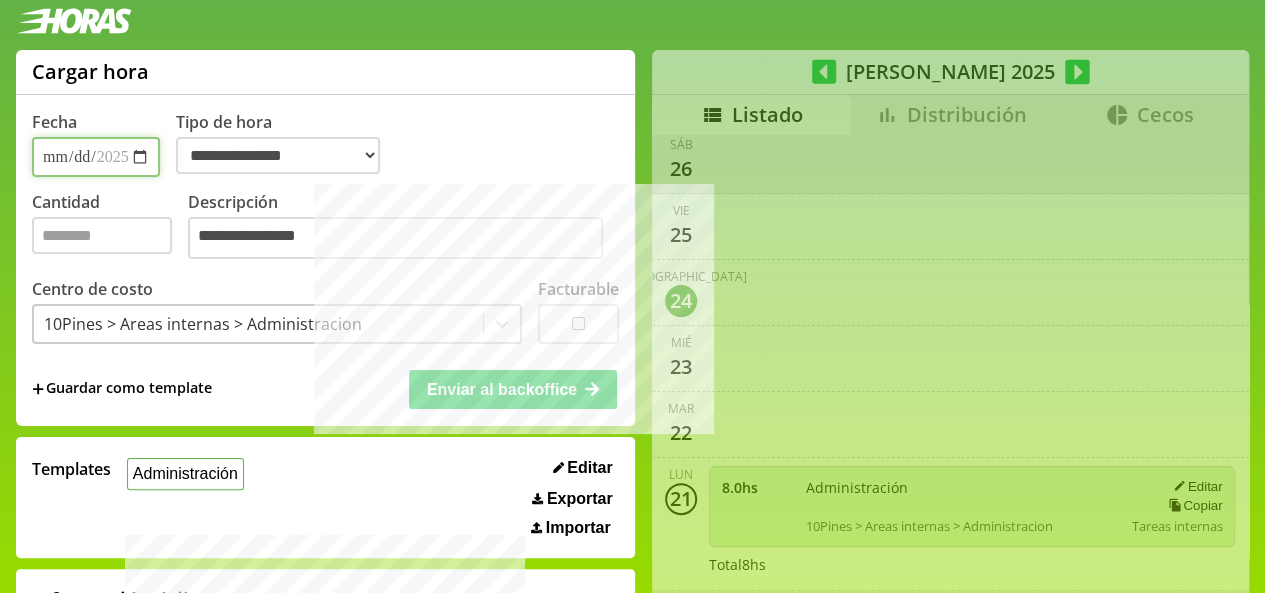 type 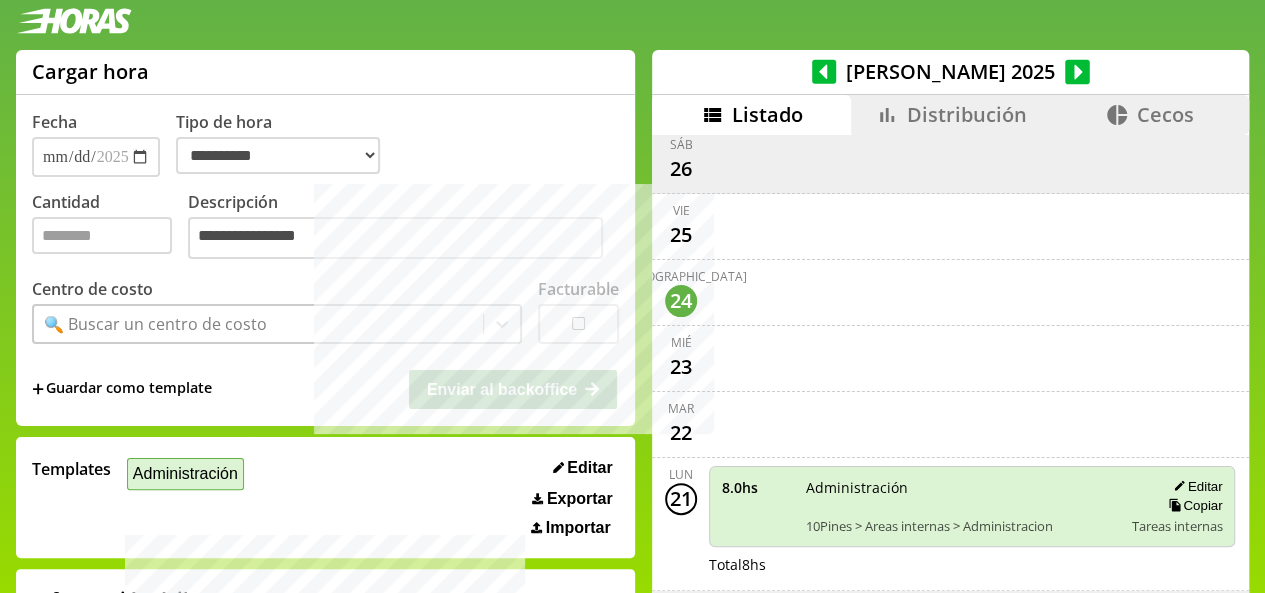 click on "Administración" at bounding box center [185, 473] 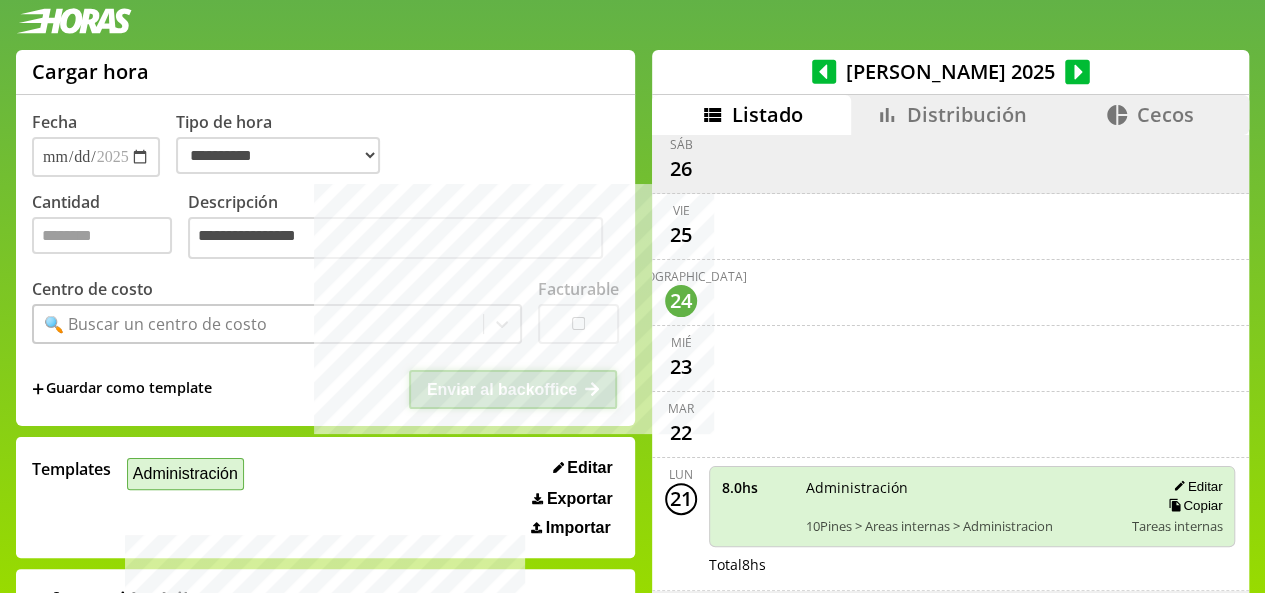 select on "**********" 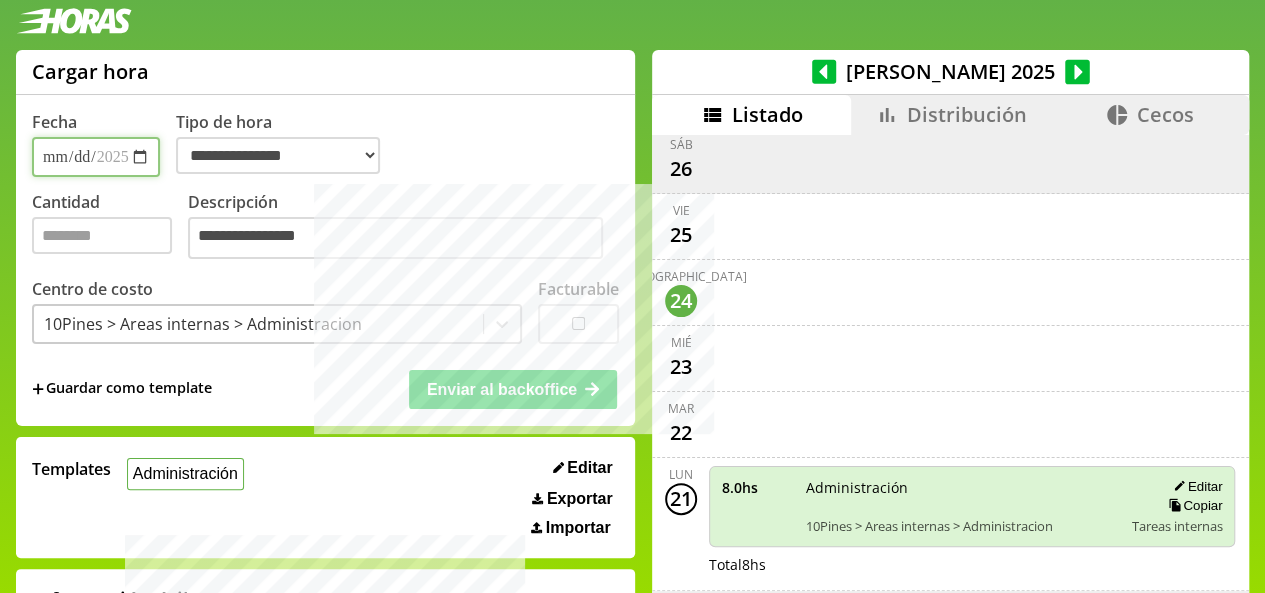 click on "**********" at bounding box center (96, 157) 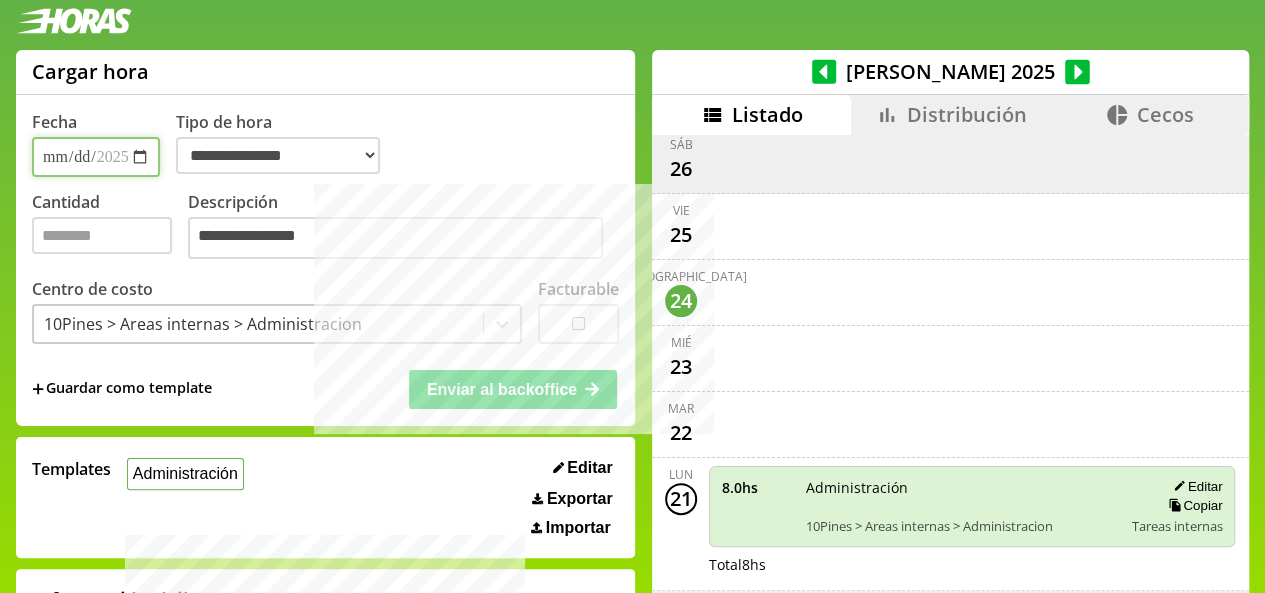type on "**********" 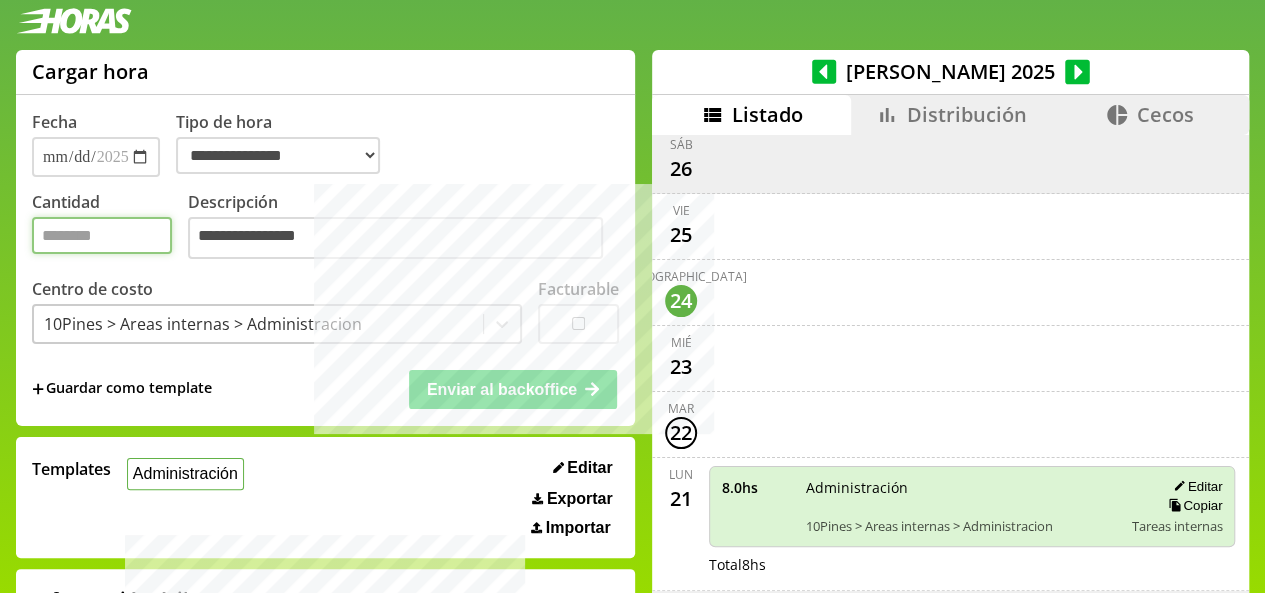 click on "*" at bounding box center [102, 235] 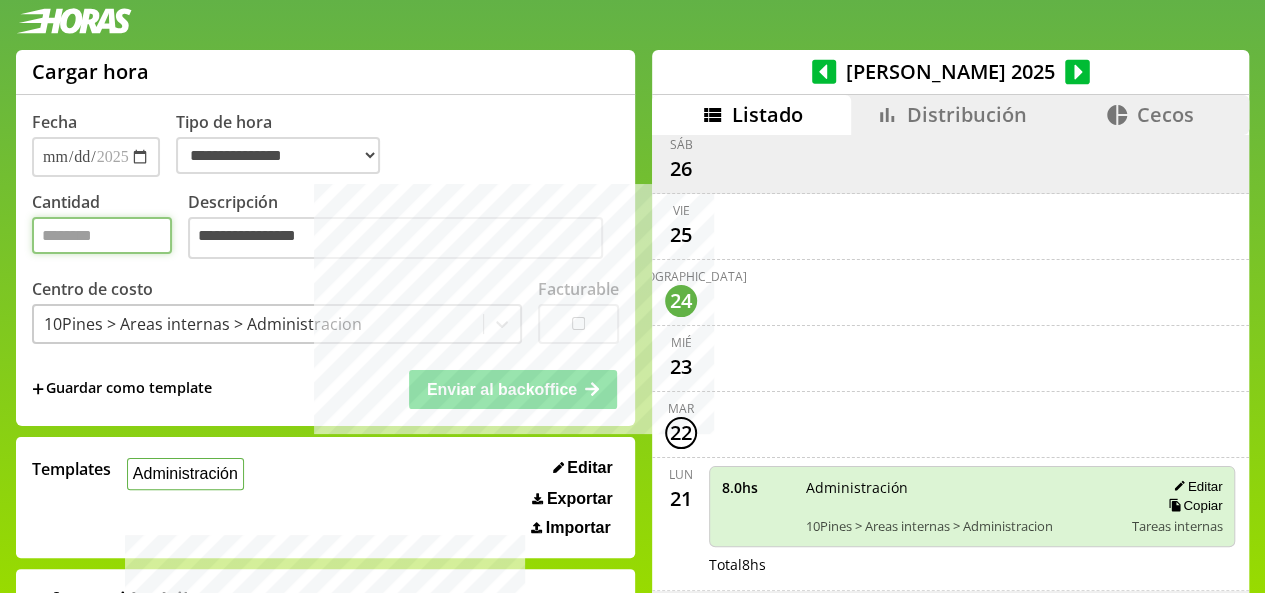 type on "*" 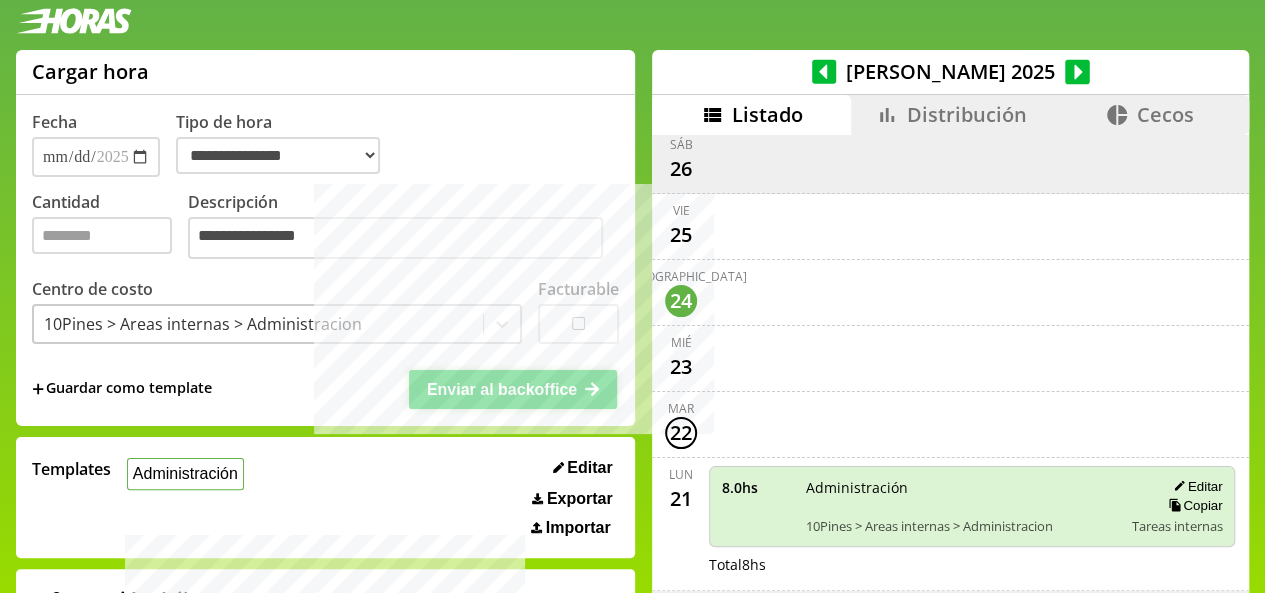 click on "Enviar al backoffice" at bounding box center (502, 389) 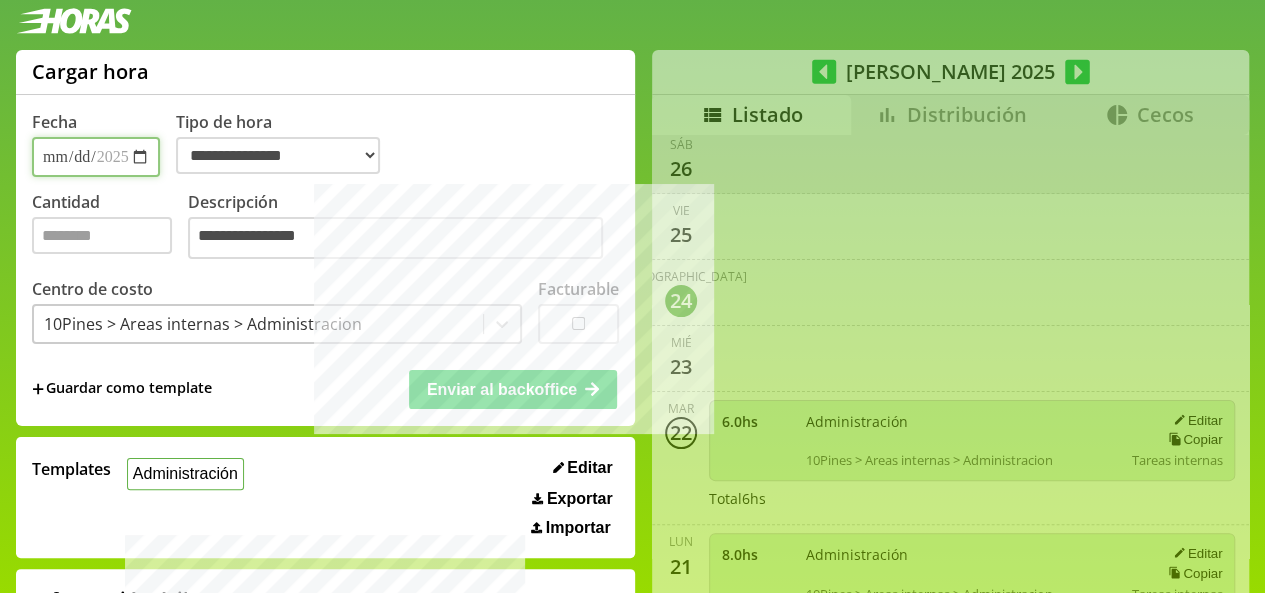 select on "**********" 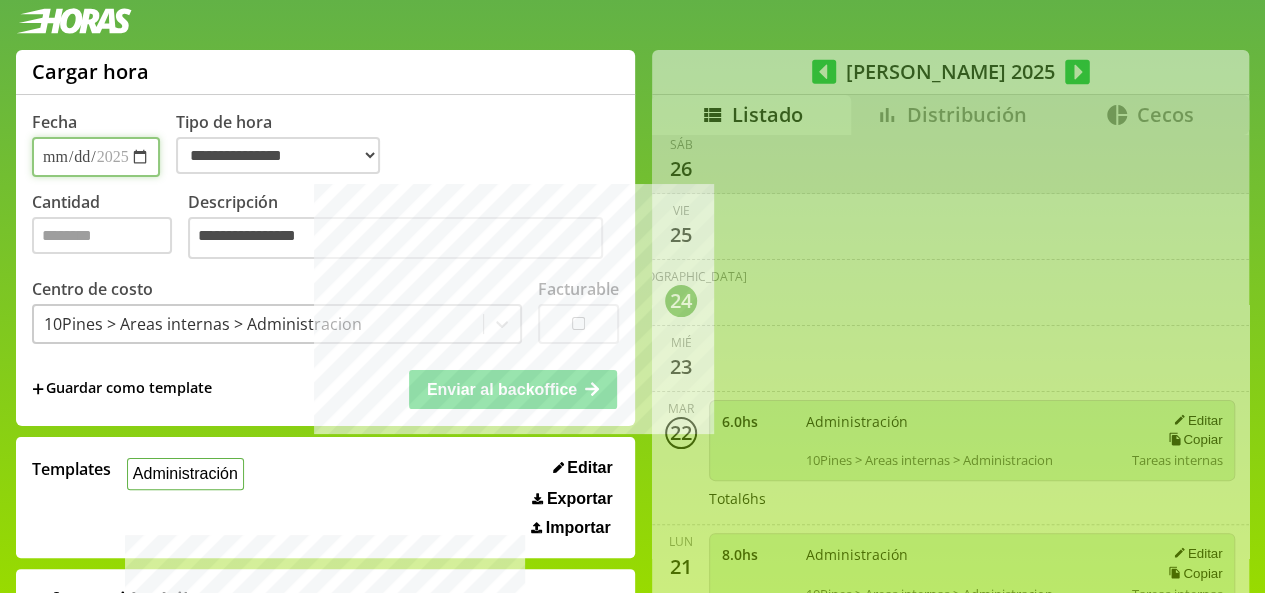 type 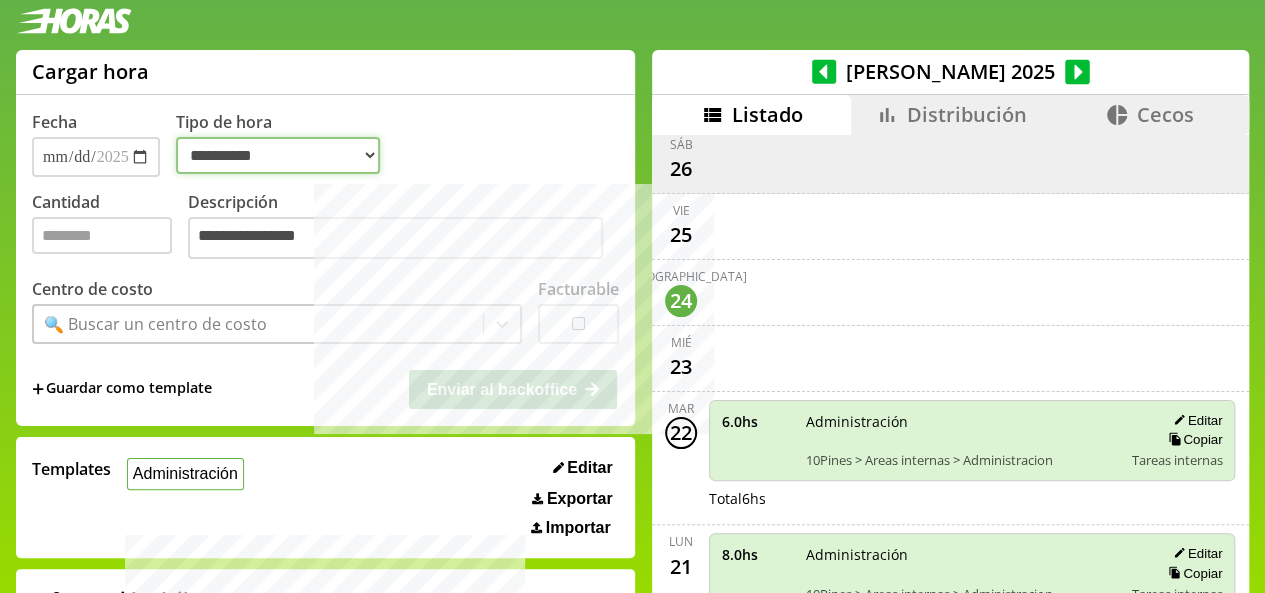 click on "**********" at bounding box center [278, 155] 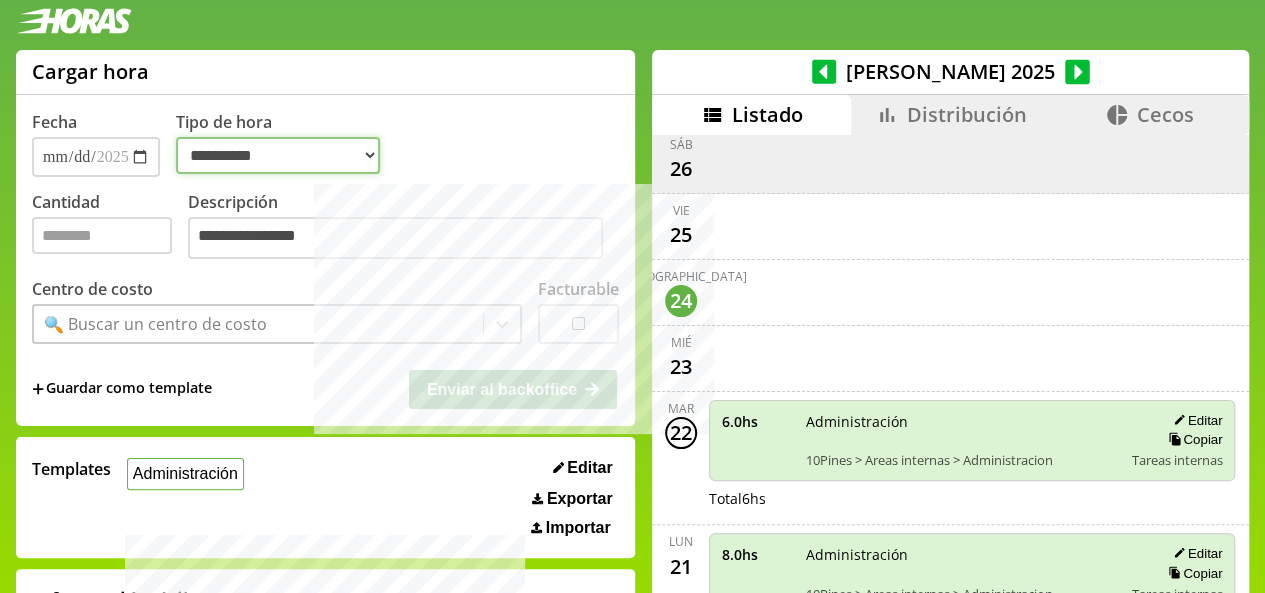 select on "**********" 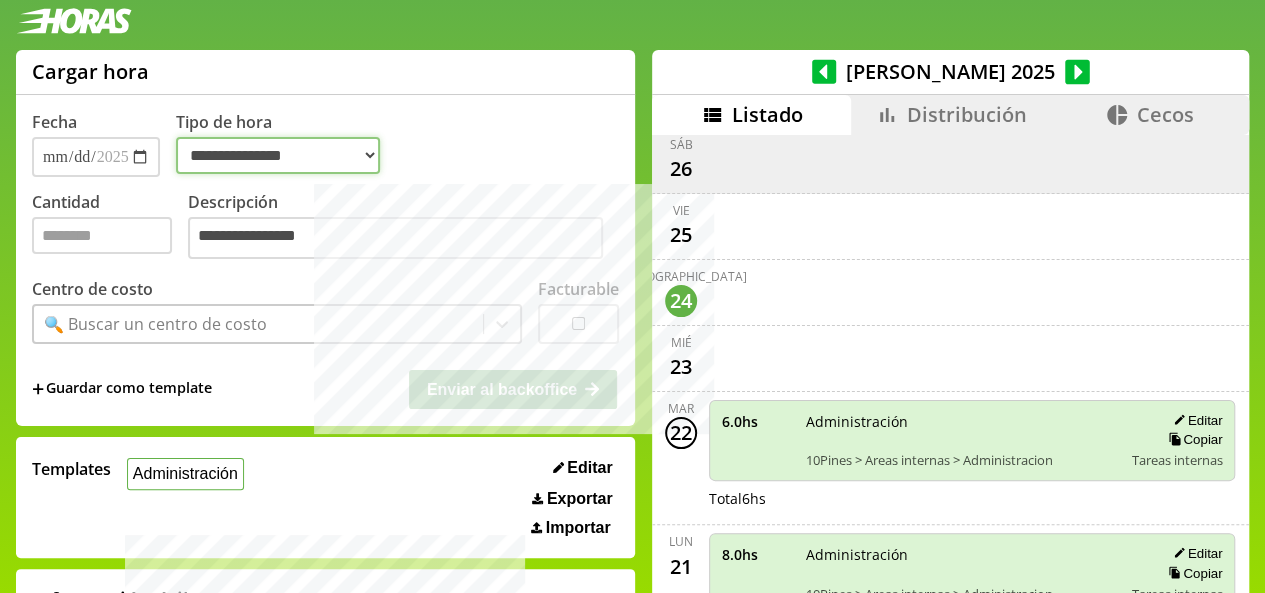 click on "**********" at bounding box center [278, 155] 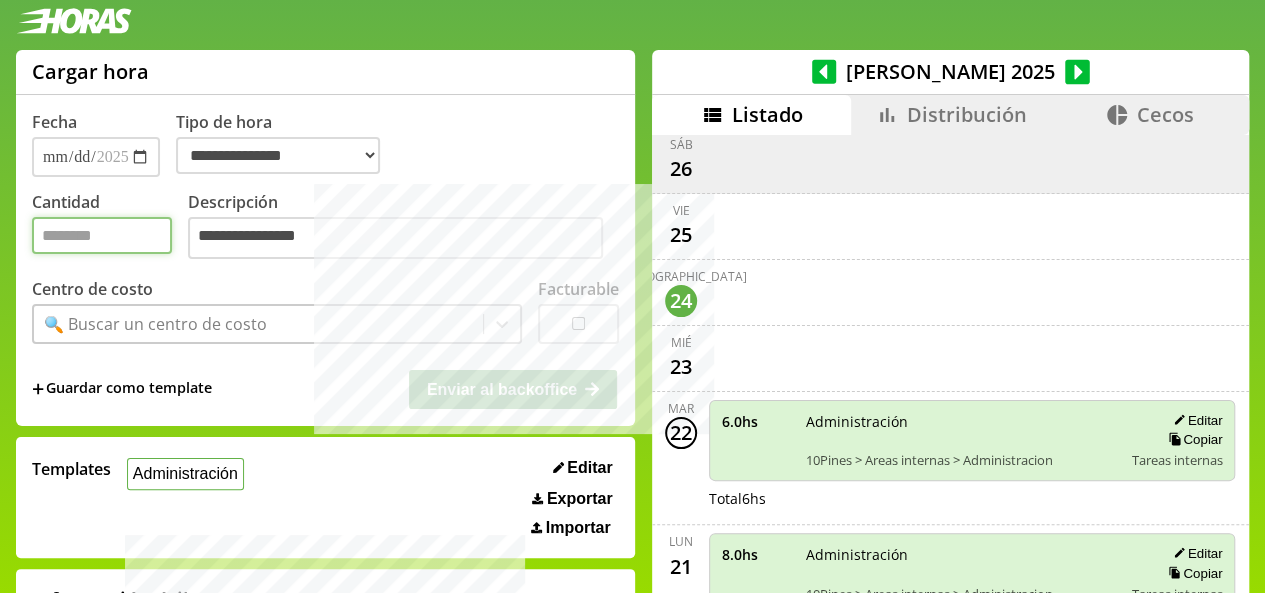 click on "Cantidad" at bounding box center [102, 235] 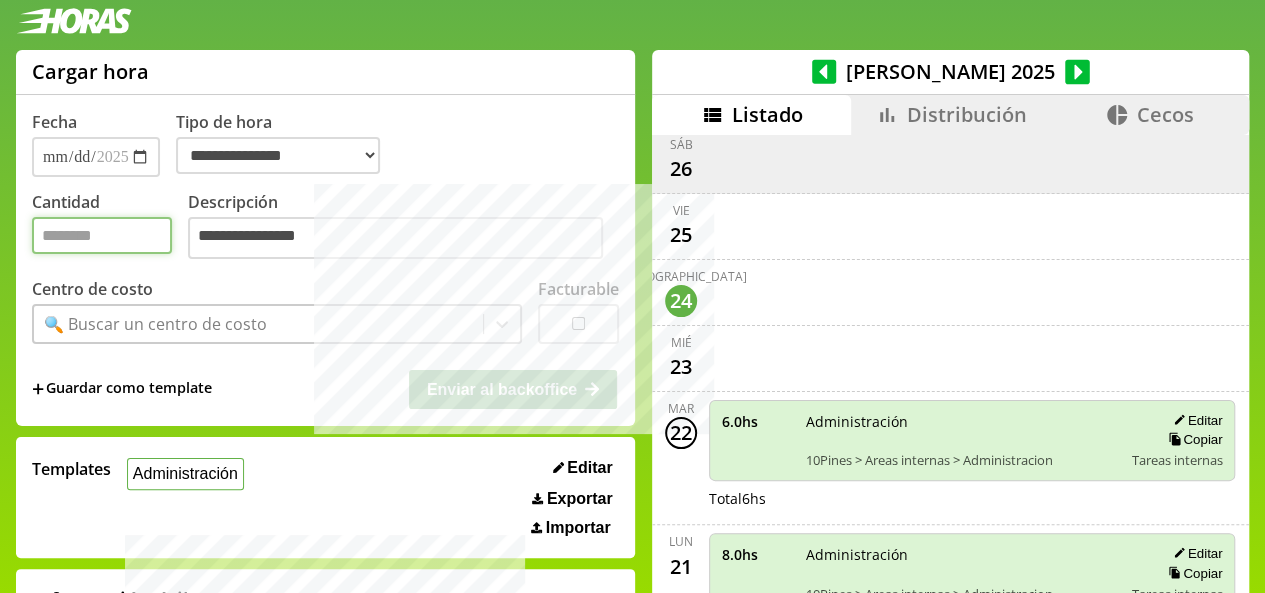 type on "***" 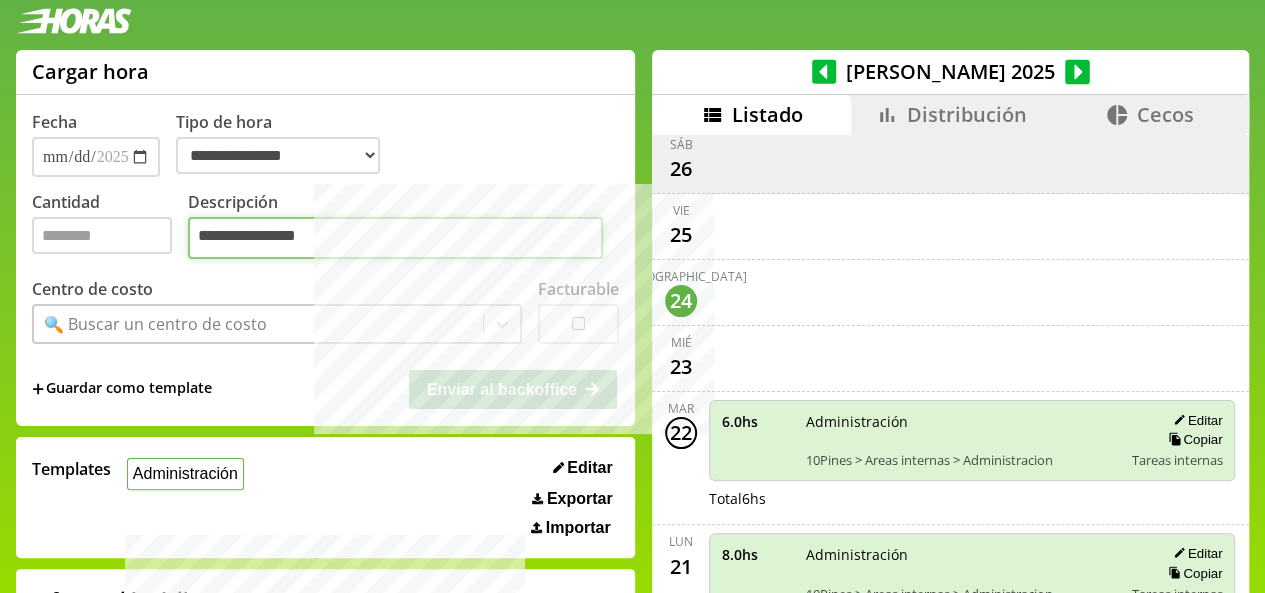 click on "**********" at bounding box center [395, 238] 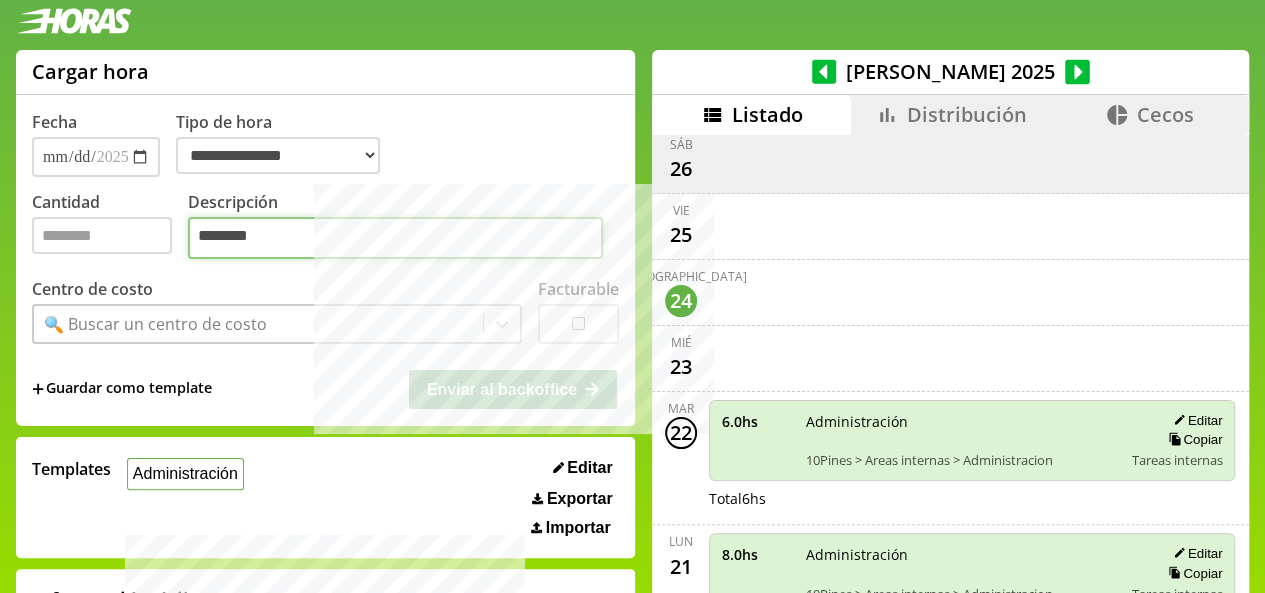 type on "********" 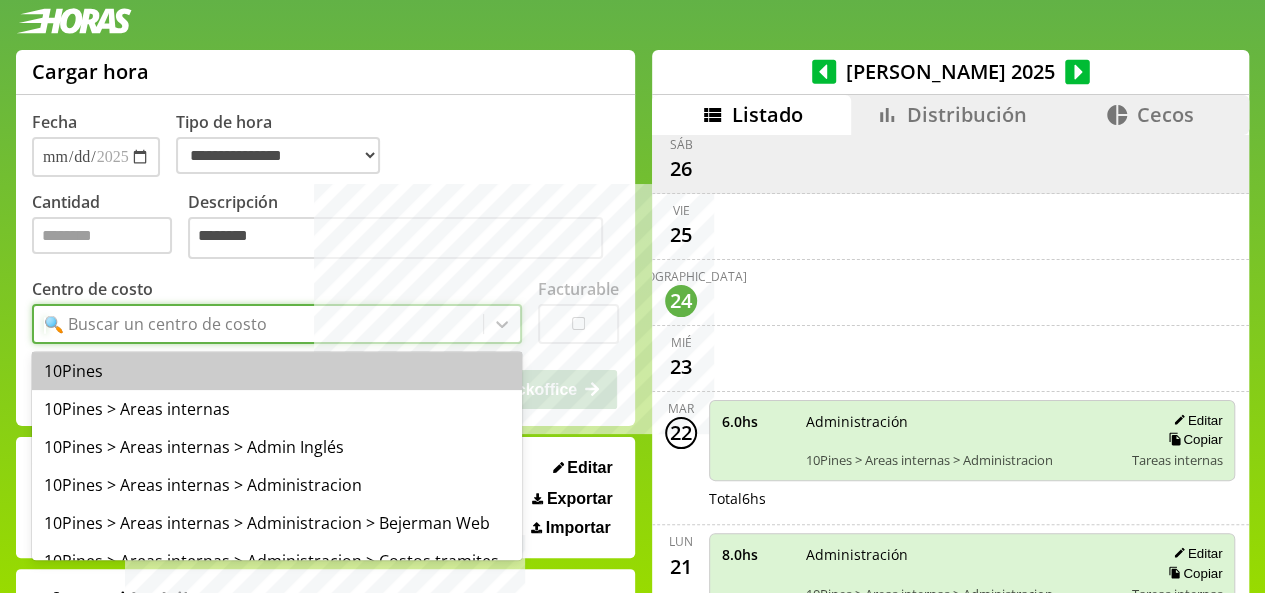 click on "🔍 Buscar un centro de costo" at bounding box center (155, 324) 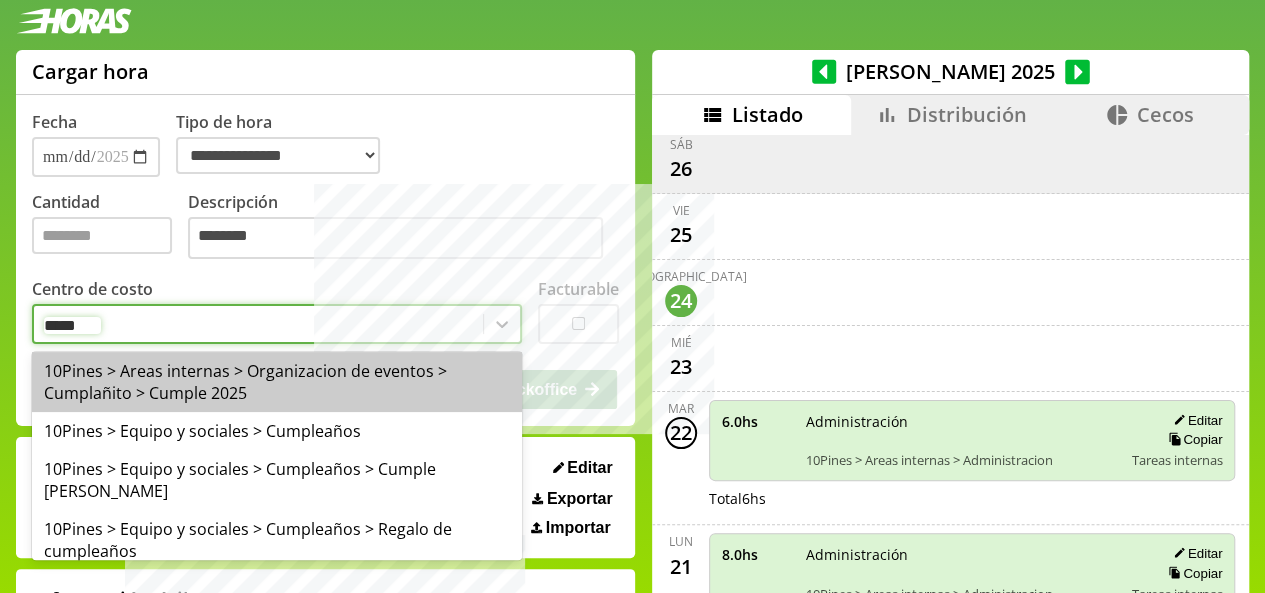 type on "******" 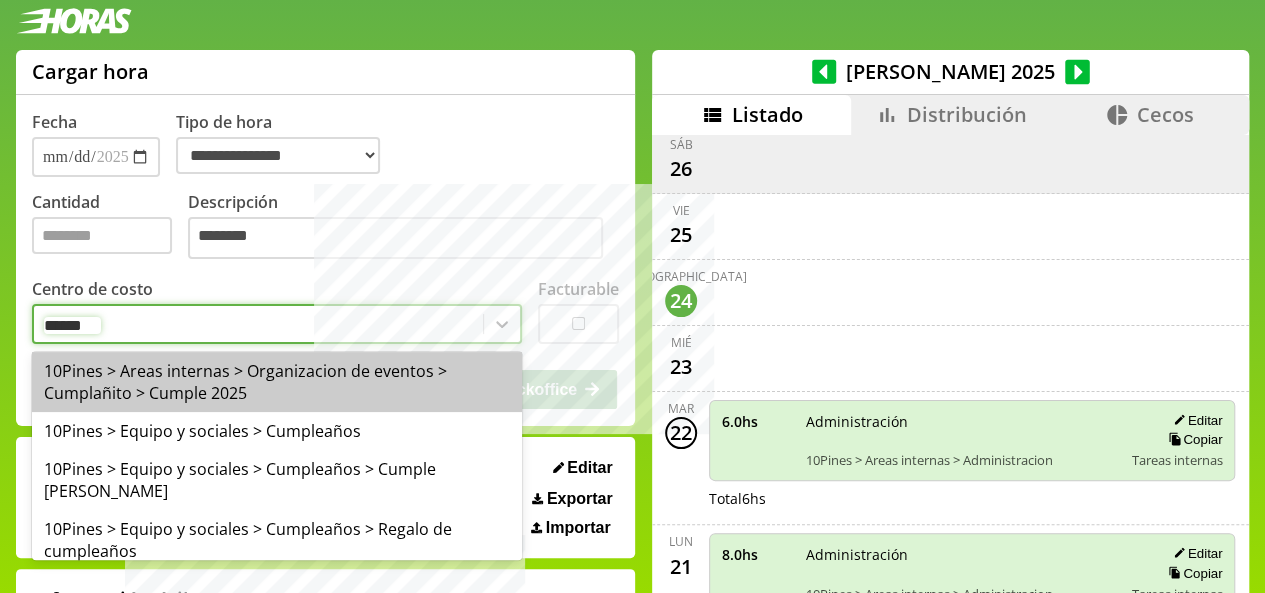click on "10Pines > Areas internas > Organizacion de eventos > Cumplañito > Cumple 2025" at bounding box center (277, 382) 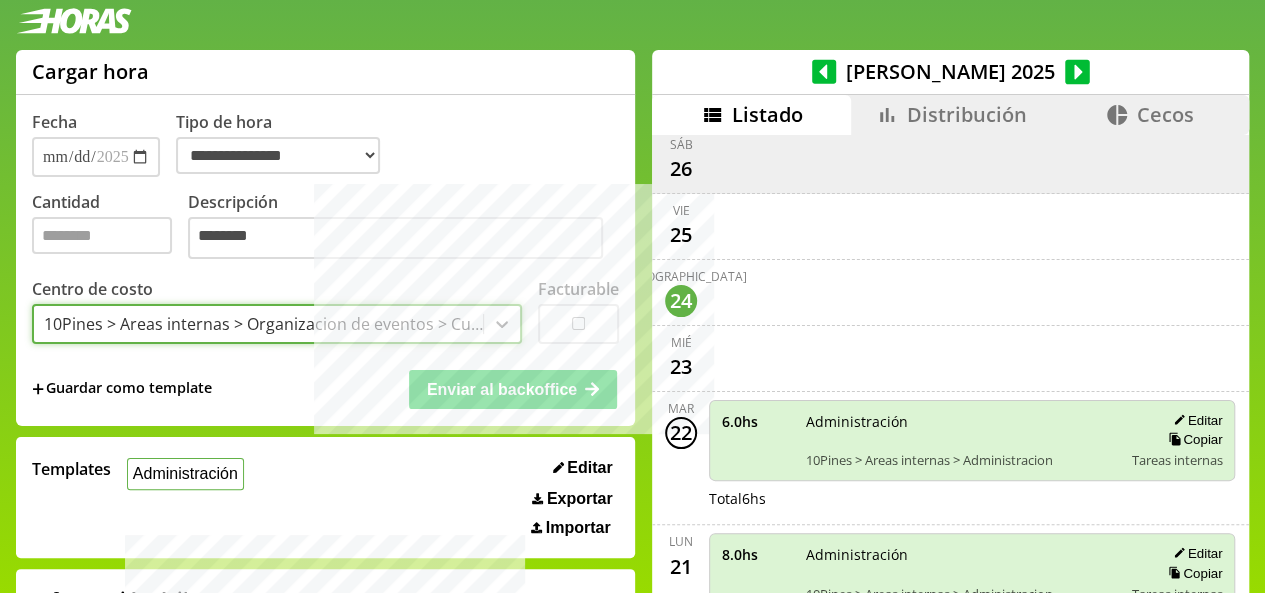 type 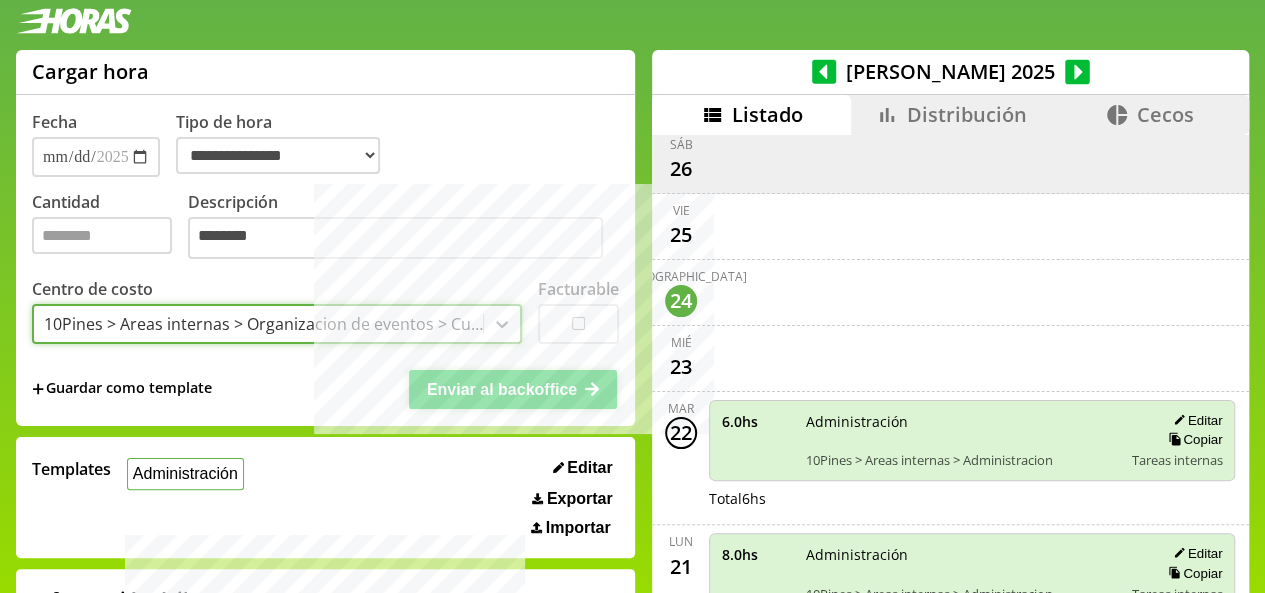 click on "Enviar al backoffice" at bounding box center [502, 389] 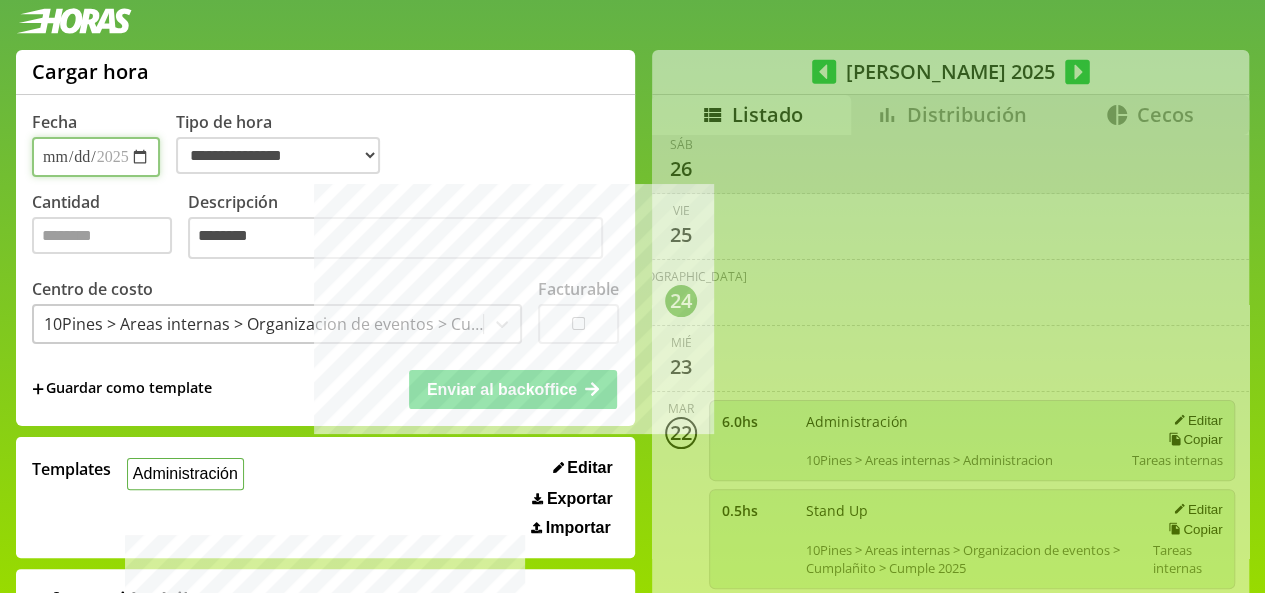 select on "**********" 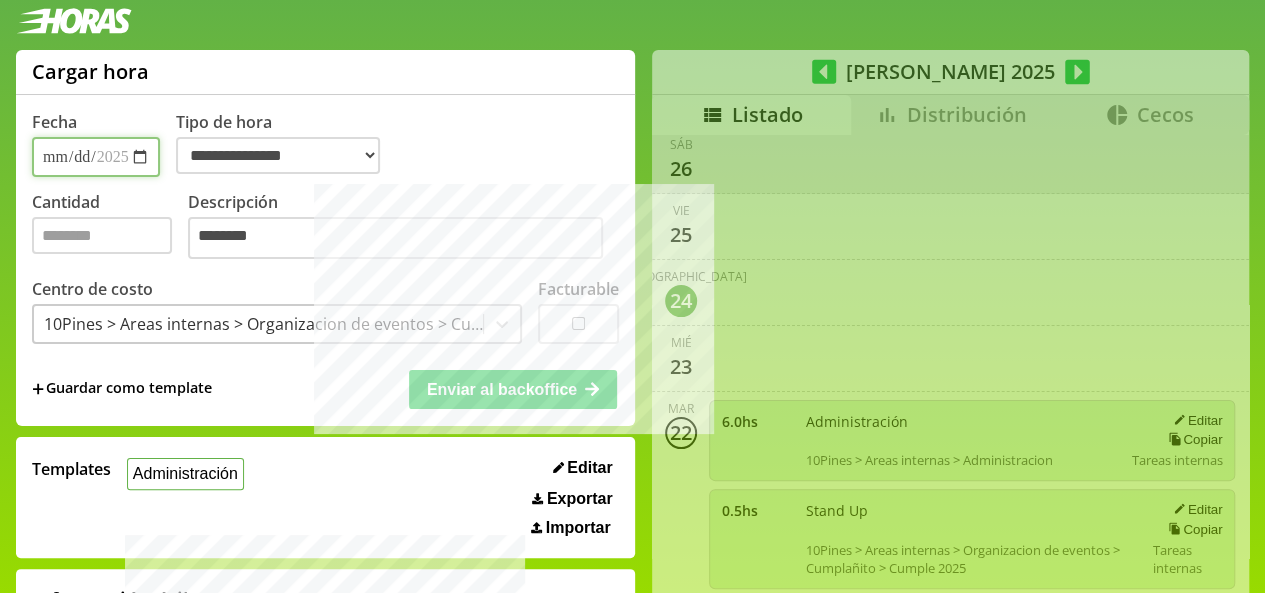 type 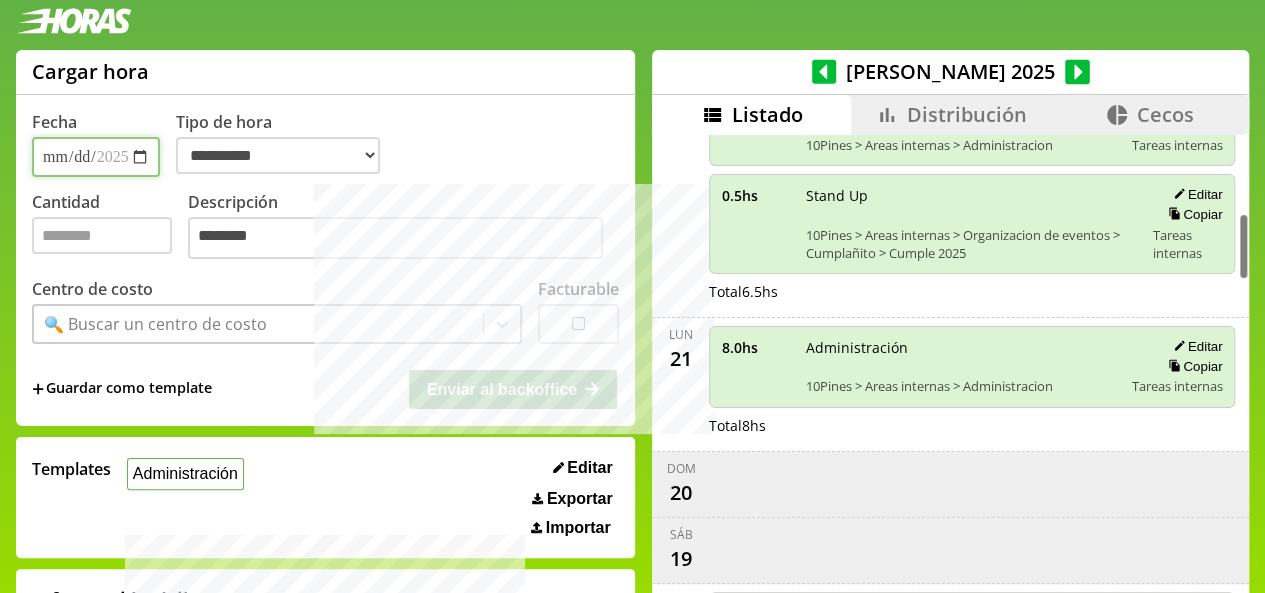 scroll, scrollTop: 537, scrollLeft: 0, axis: vertical 